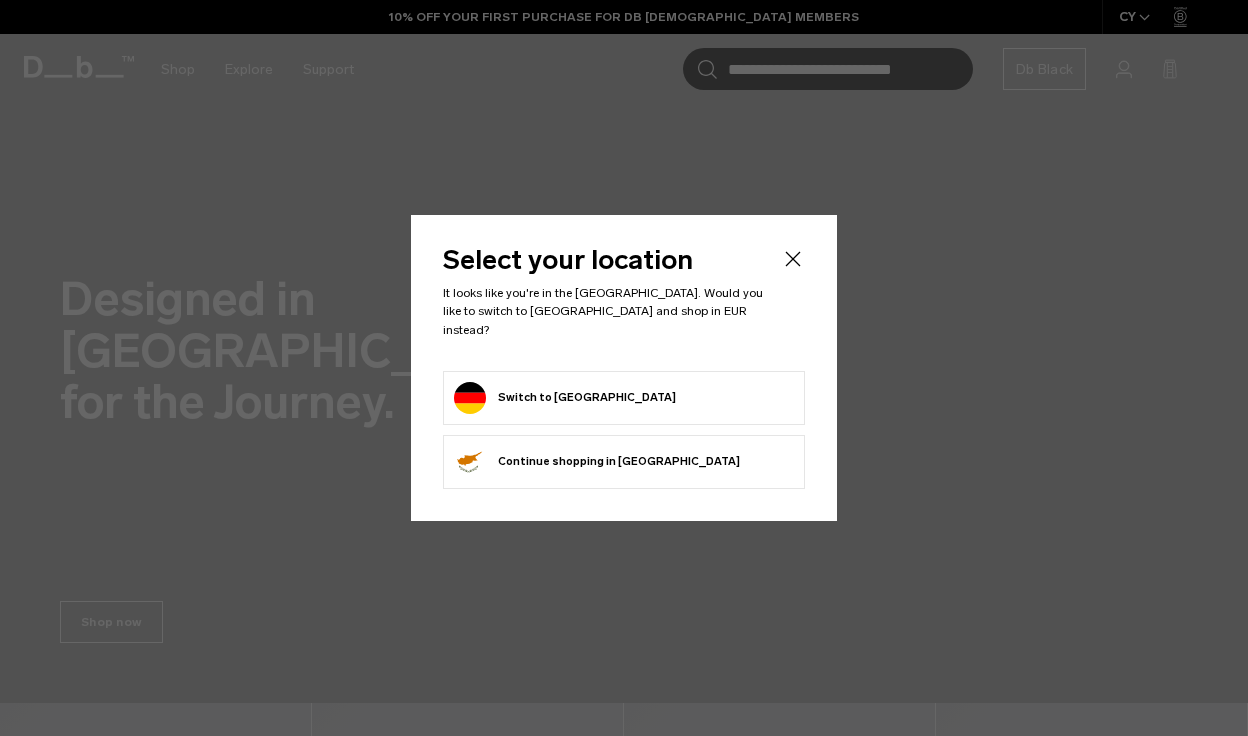 scroll, scrollTop: 0, scrollLeft: 0, axis: both 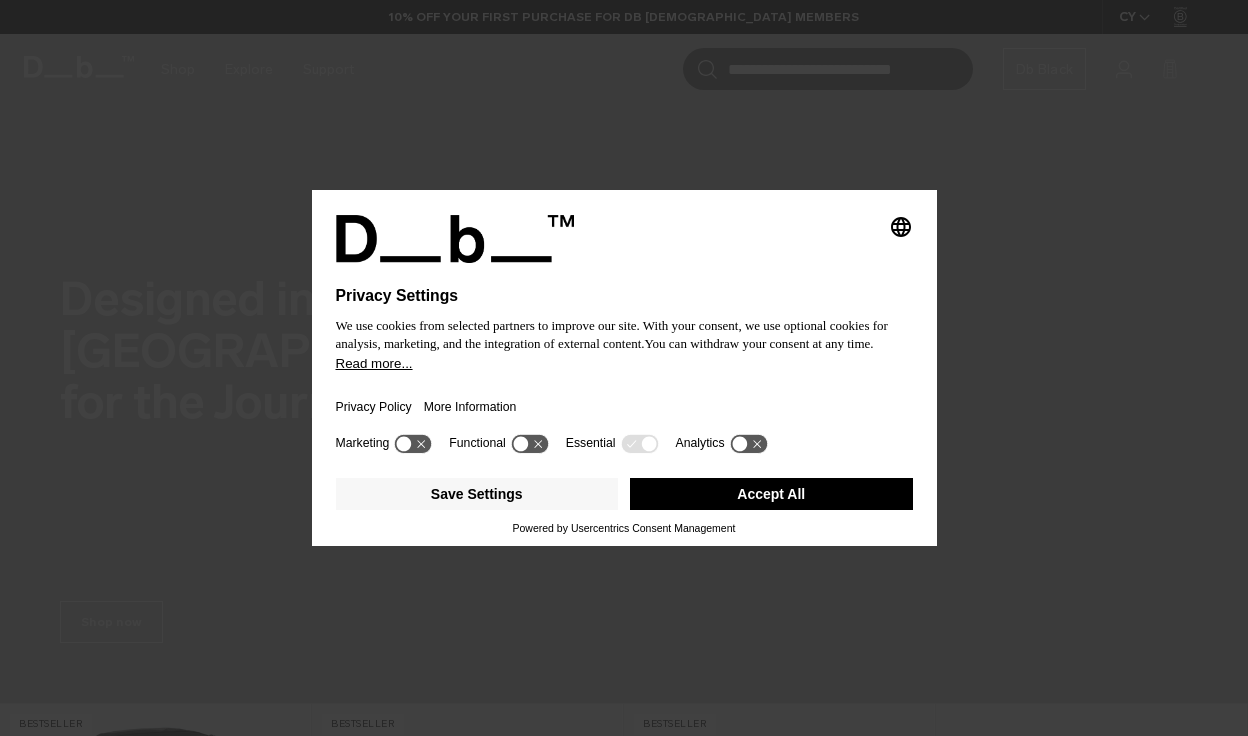 click on "Accept All" at bounding box center (771, 494) 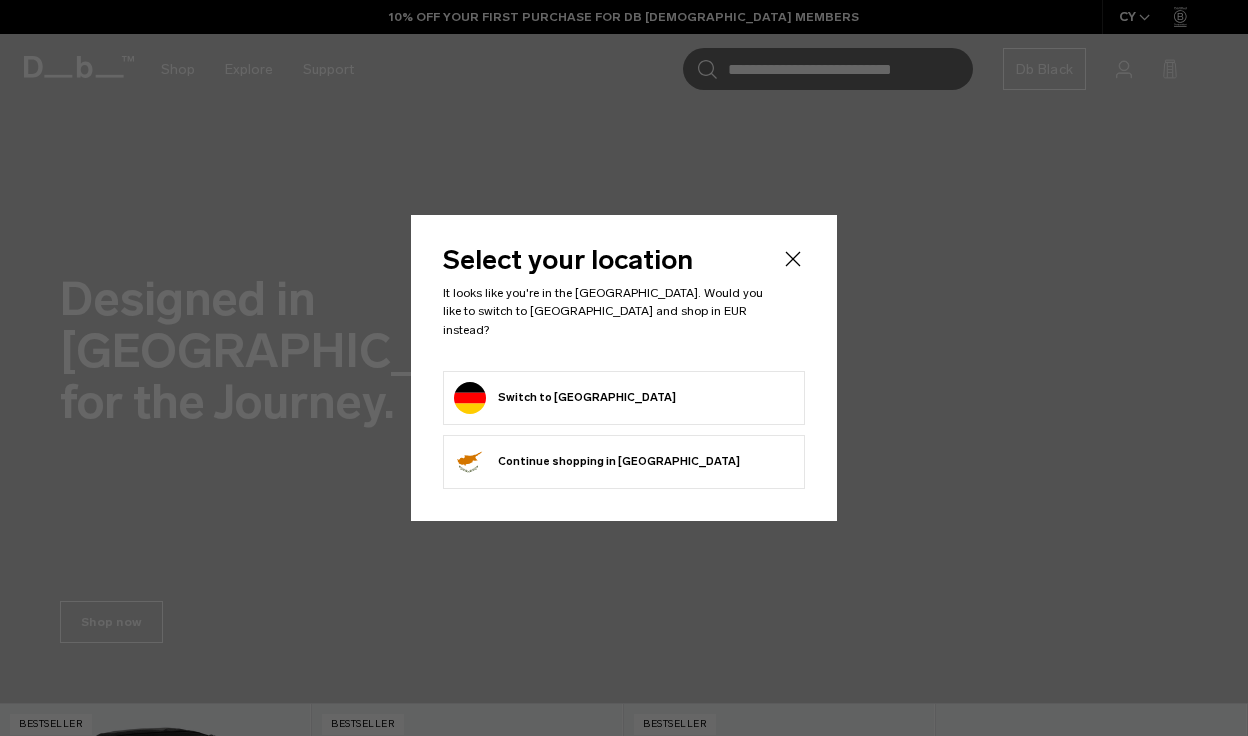 scroll, scrollTop: 0, scrollLeft: 0, axis: both 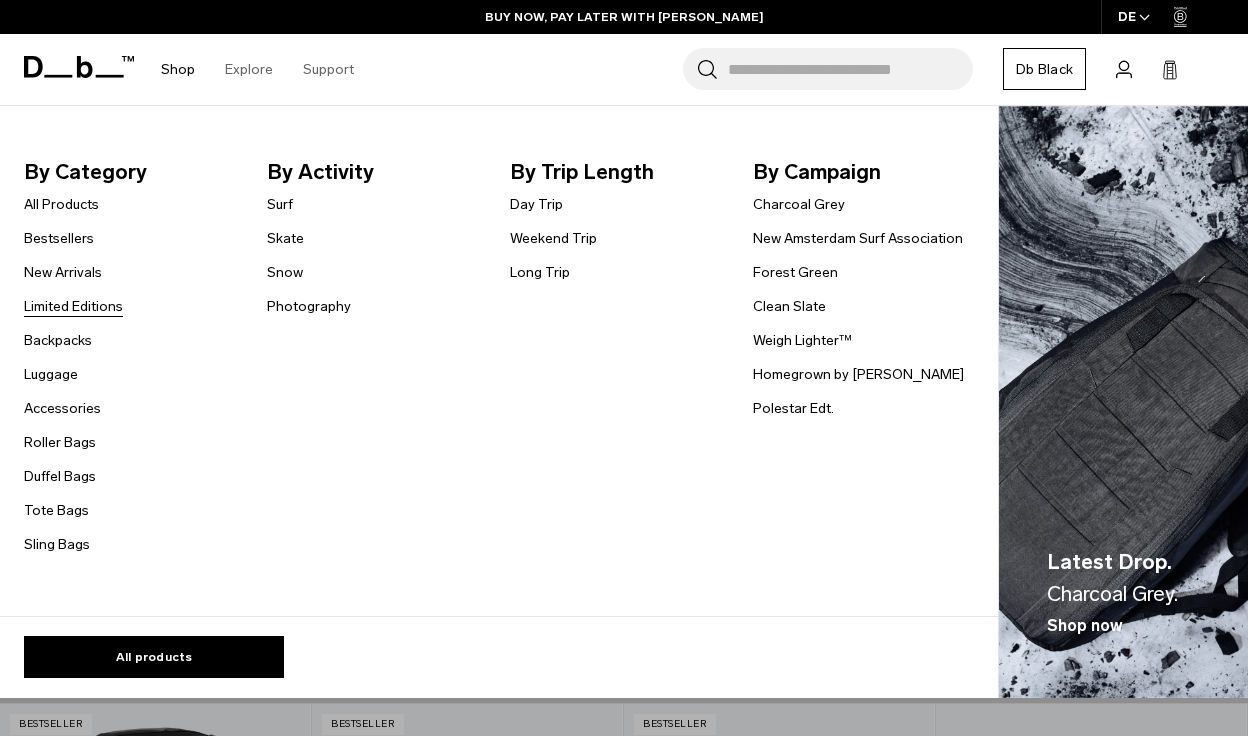 click on "Limited Editions" at bounding box center (73, 306) 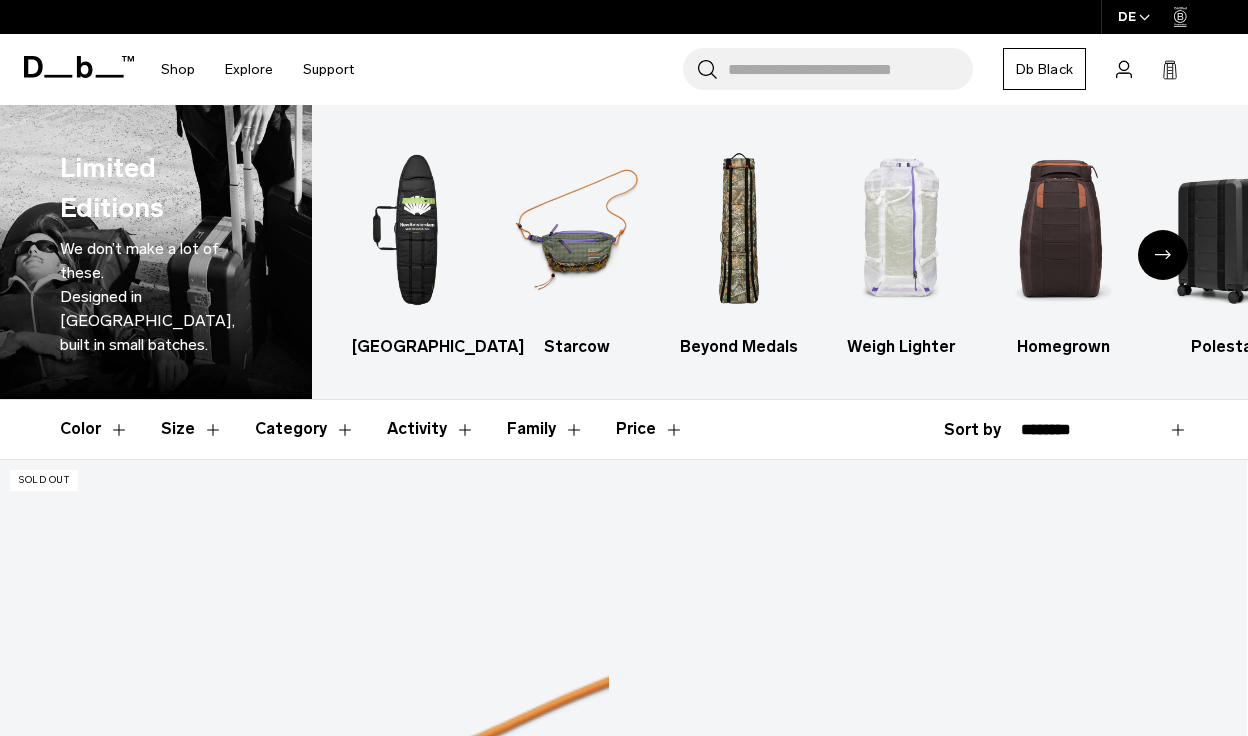 scroll, scrollTop: 0, scrollLeft: 0, axis: both 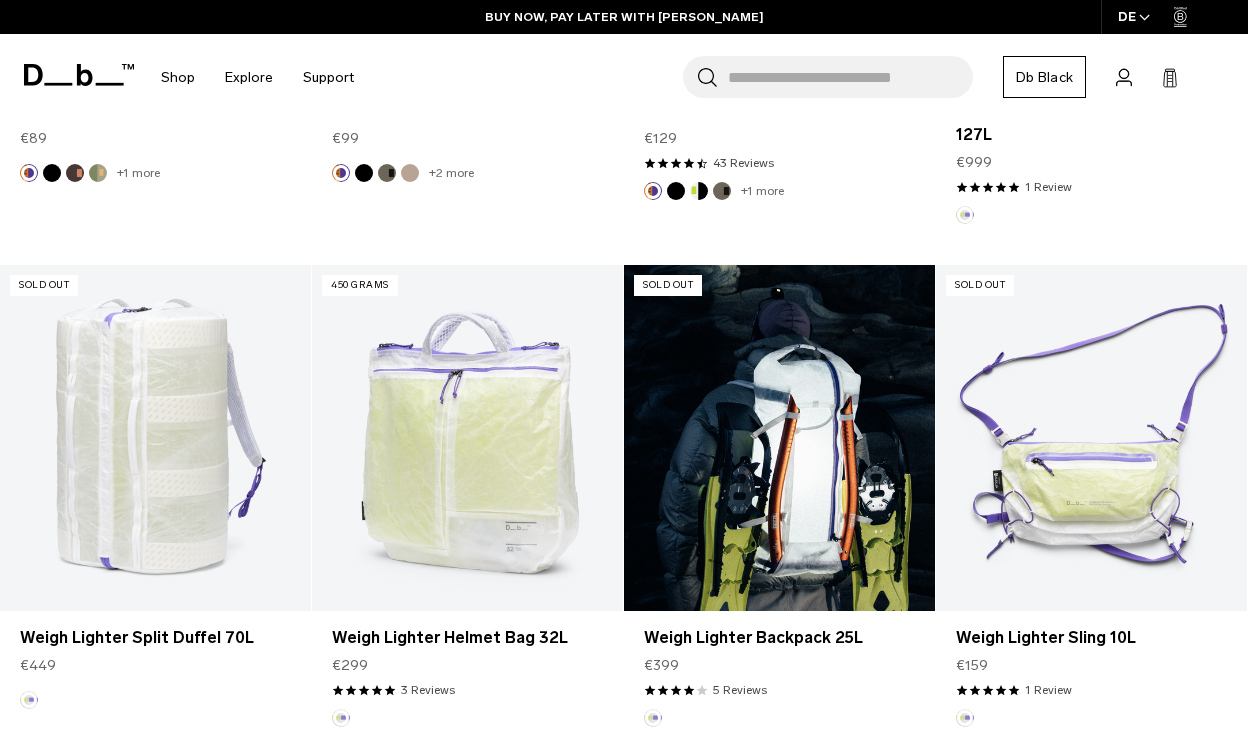 click at bounding box center [779, 438] 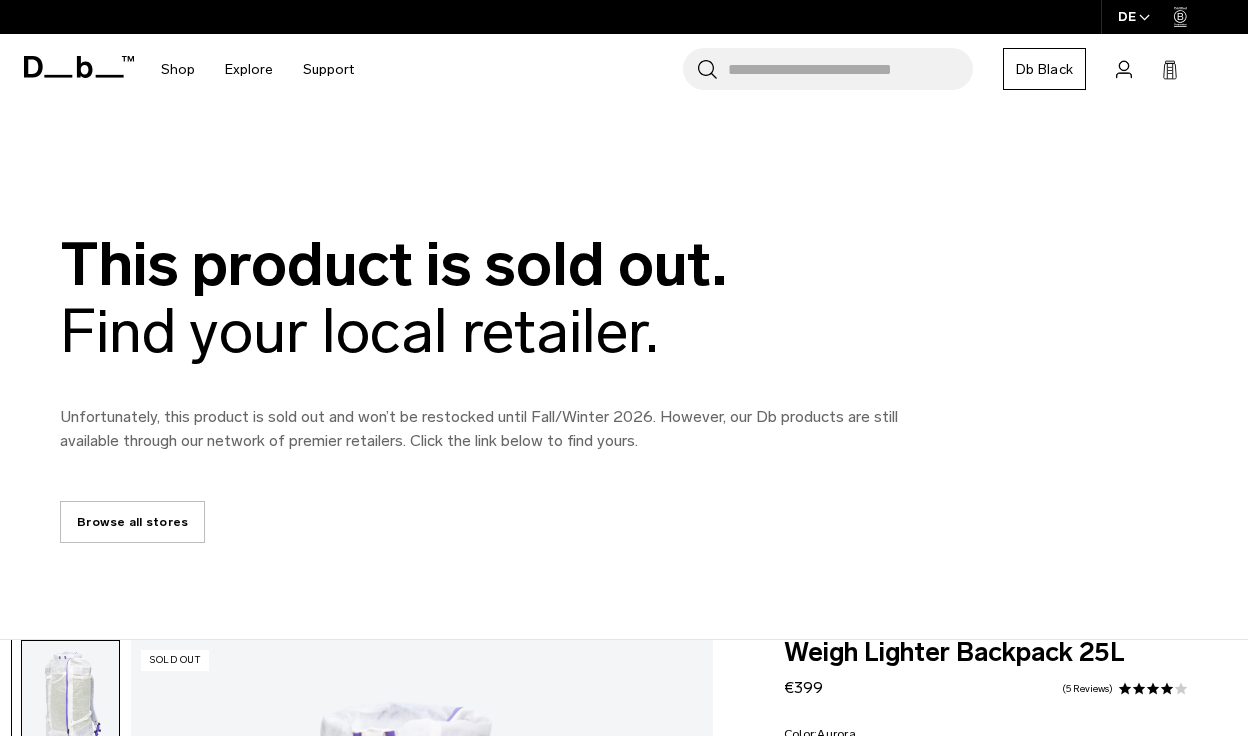 scroll, scrollTop: 0, scrollLeft: 0, axis: both 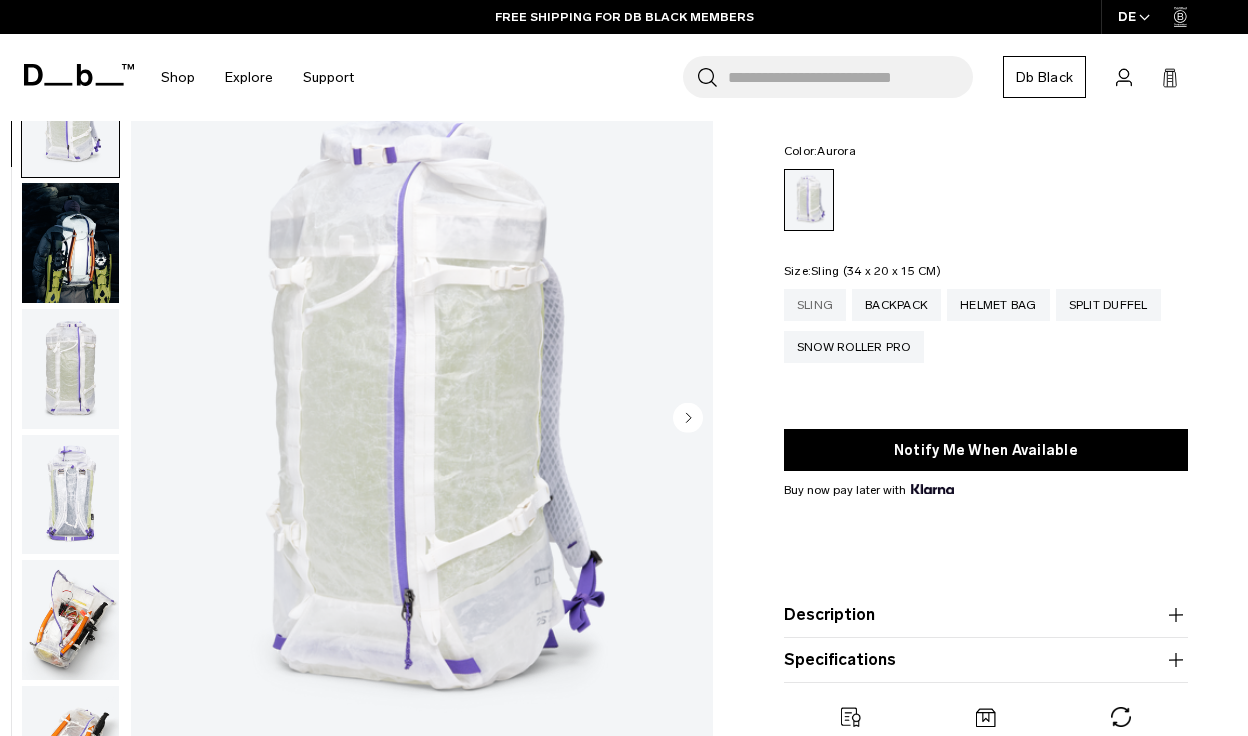 click on "Sling" at bounding box center (815, 305) 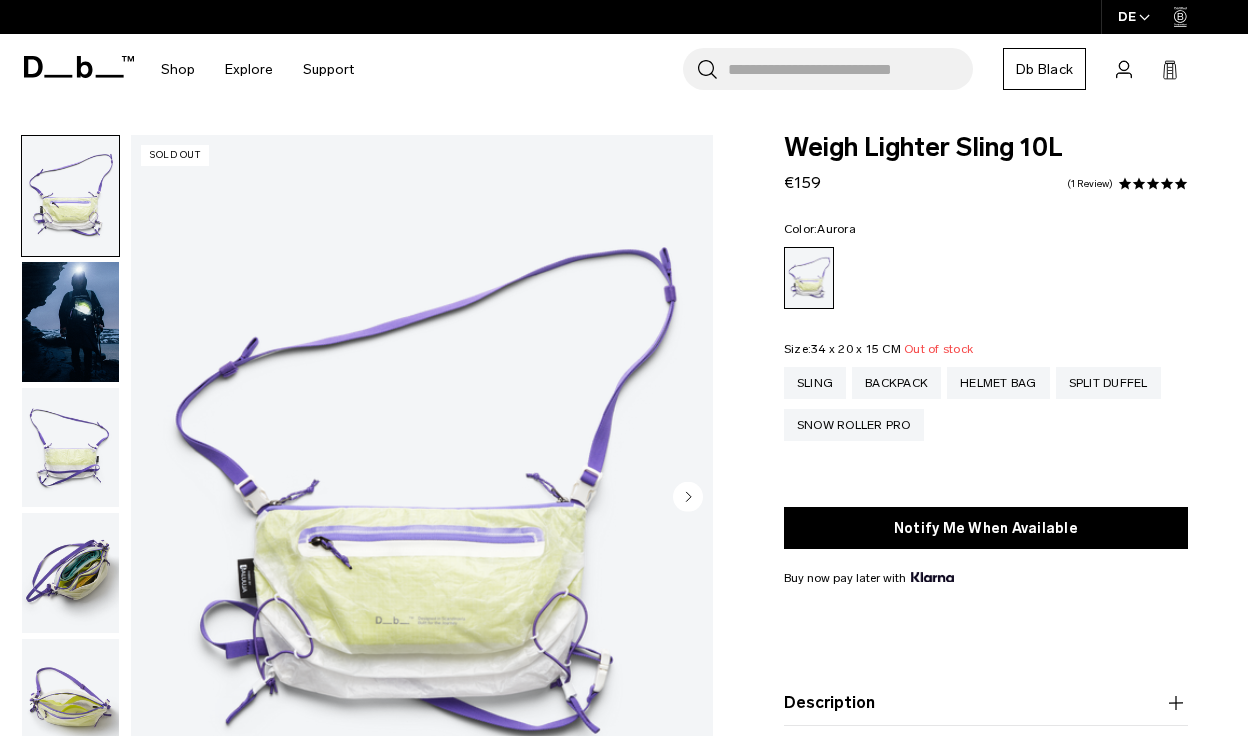 scroll, scrollTop: 0, scrollLeft: 0, axis: both 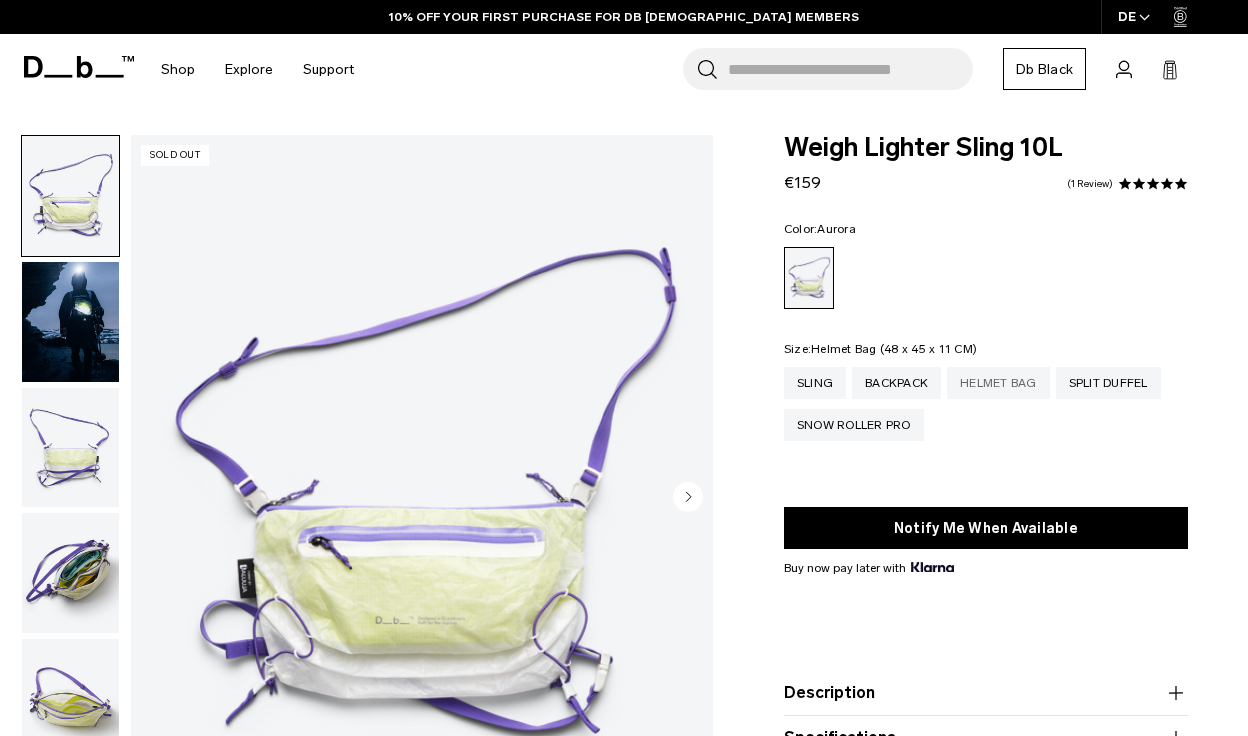 click on "Helmet Bag" at bounding box center (998, 383) 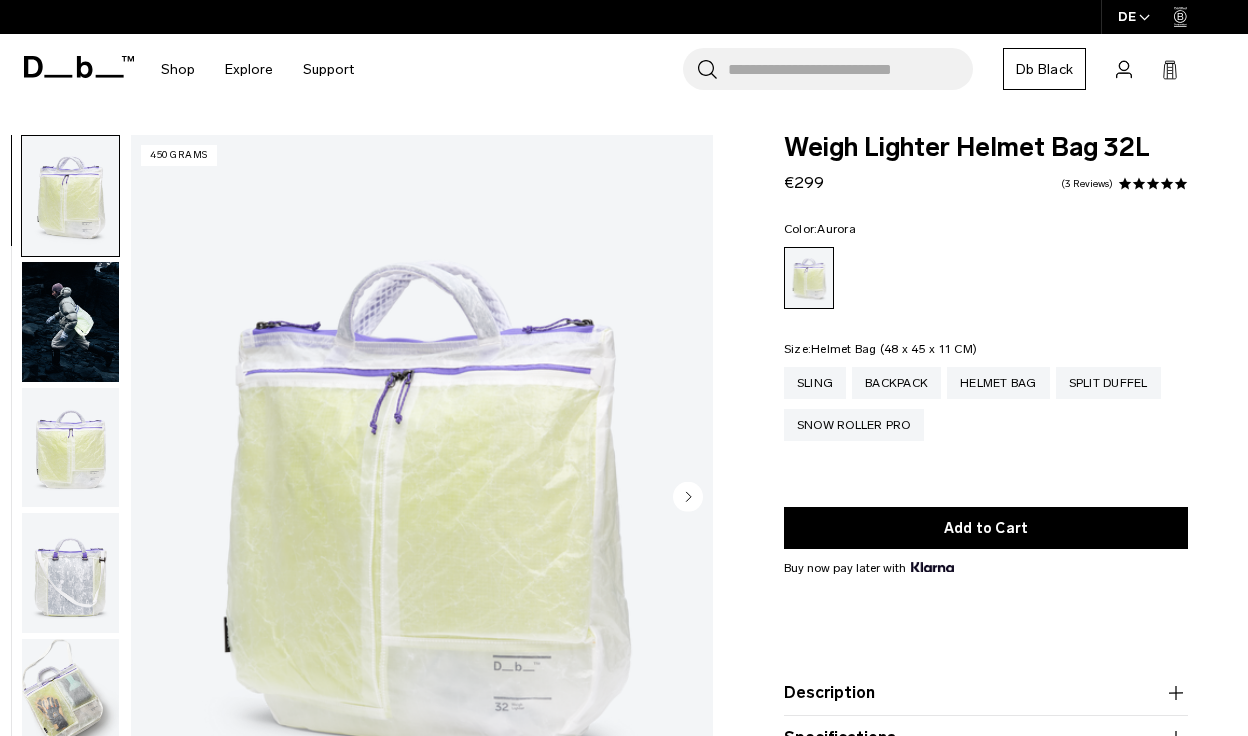 scroll, scrollTop: 0, scrollLeft: 0, axis: both 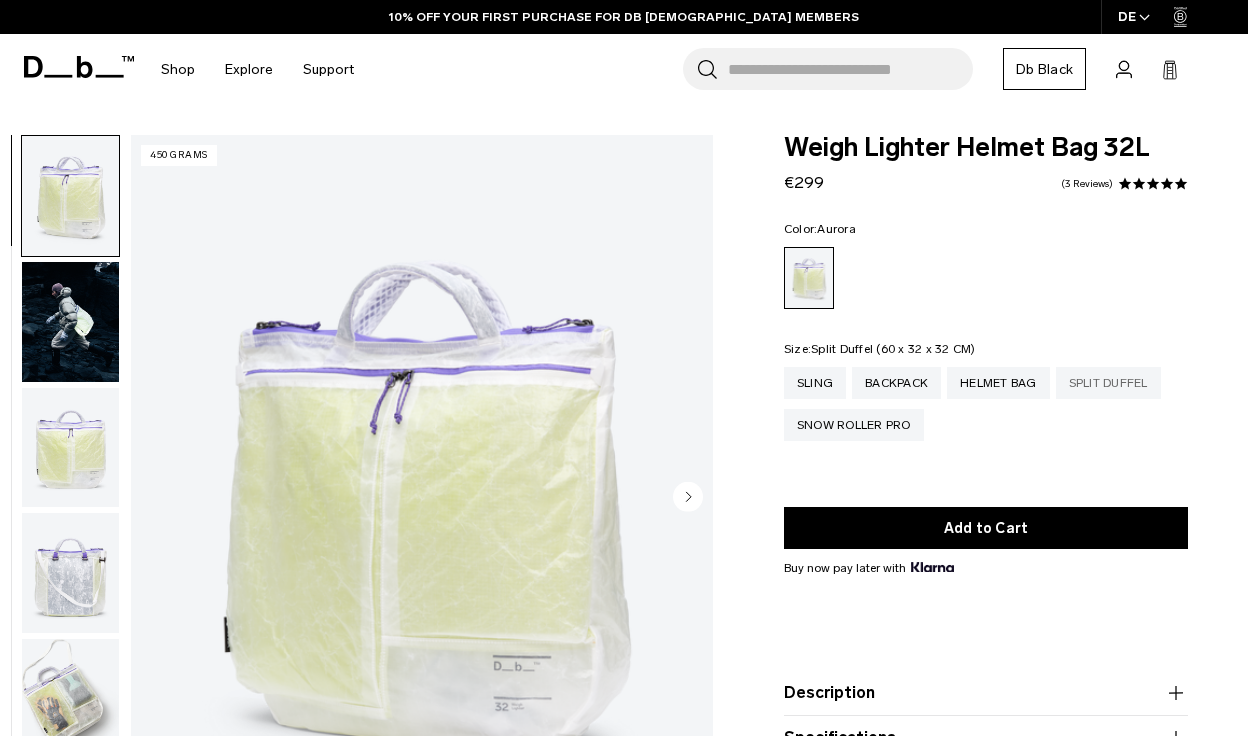 click on "Split Duffel" at bounding box center (1108, 383) 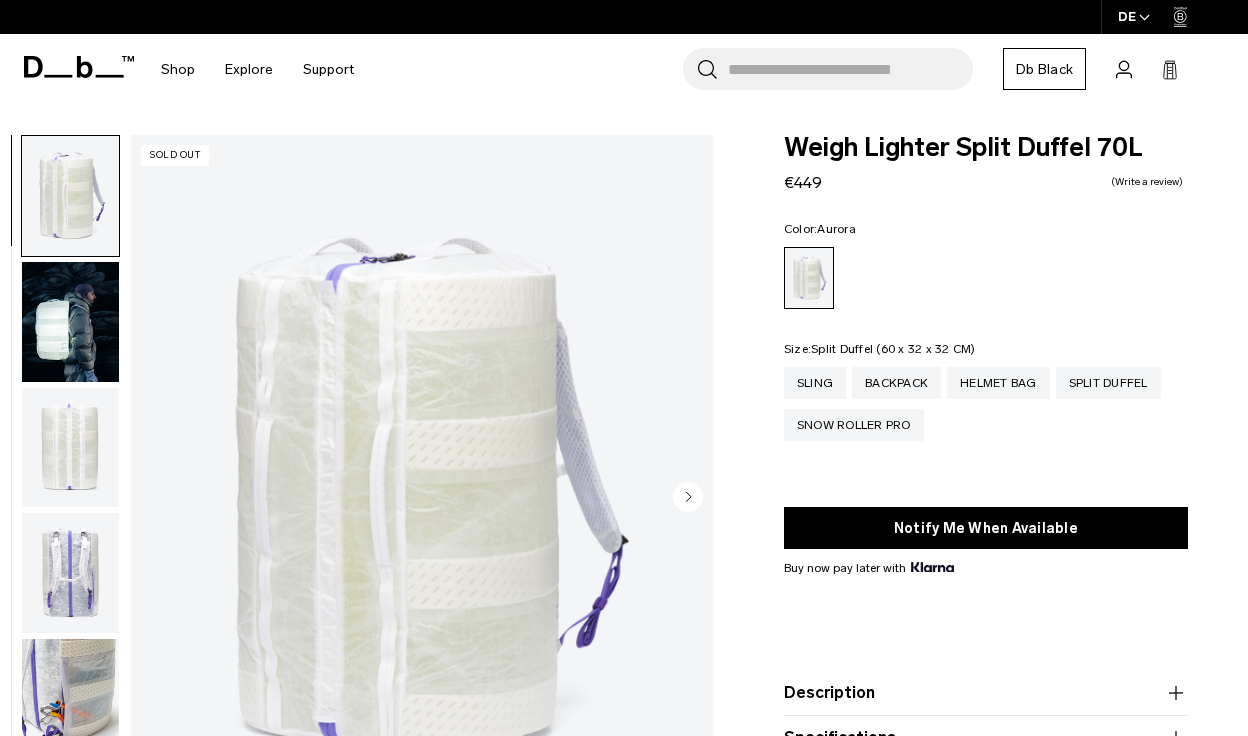 scroll, scrollTop: 0, scrollLeft: 0, axis: both 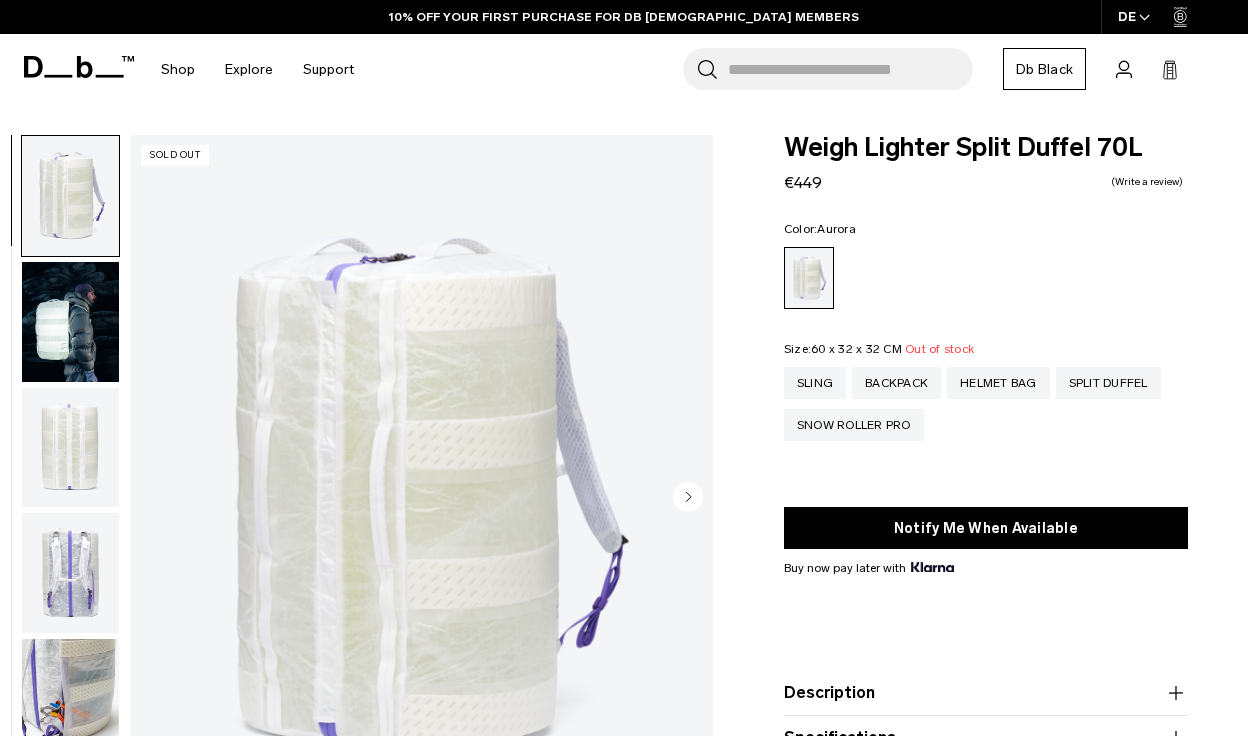 click at bounding box center [70, 322] 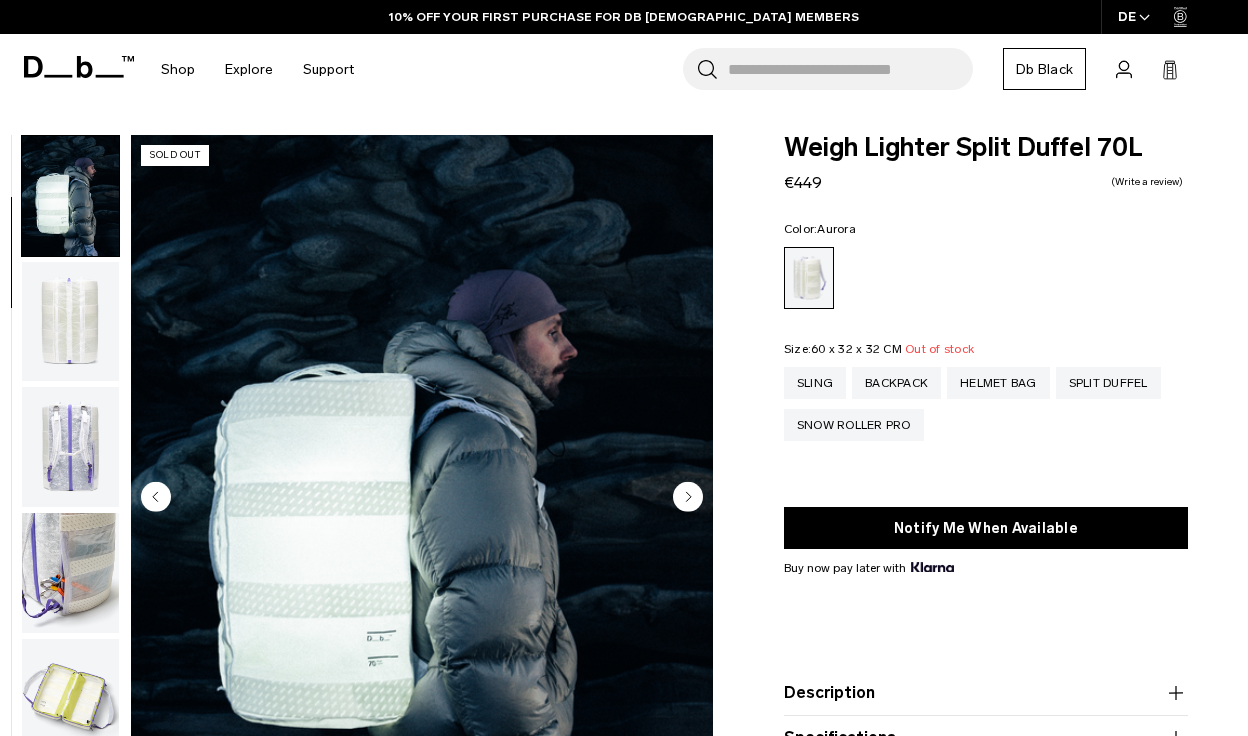 click at bounding box center [70, 322] 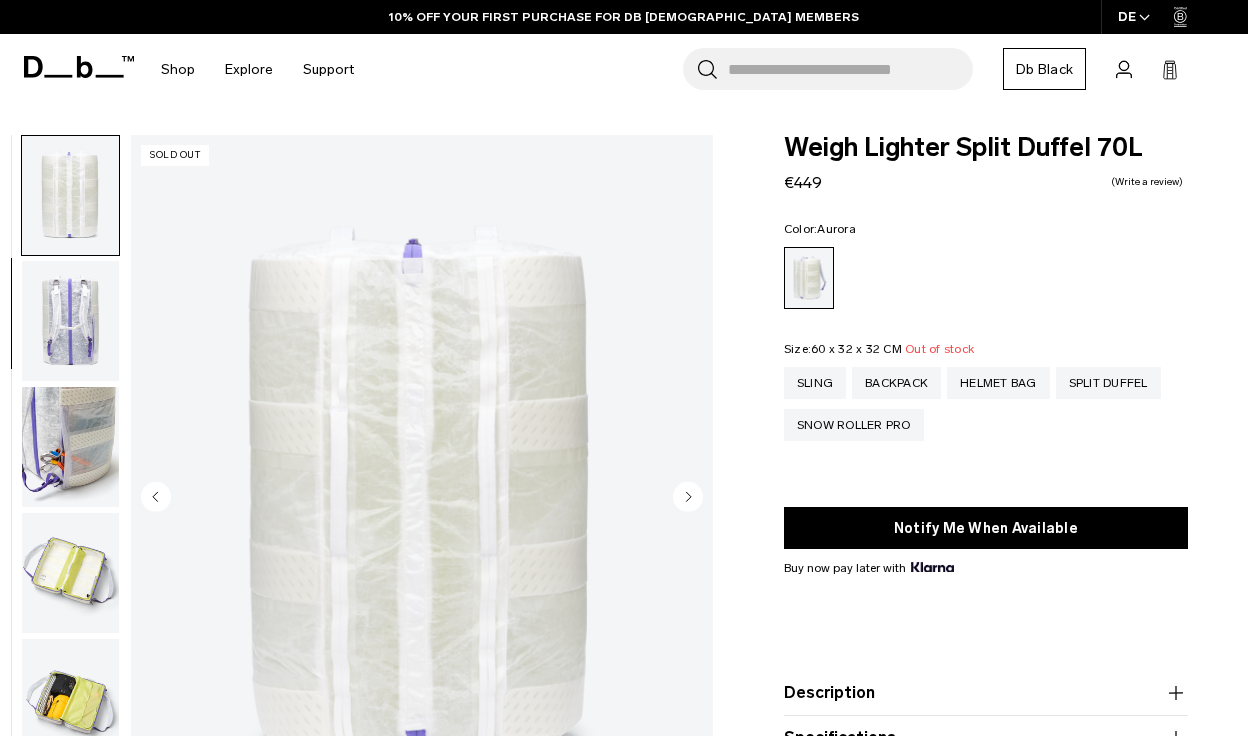 click at bounding box center (70, 321) 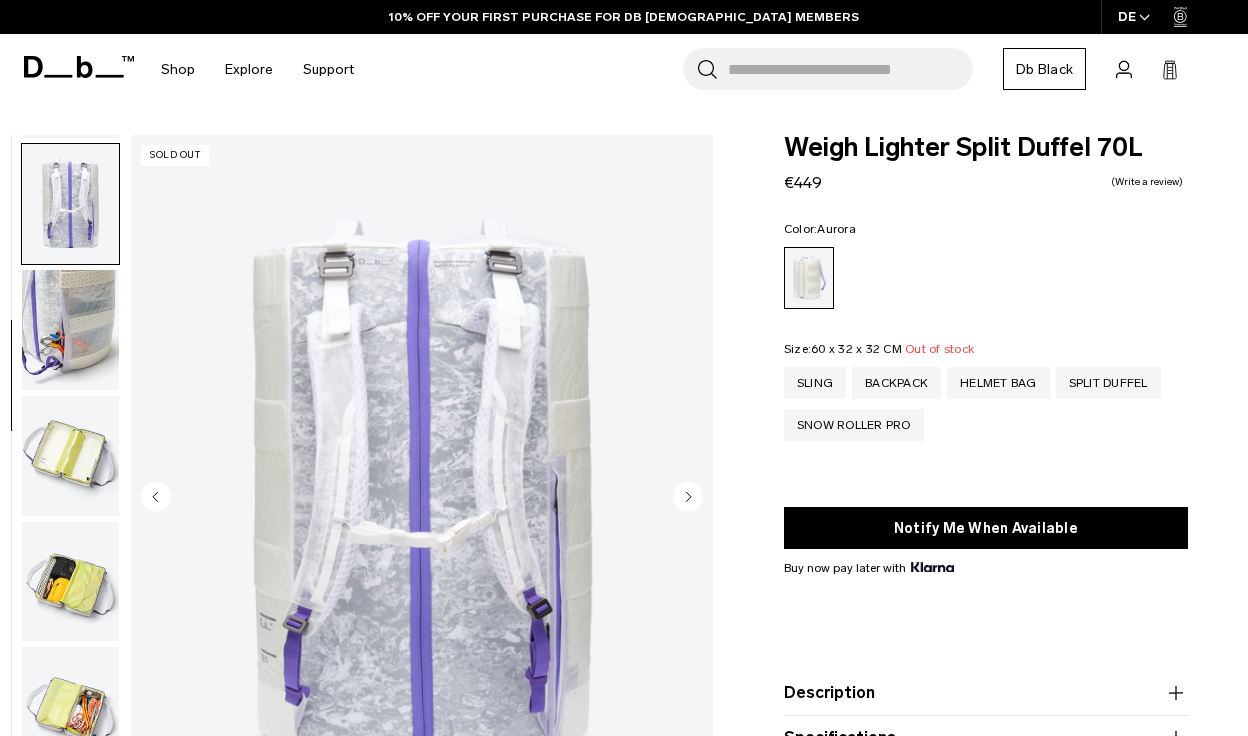 scroll, scrollTop: 377, scrollLeft: 0, axis: vertical 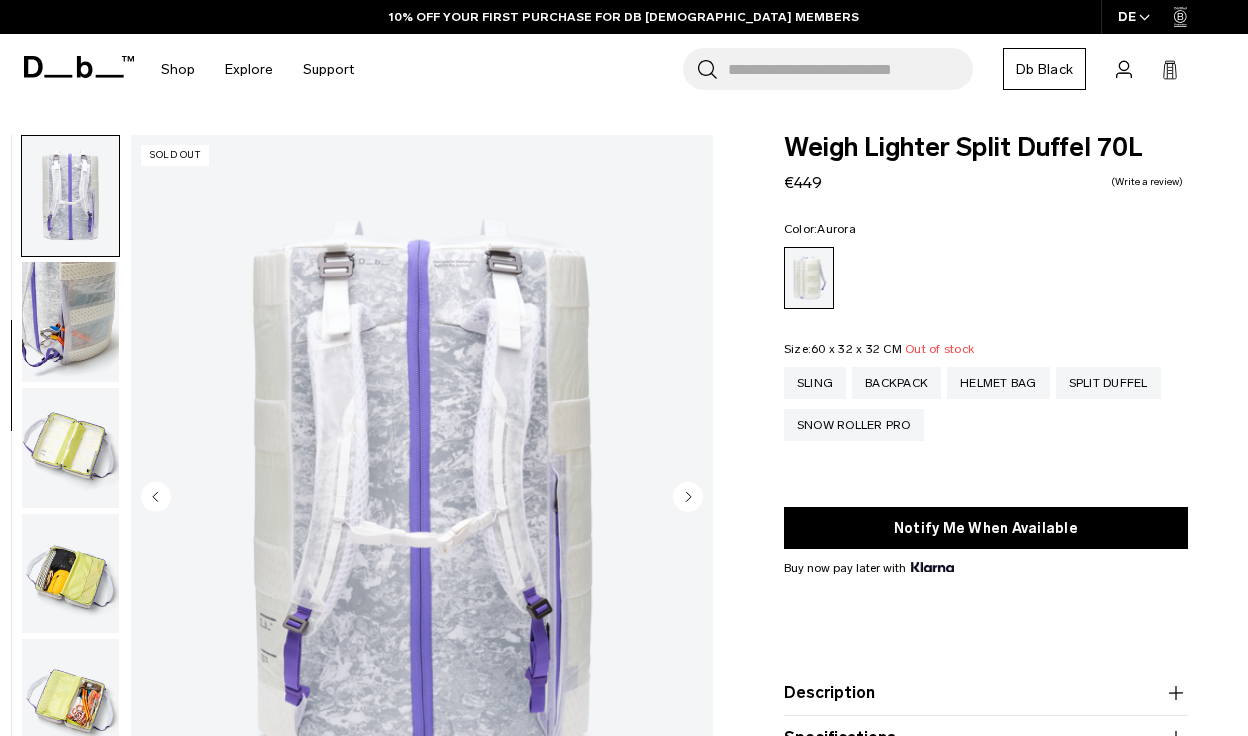 click at bounding box center [70, 322] 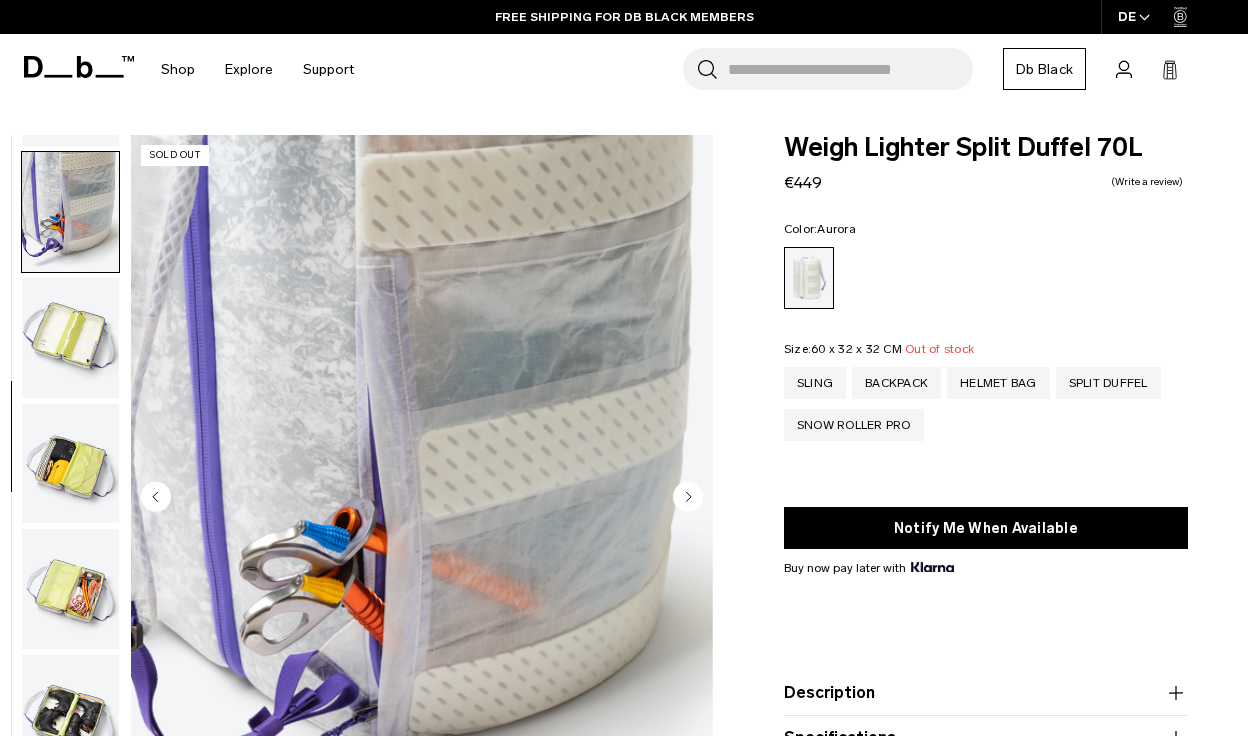 scroll, scrollTop: 503, scrollLeft: 0, axis: vertical 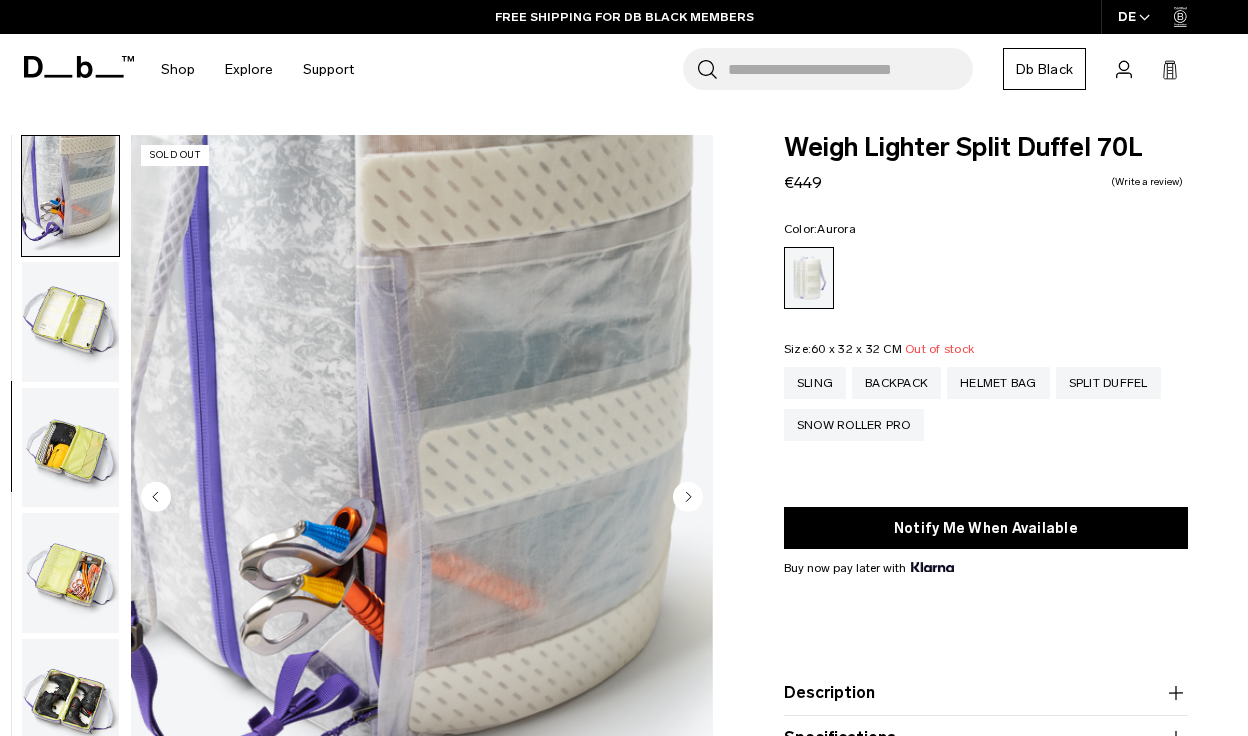 click at bounding box center (70, 322) 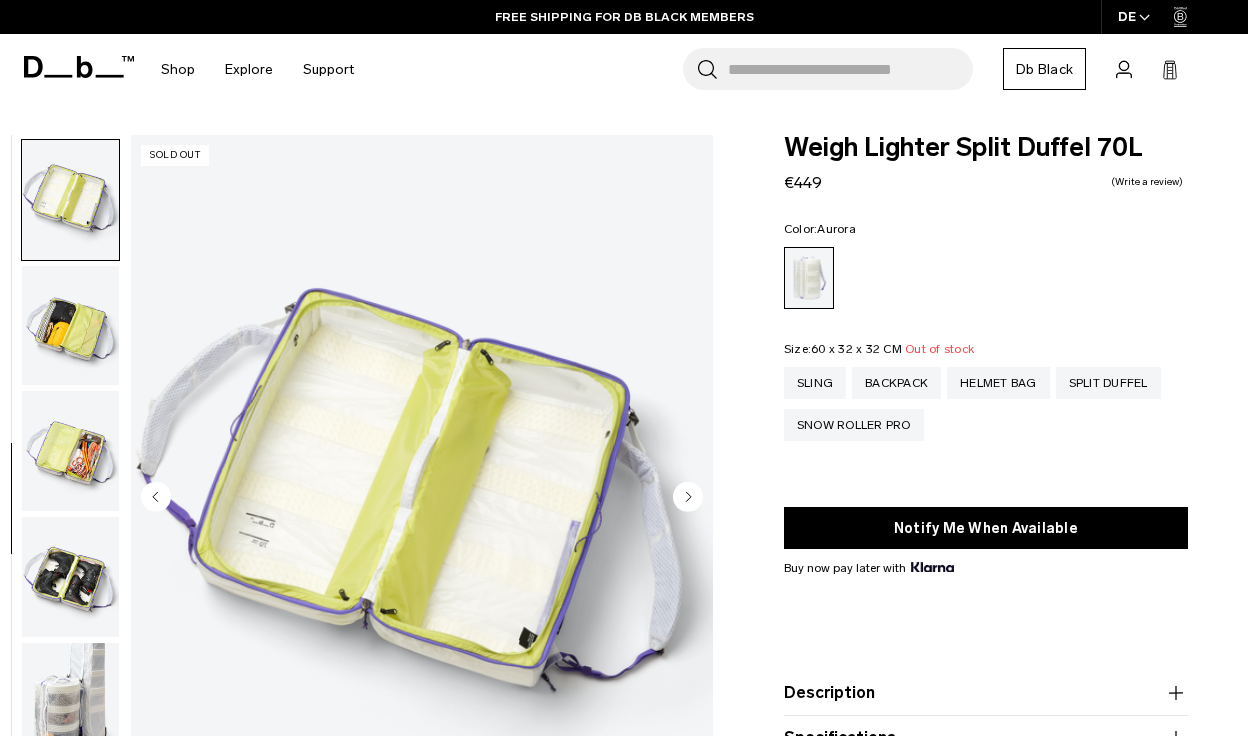 scroll, scrollTop: 629, scrollLeft: 0, axis: vertical 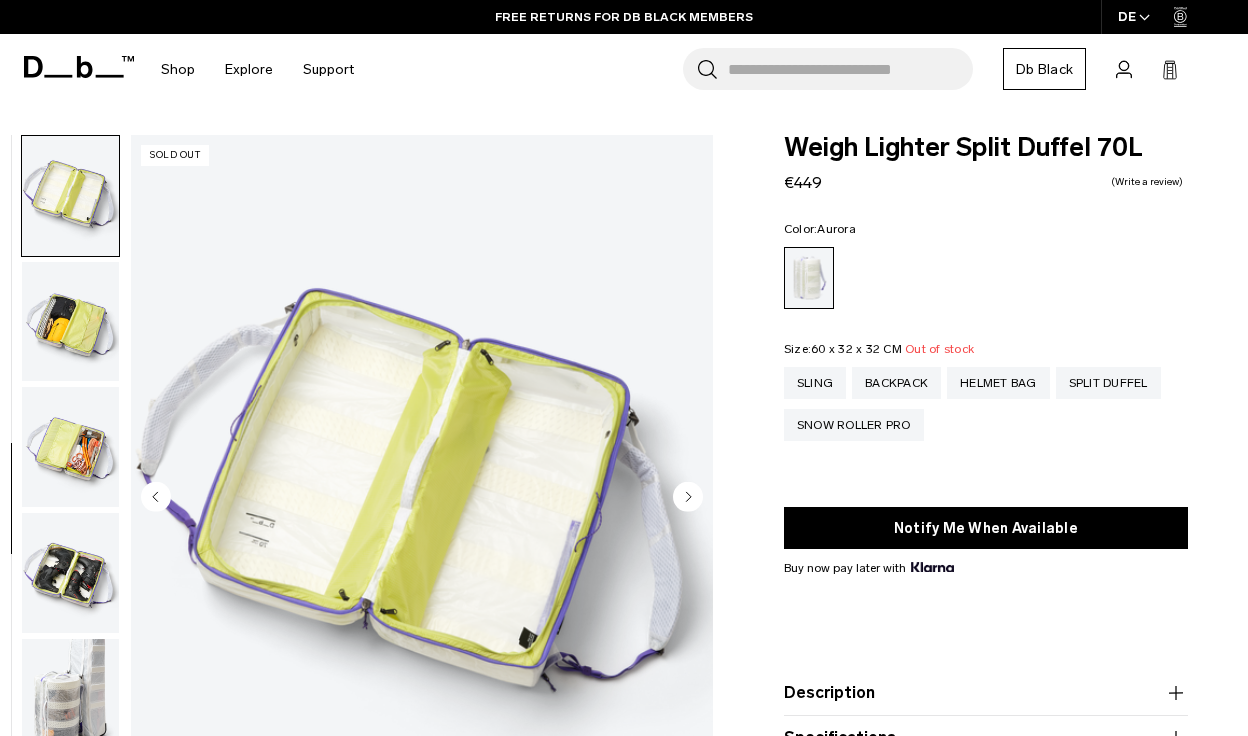 click at bounding box center (70, 322) 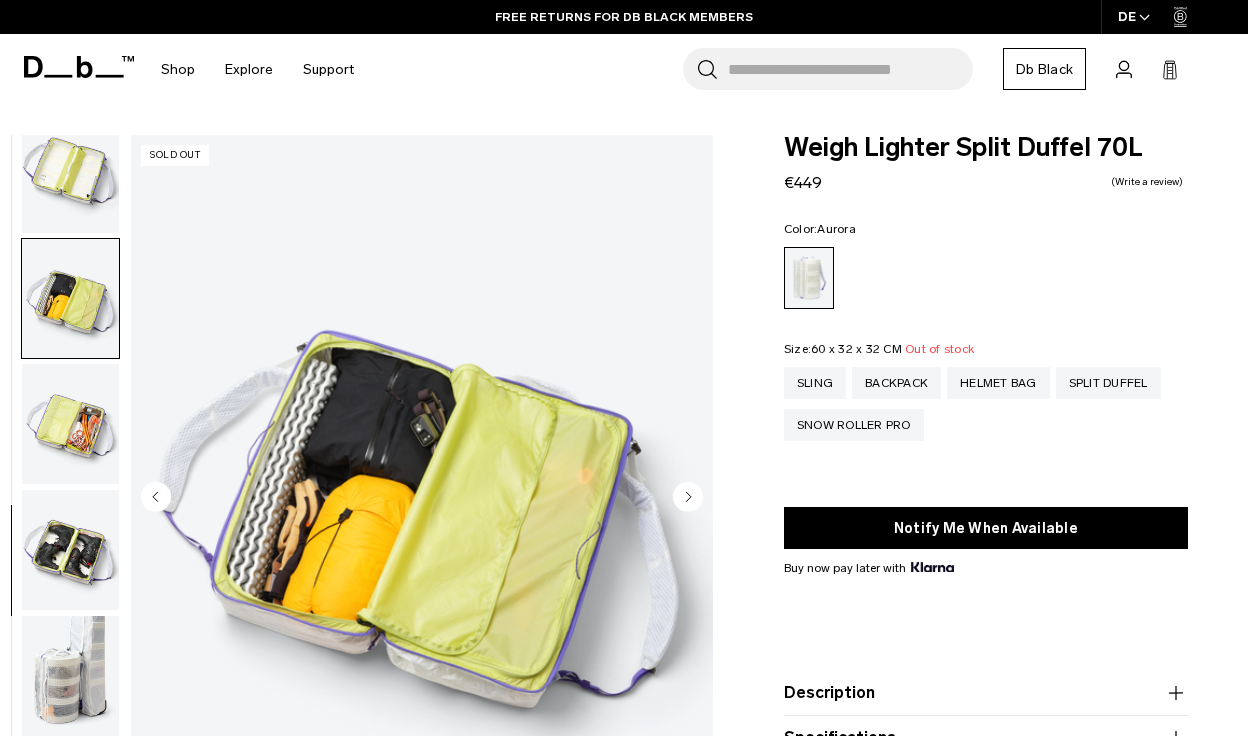 click at bounding box center [70, 424] 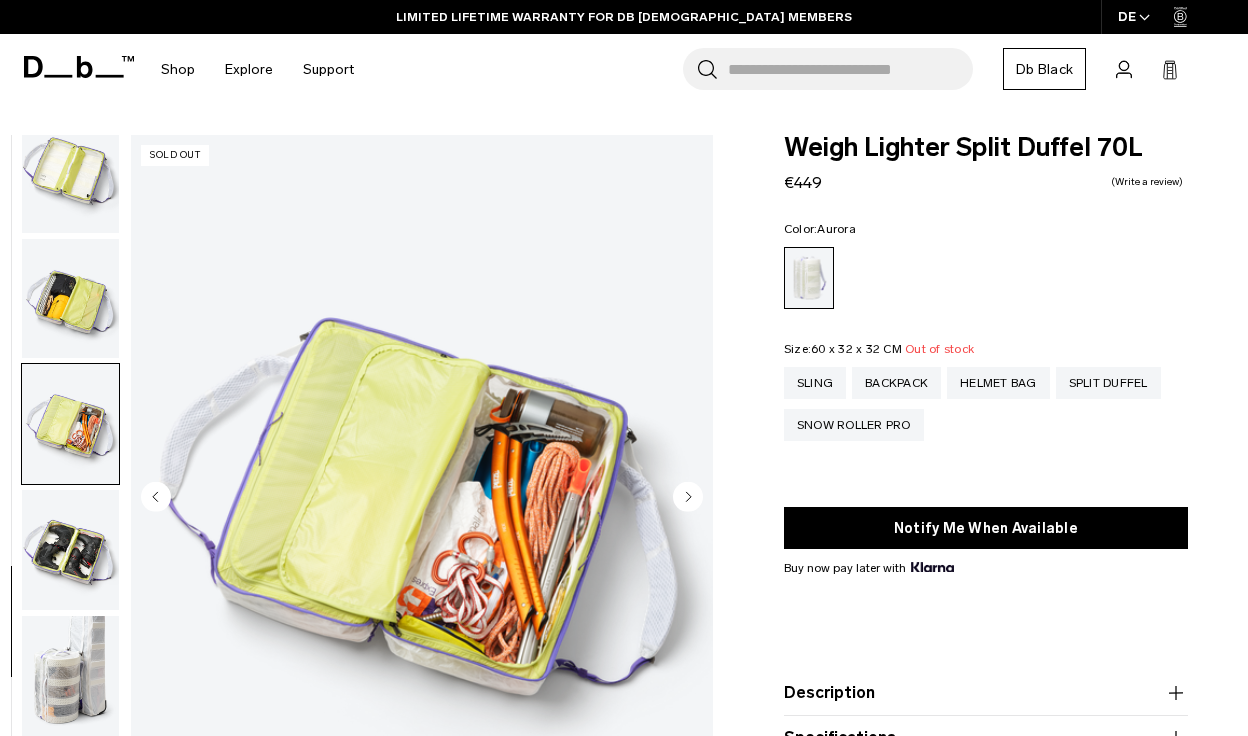 click at bounding box center [70, 550] 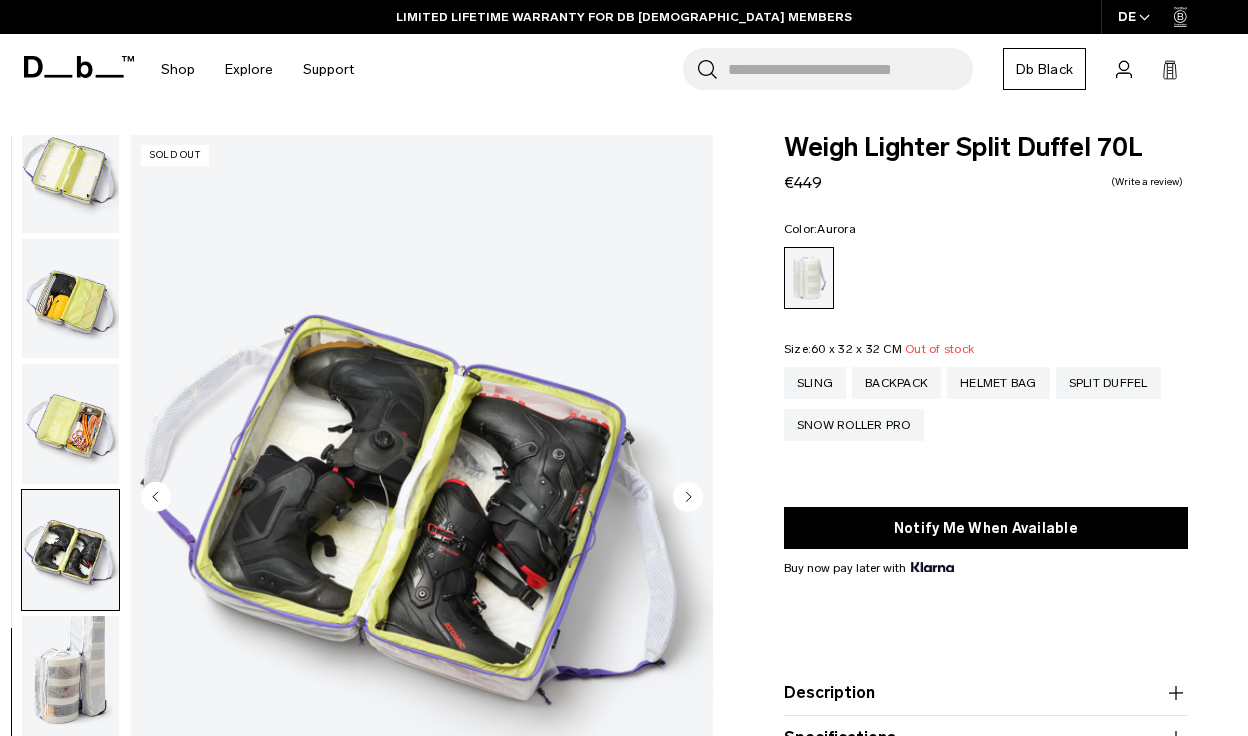 click at bounding box center (70, 676) 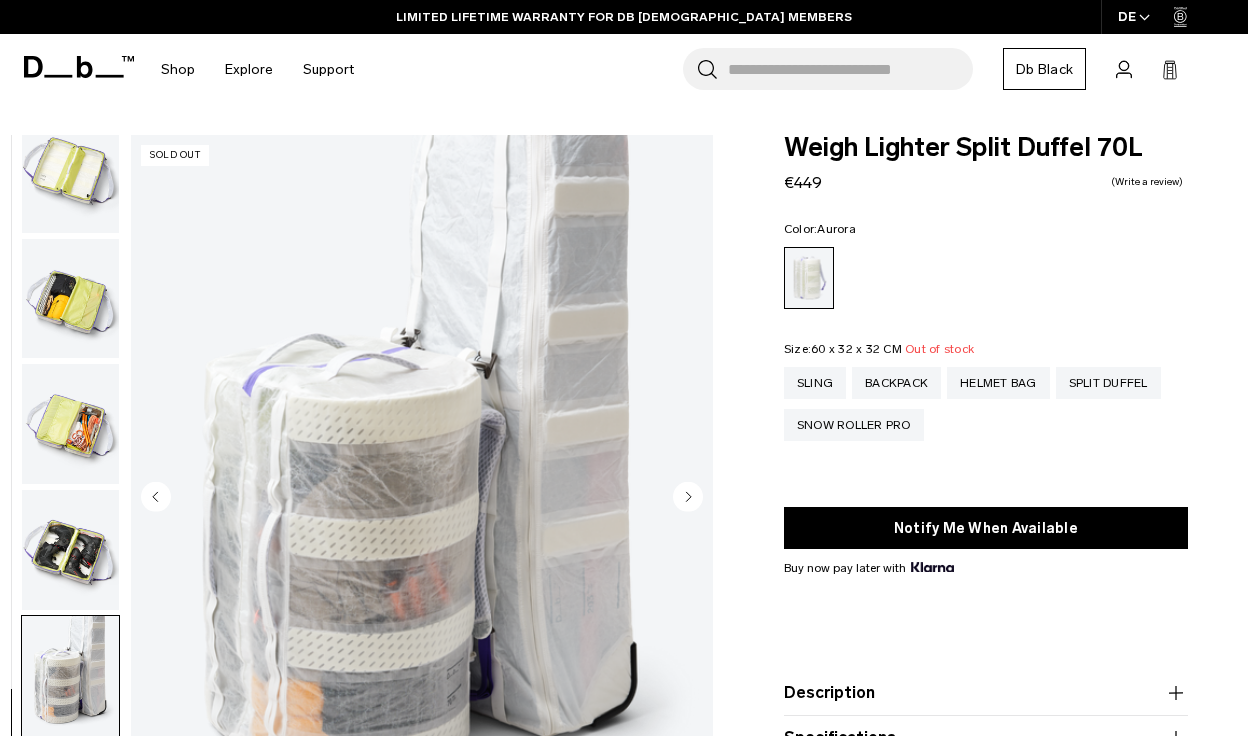 click at bounding box center (70, 550) 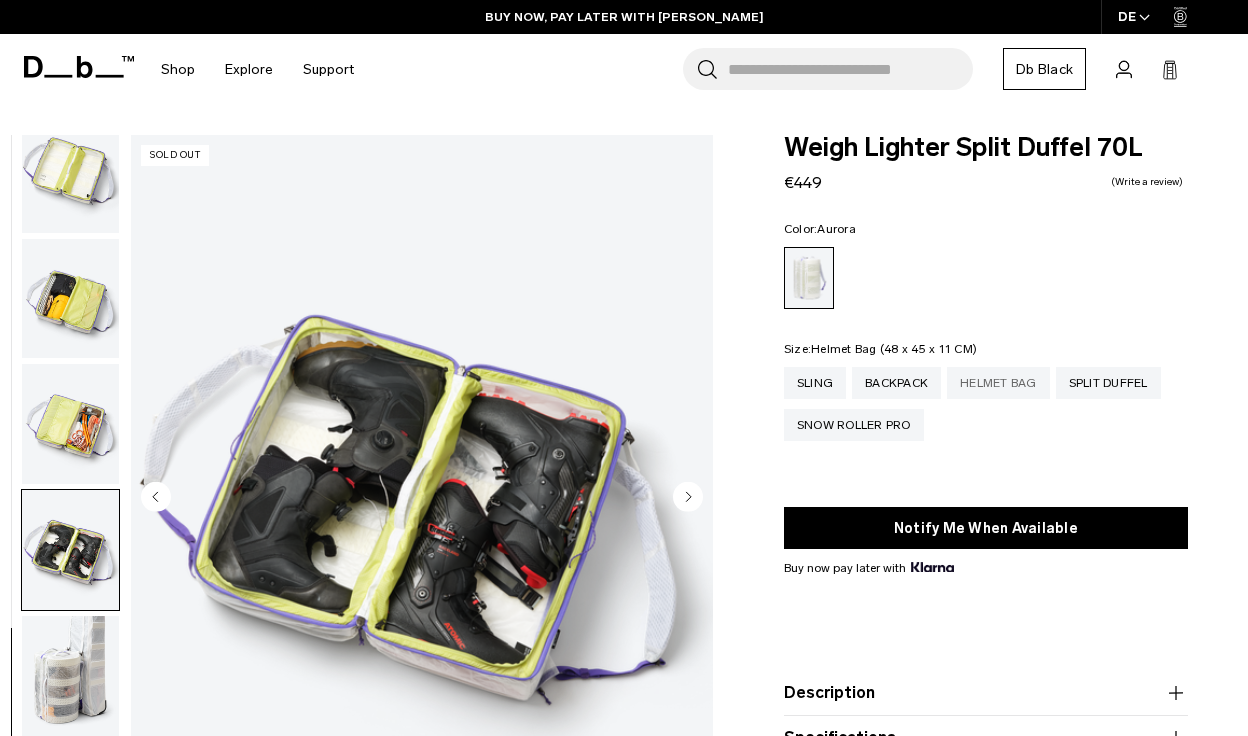 click on "Helmet Bag" at bounding box center (998, 383) 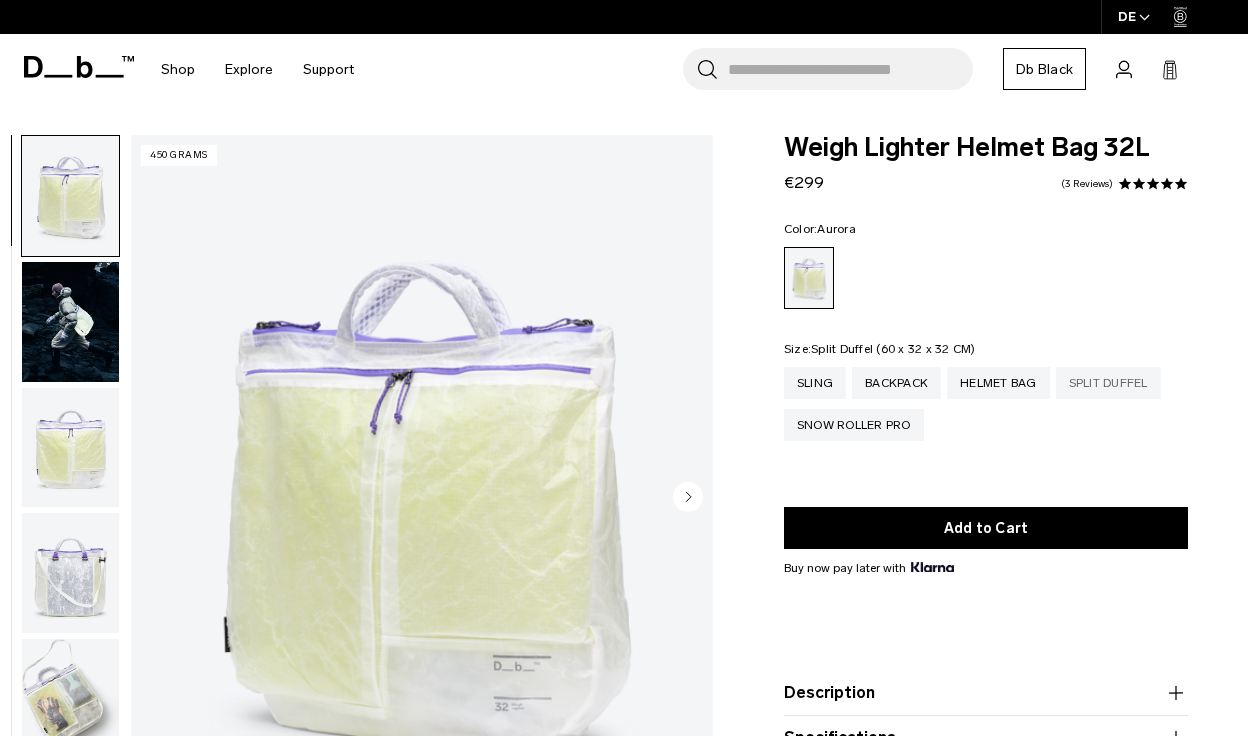 scroll, scrollTop: 0, scrollLeft: 0, axis: both 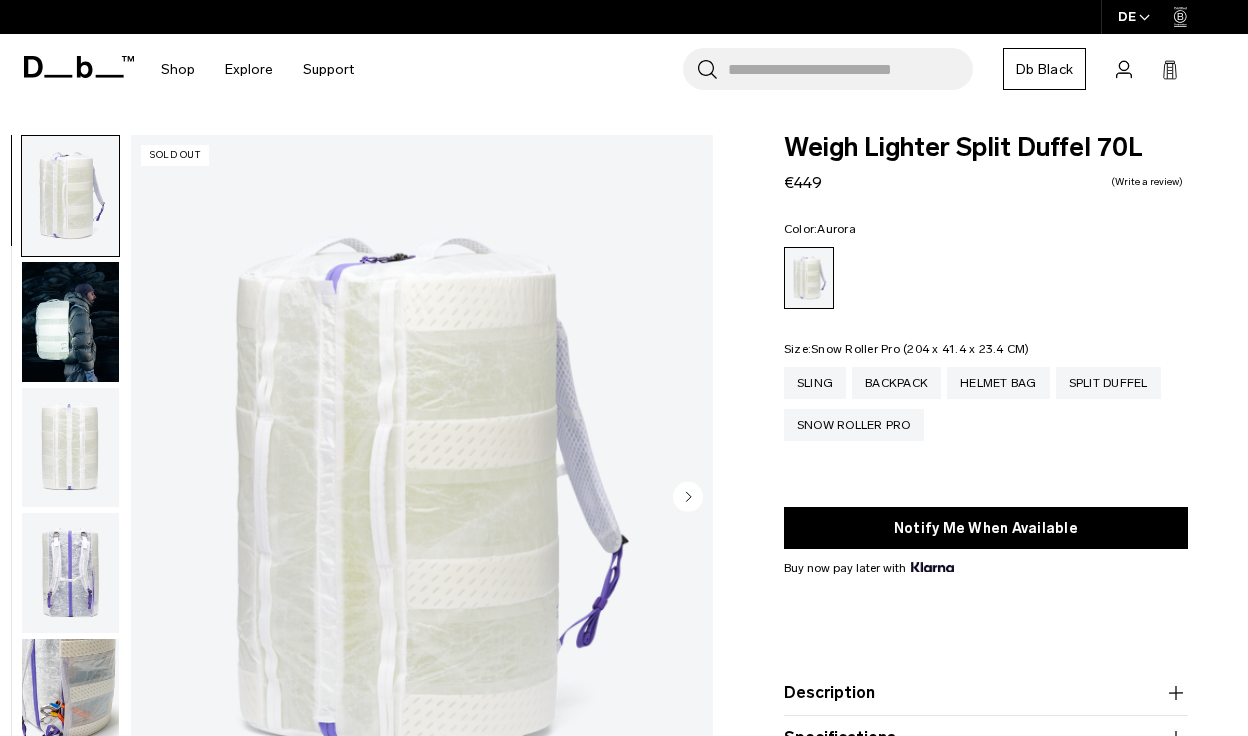 click on "Snow Roller Pro" at bounding box center [854, 425] 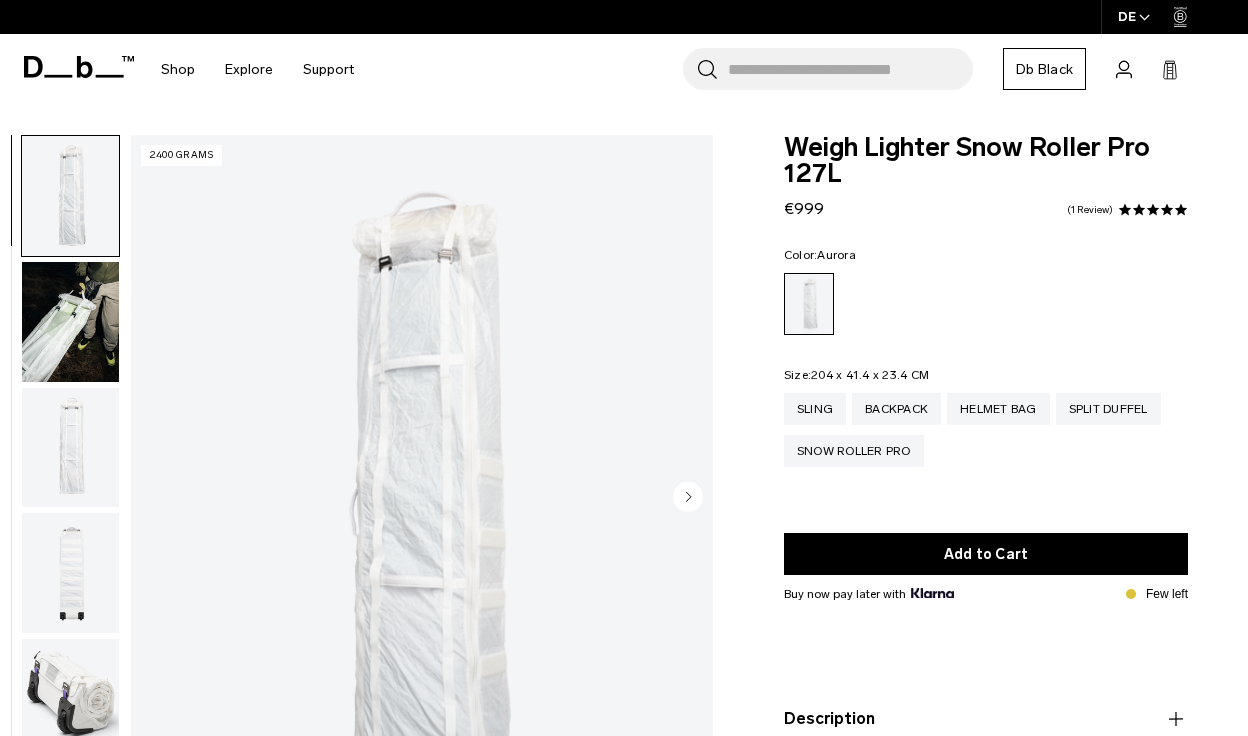 scroll, scrollTop: 0, scrollLeft: 0, axis: both 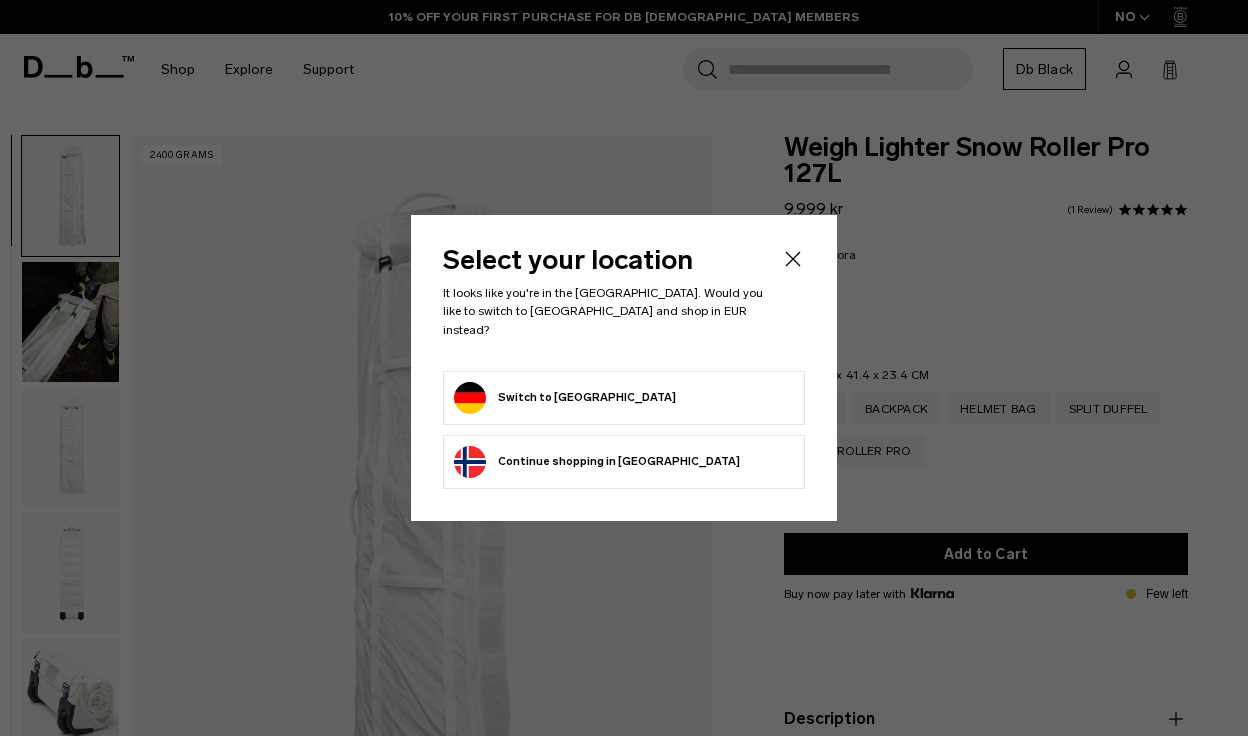 click on "Switch to Germany" at bounding box center [565, 398] 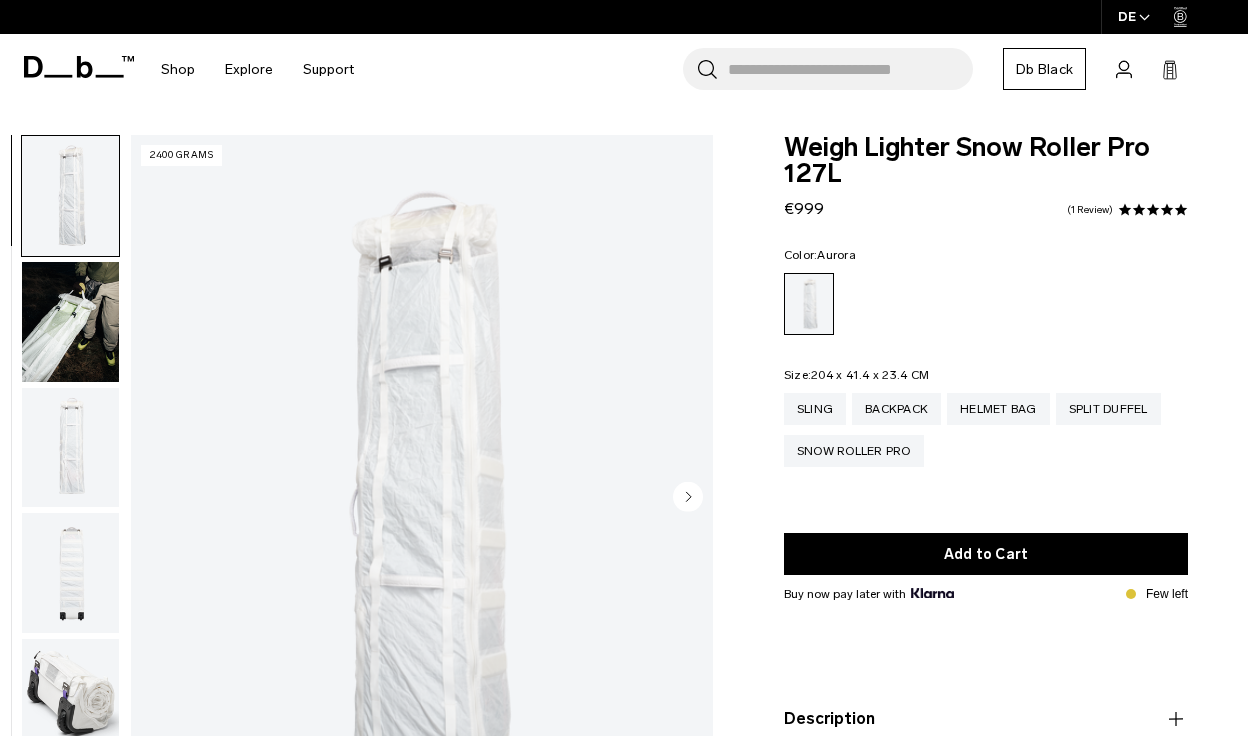 scroll, scrollTop: 0, scrollLeft: 0, axis: both 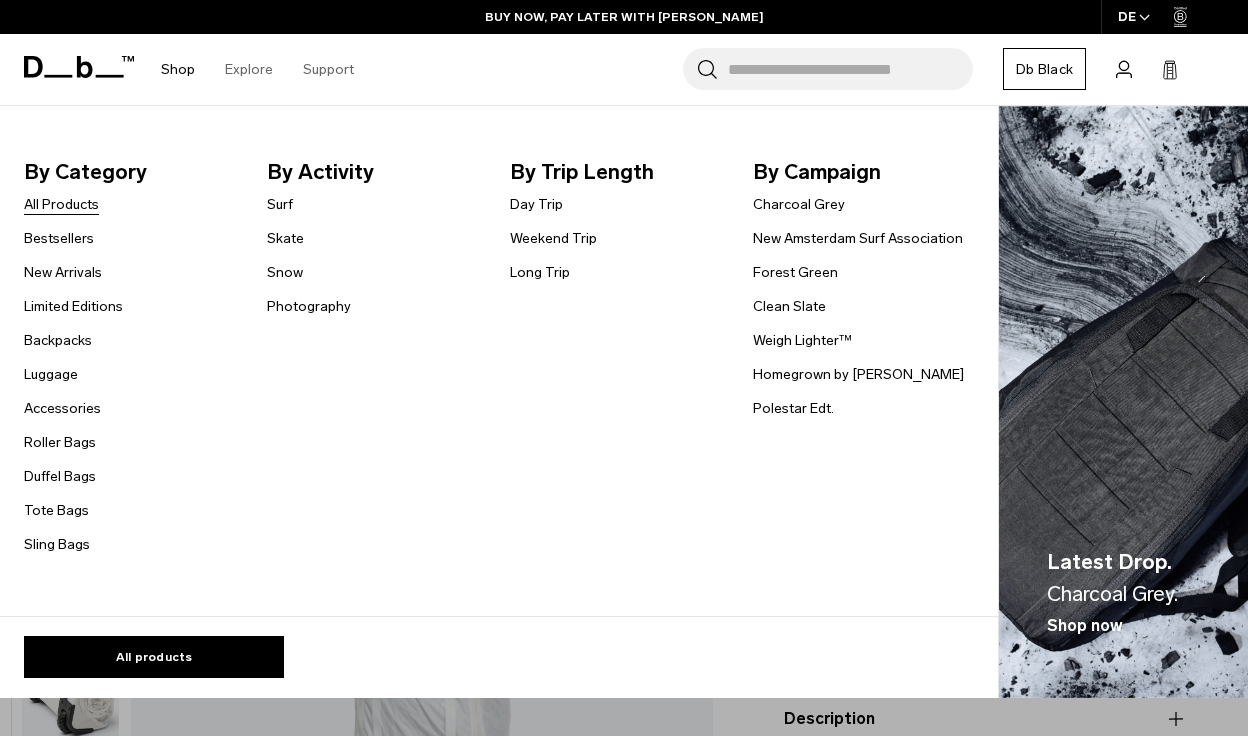 click on "All Products" at bounding box center (61, 204) 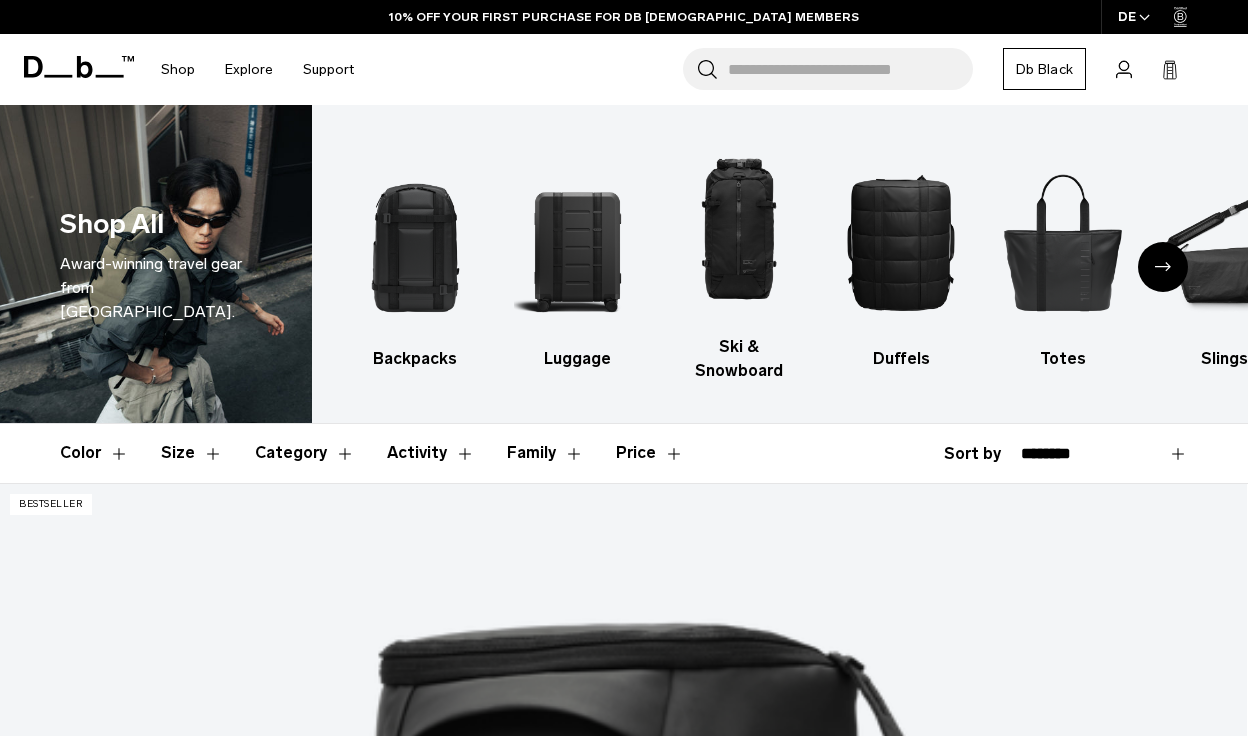 scroll, scrollTop: 0, scrollLeft: 0, axis: both 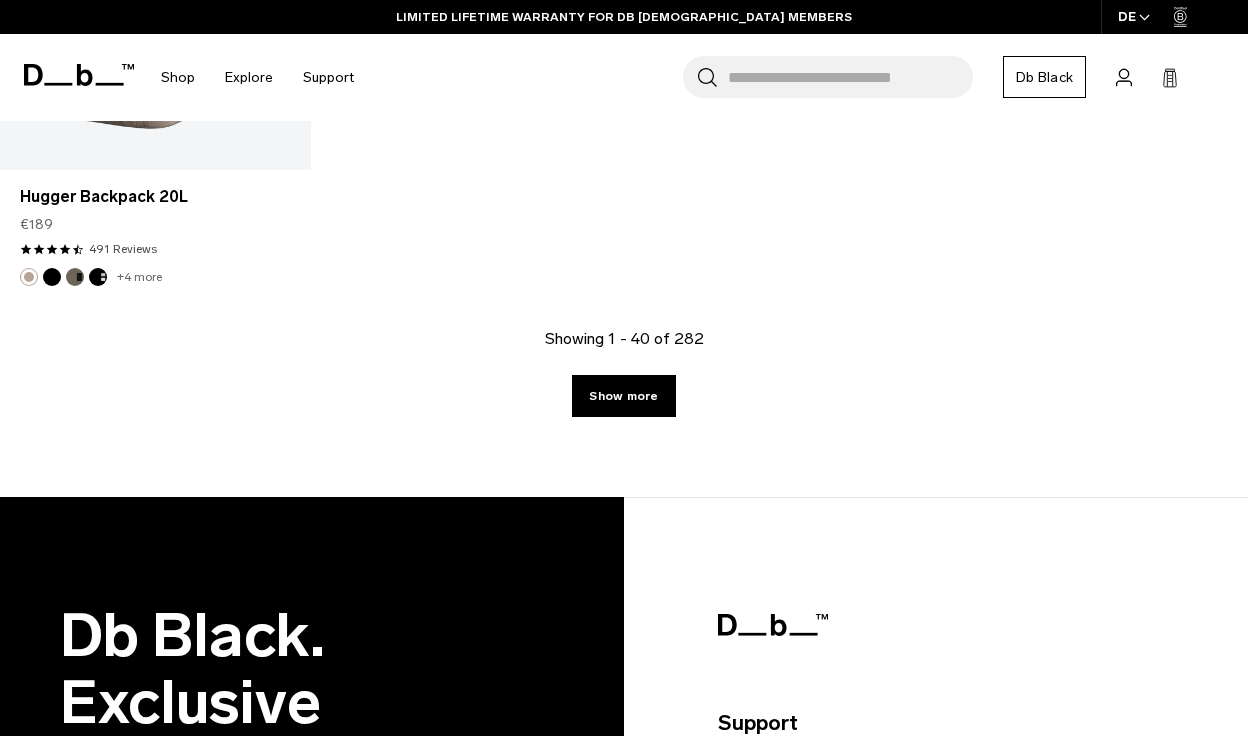 click on "Showing 1 - 40 of 282
Show more" at bounding box center [624, 412] 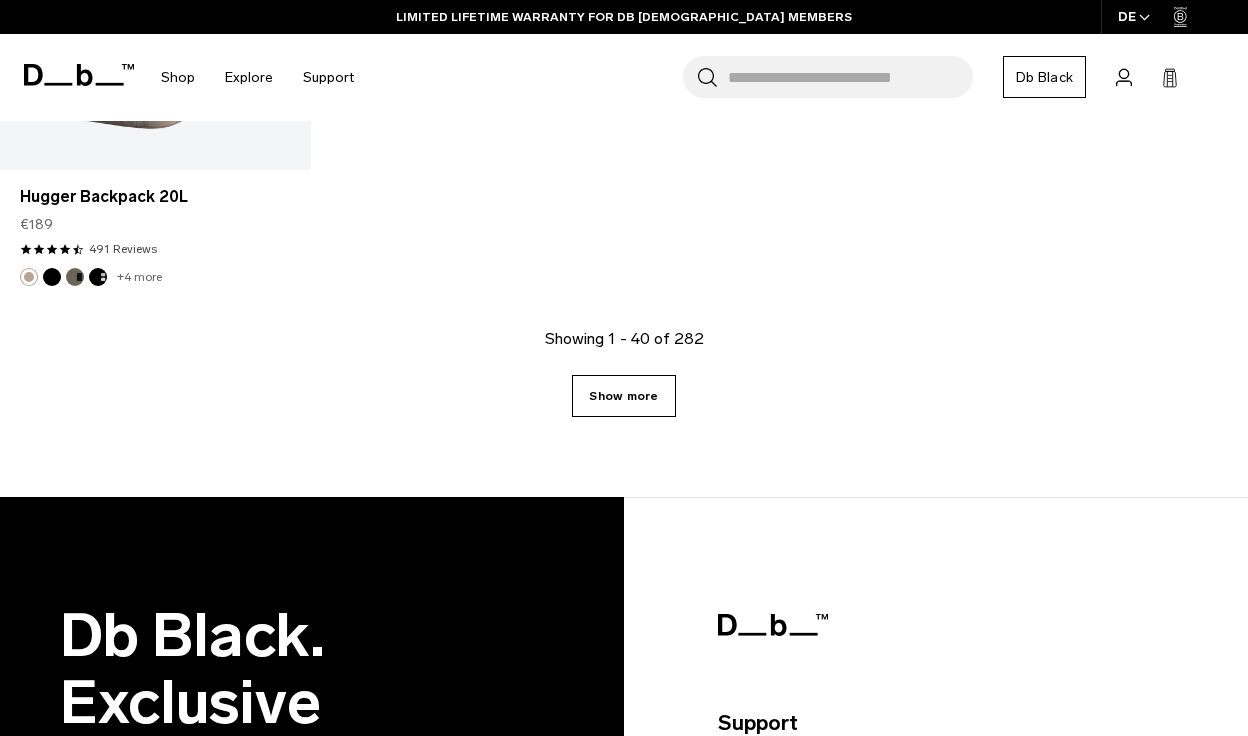 click on "Show more" at bounding box center [623, 396] 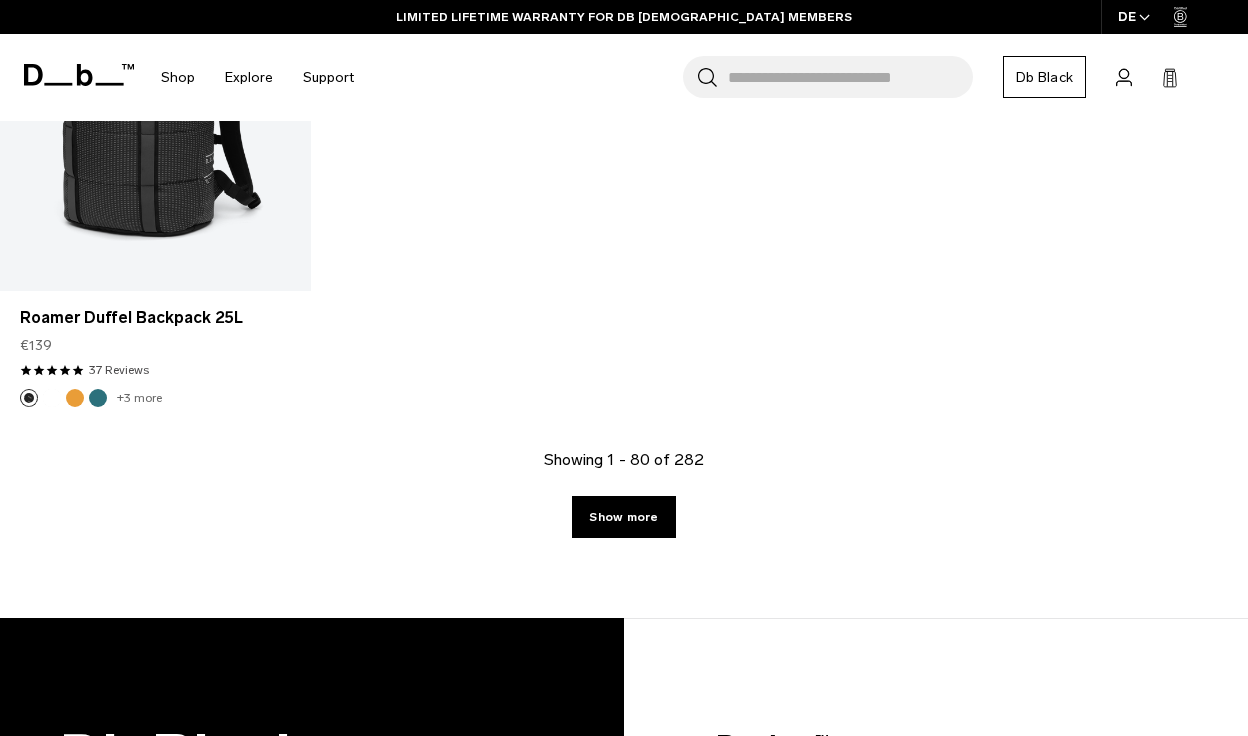 scroll, scrollTop: 10689, scrollLeft: 0, axis: vertical 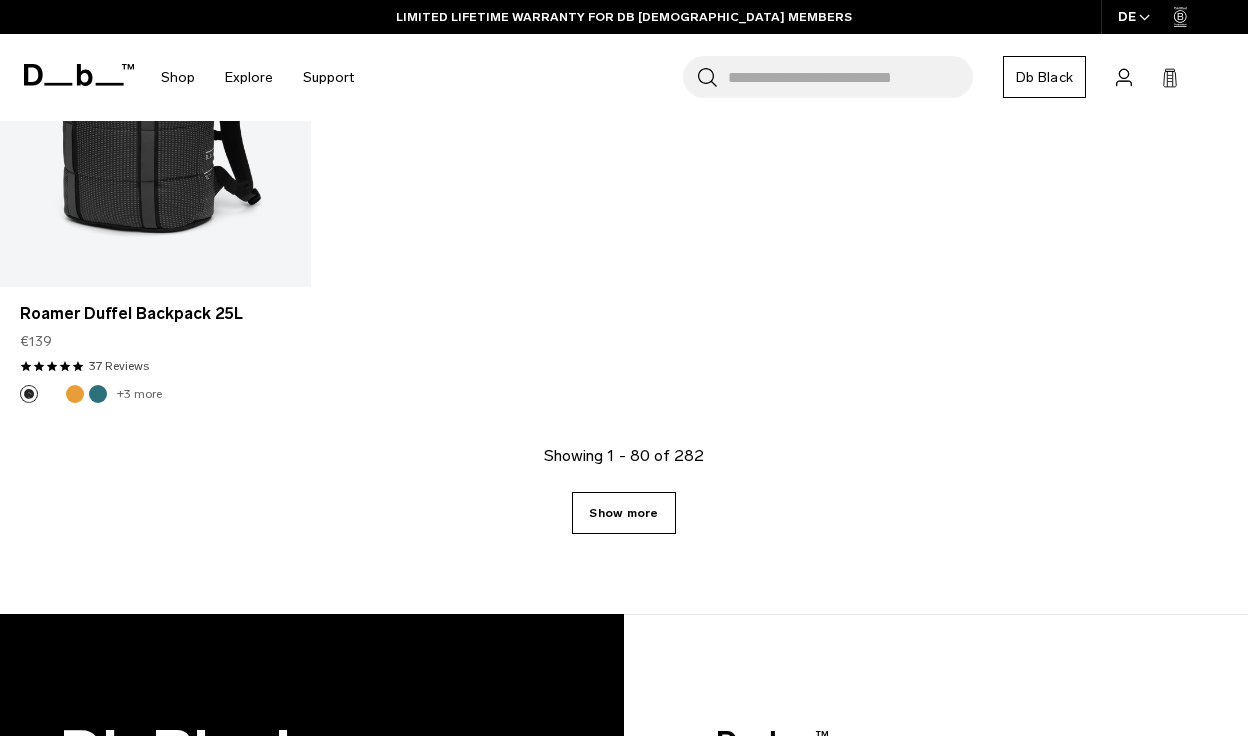 click on "Show more" at bounding box center [623, 513] 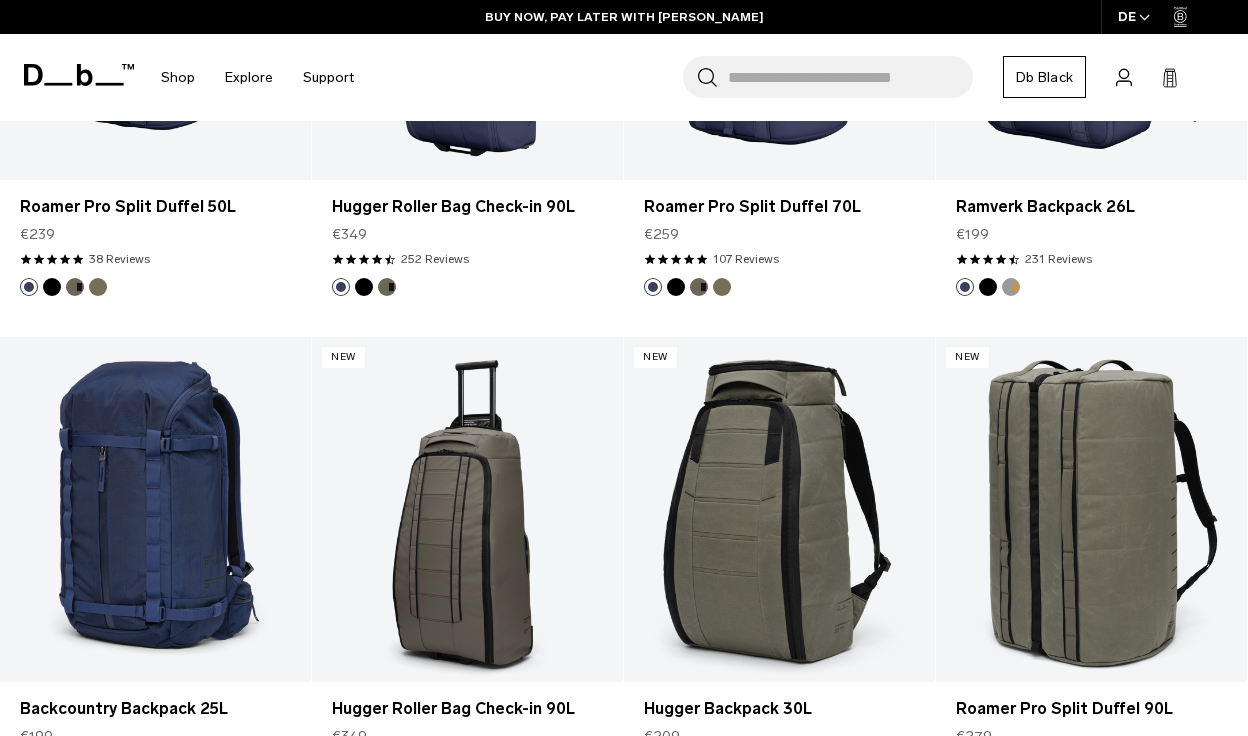 scroll, scrollTop: 3712, scrollLeft: 0, axis: vertical 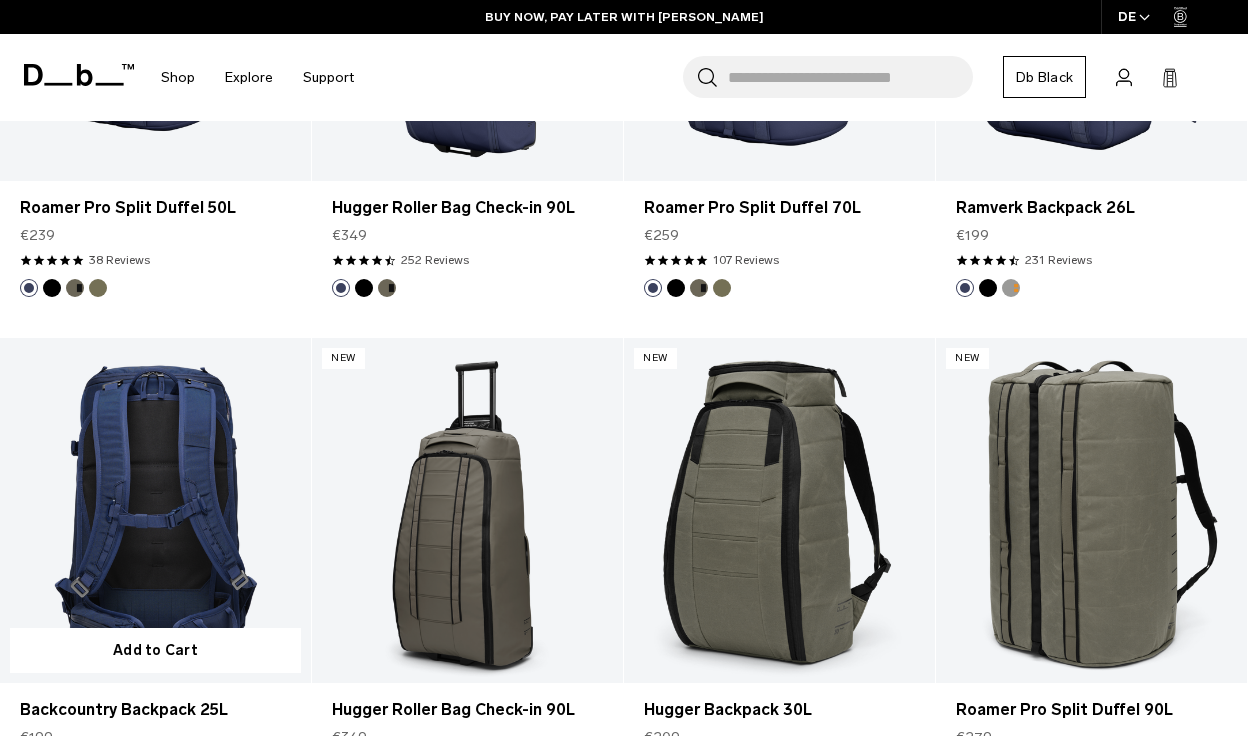 click at bounding box center [155, 511] 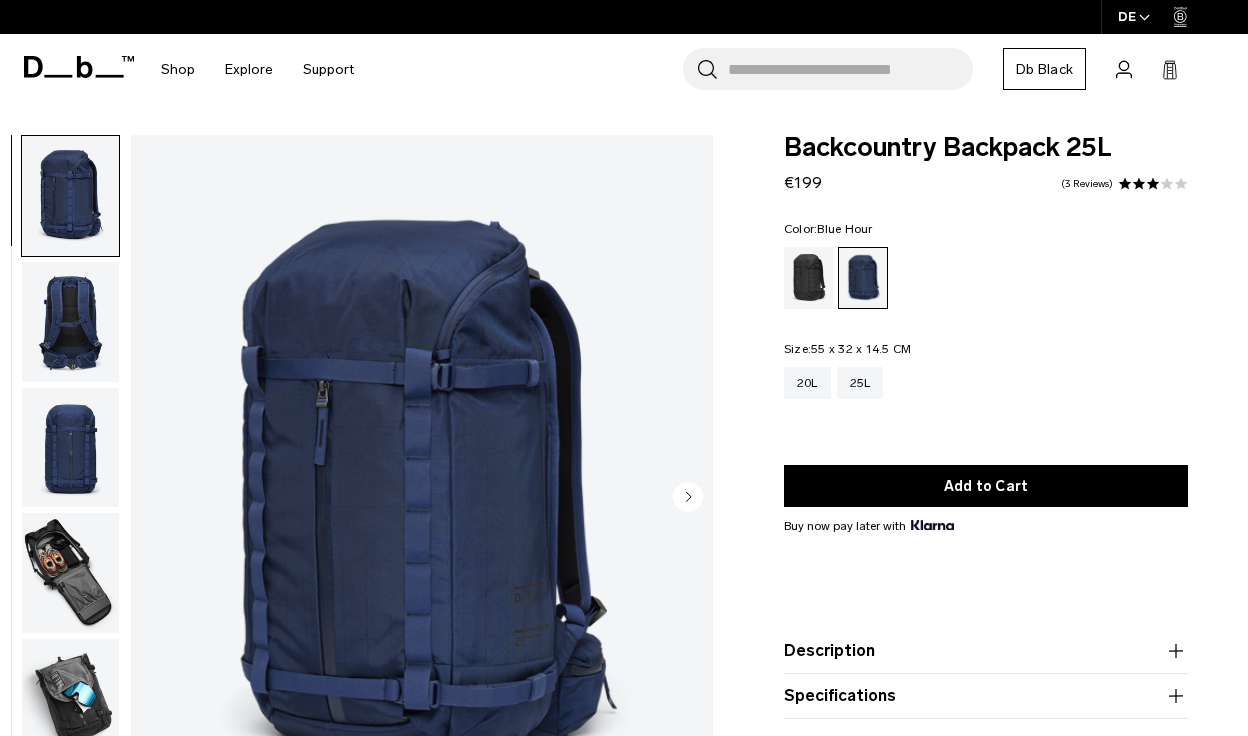 scroll, scrollTop: 0, scrollLeft: 0, axis: both 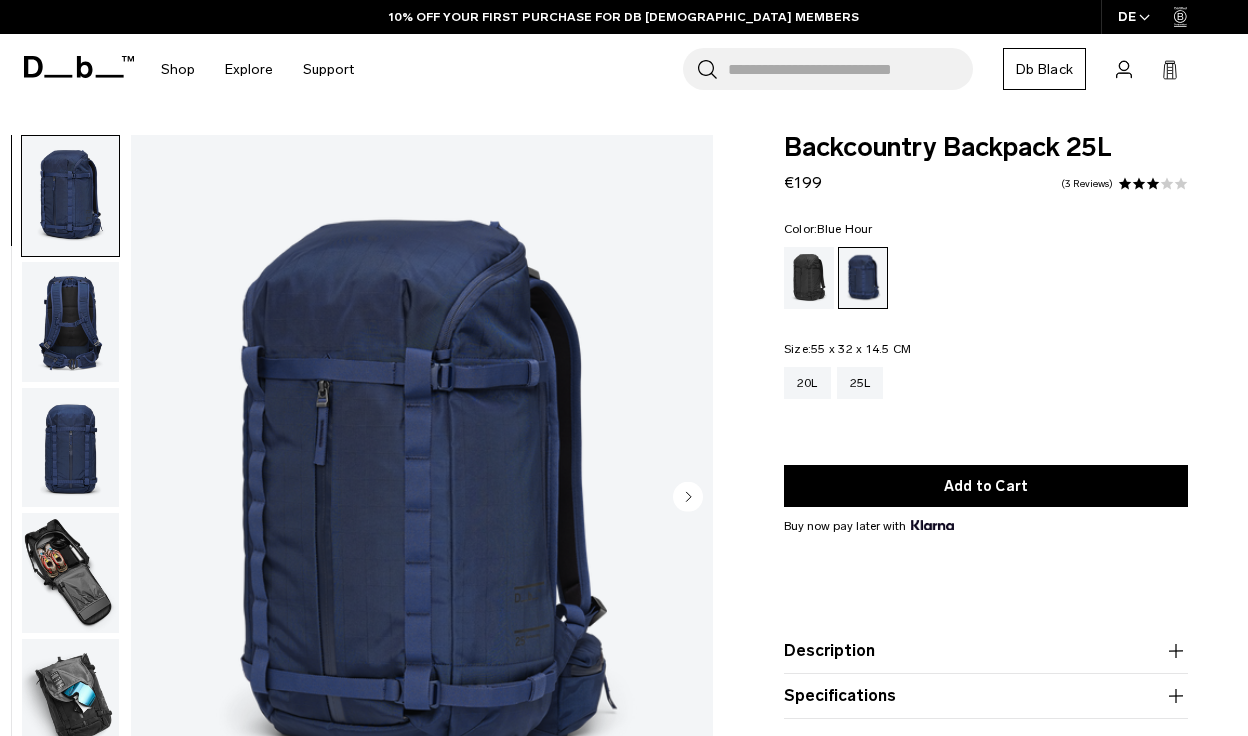 click at bounding box center (70, 322) 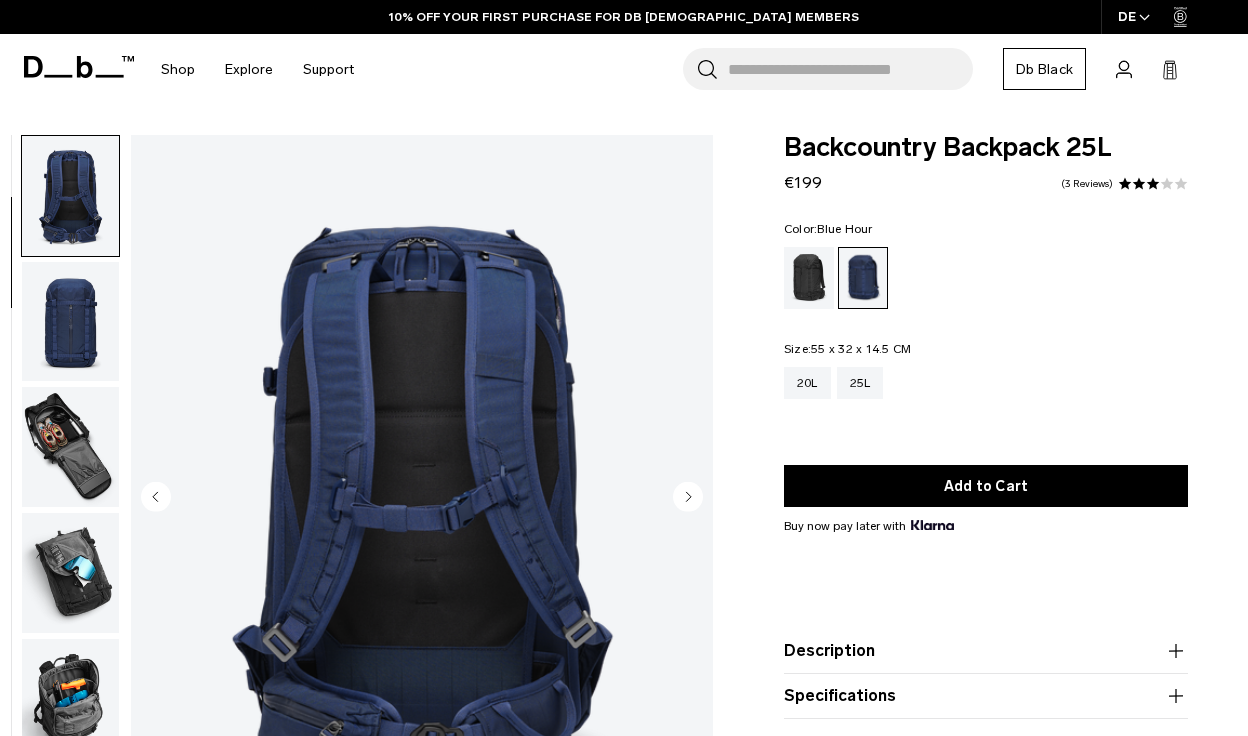 click at bounding box center (70, 322) 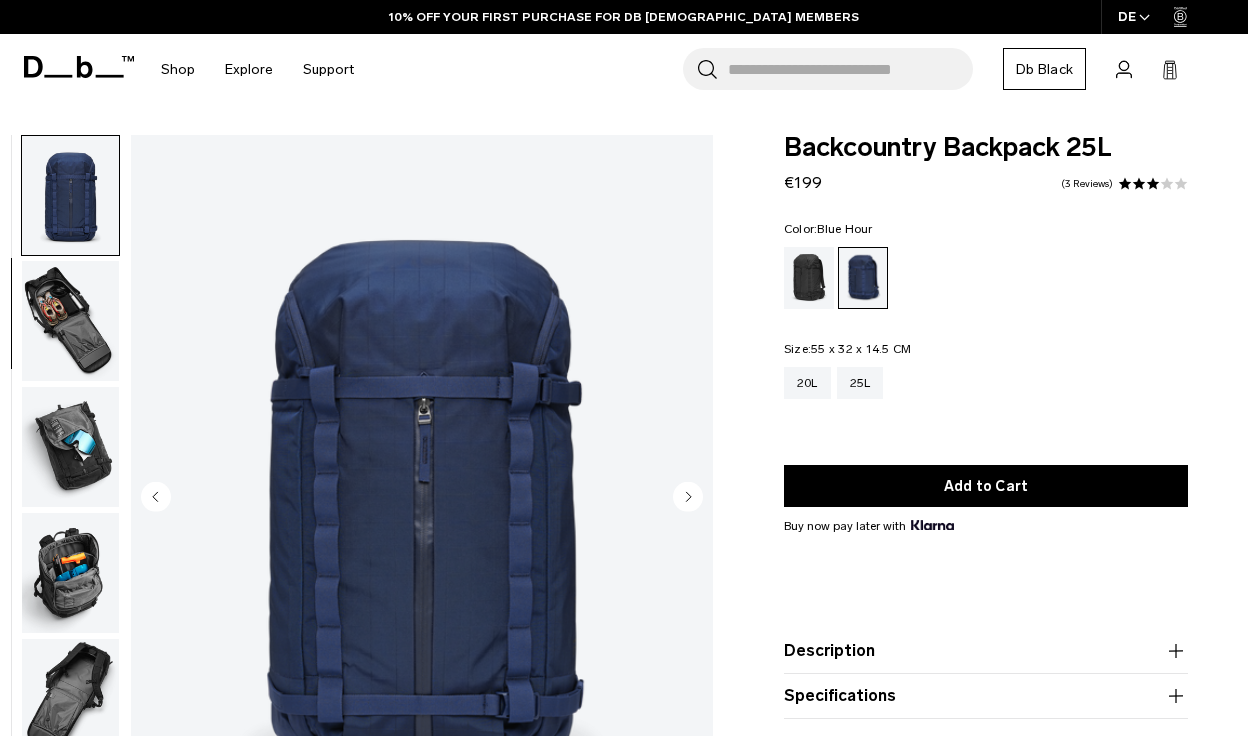 click at bounding box center [70, 321] 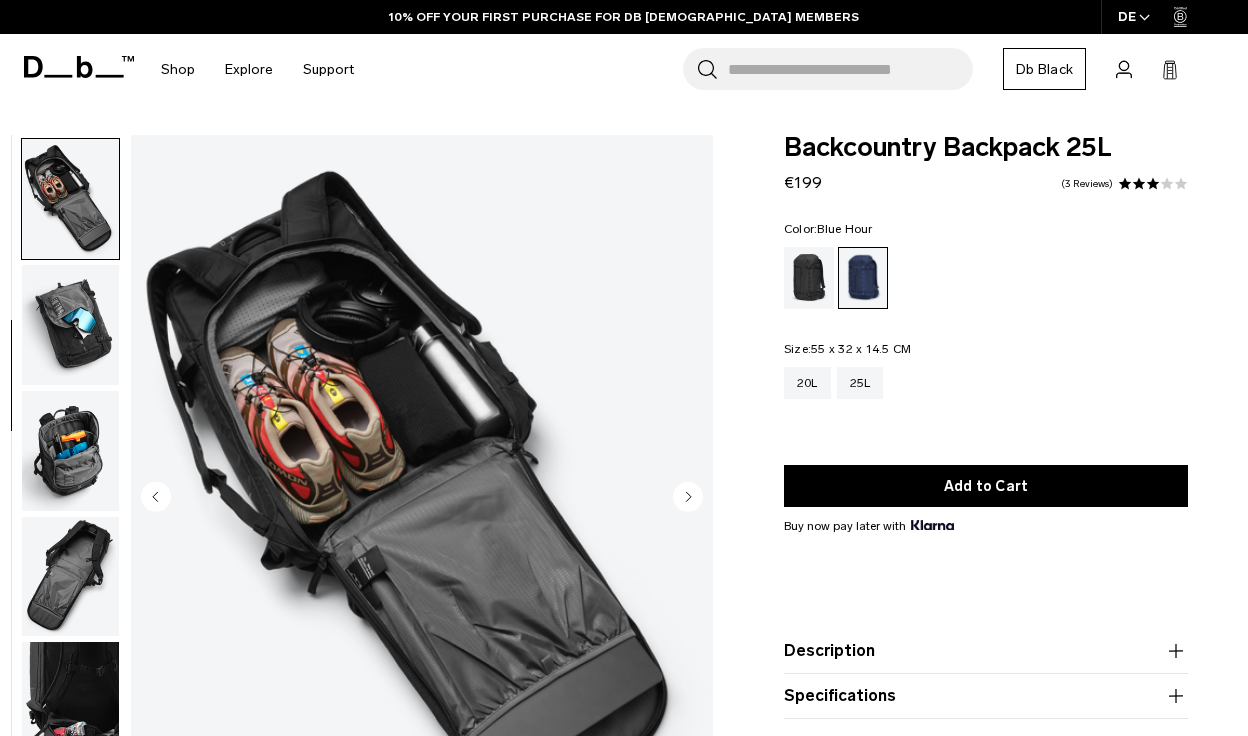 scroll, scrollTop: 377, scrollLeft: 0, axis: vertical 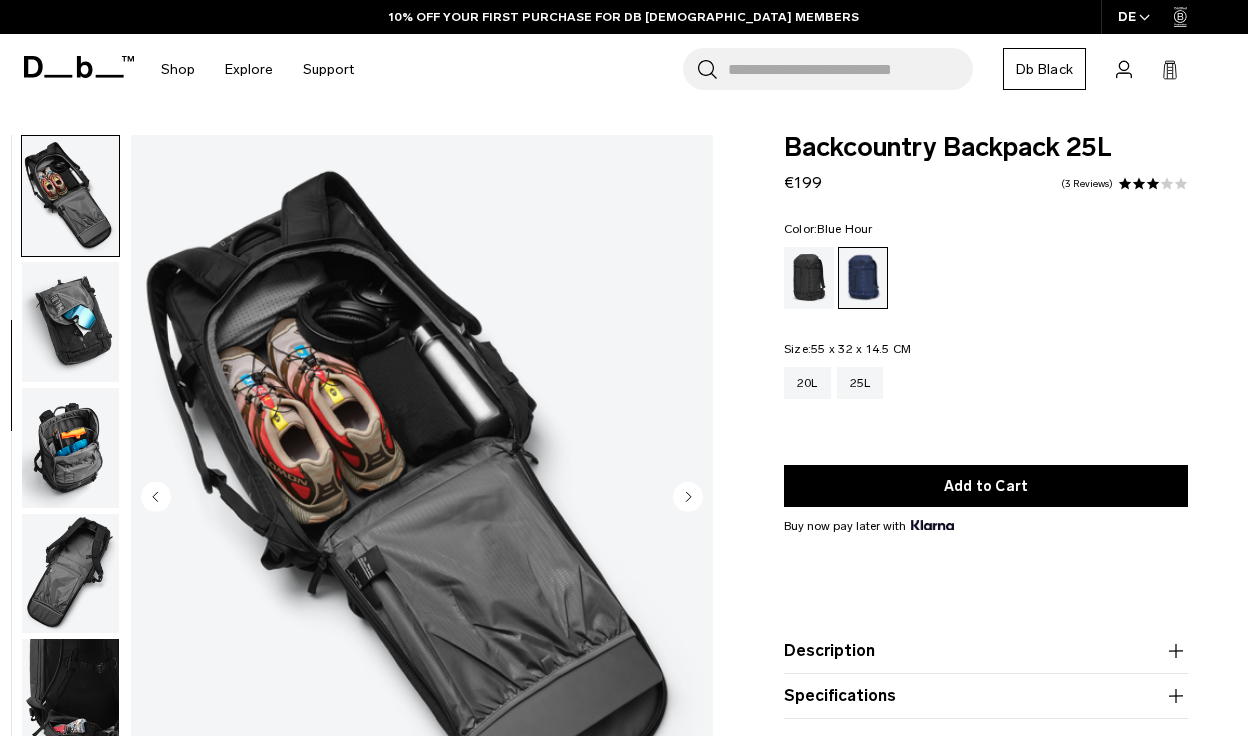 click at bounding box center [70, 322] 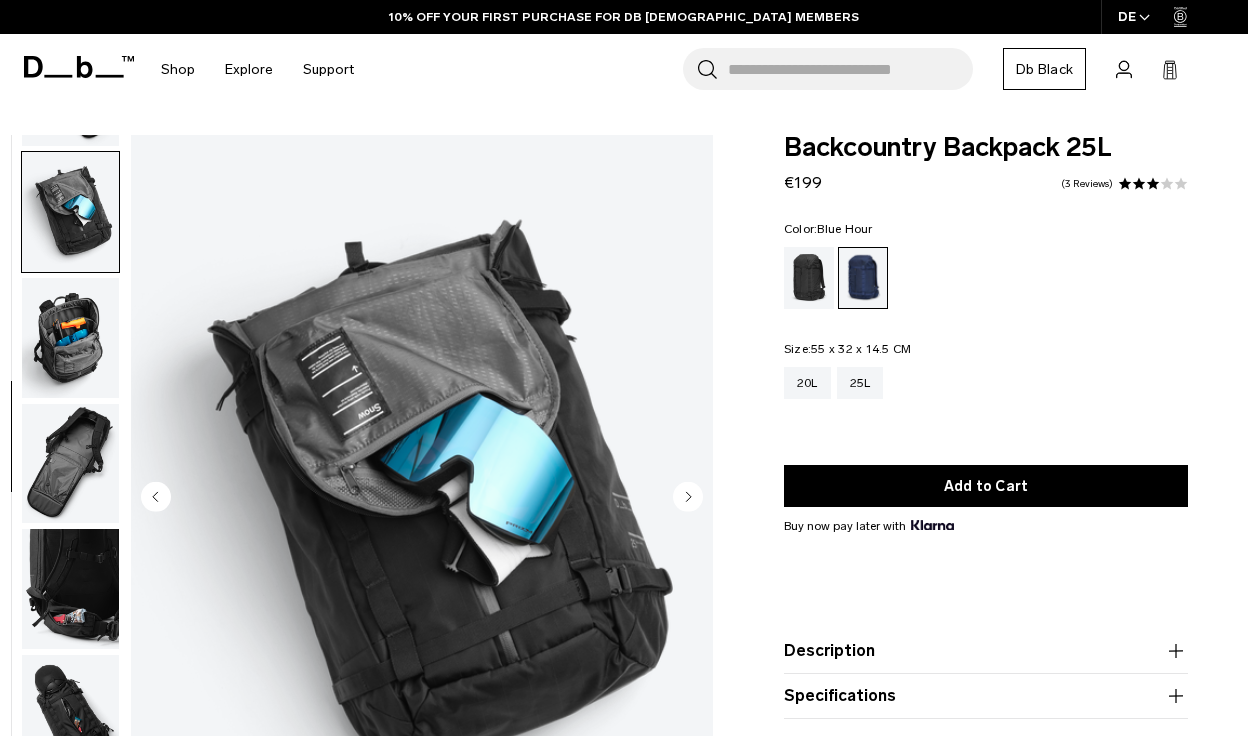 scroll, scrollTop: 503, scrollLeft: 0, axis: vertical 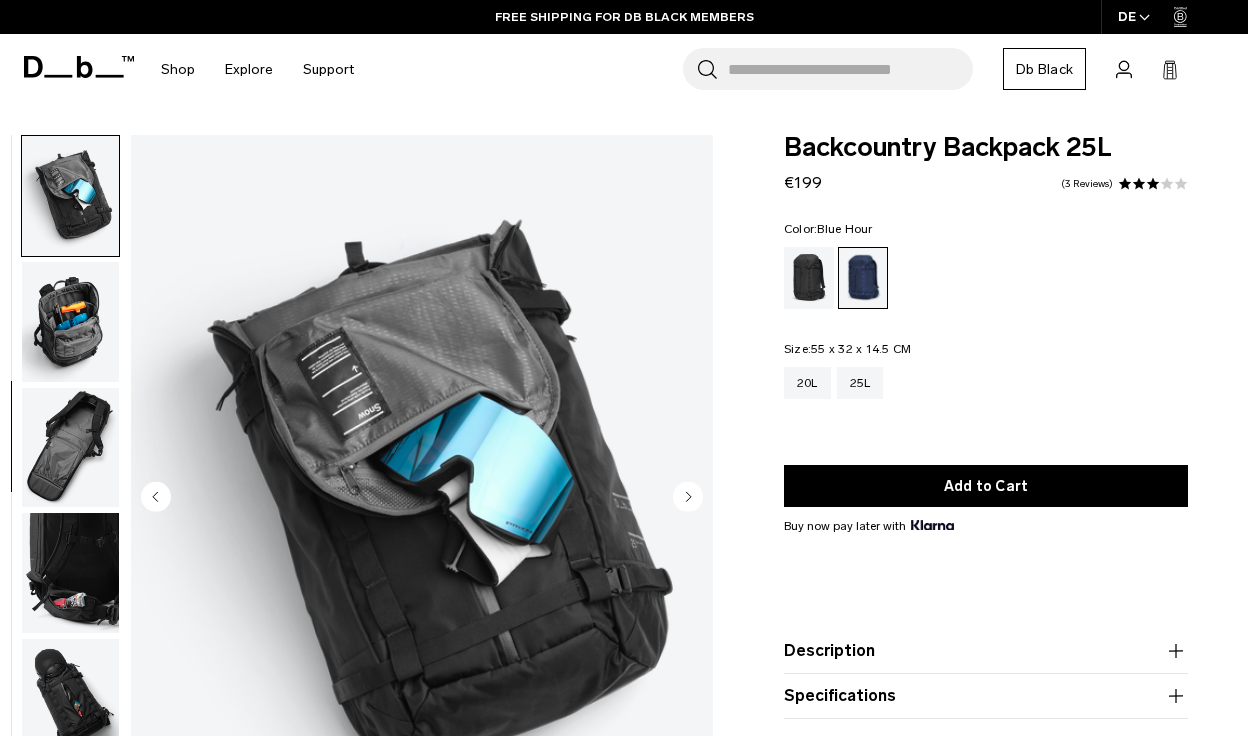 click at bounding box center (70, 322) 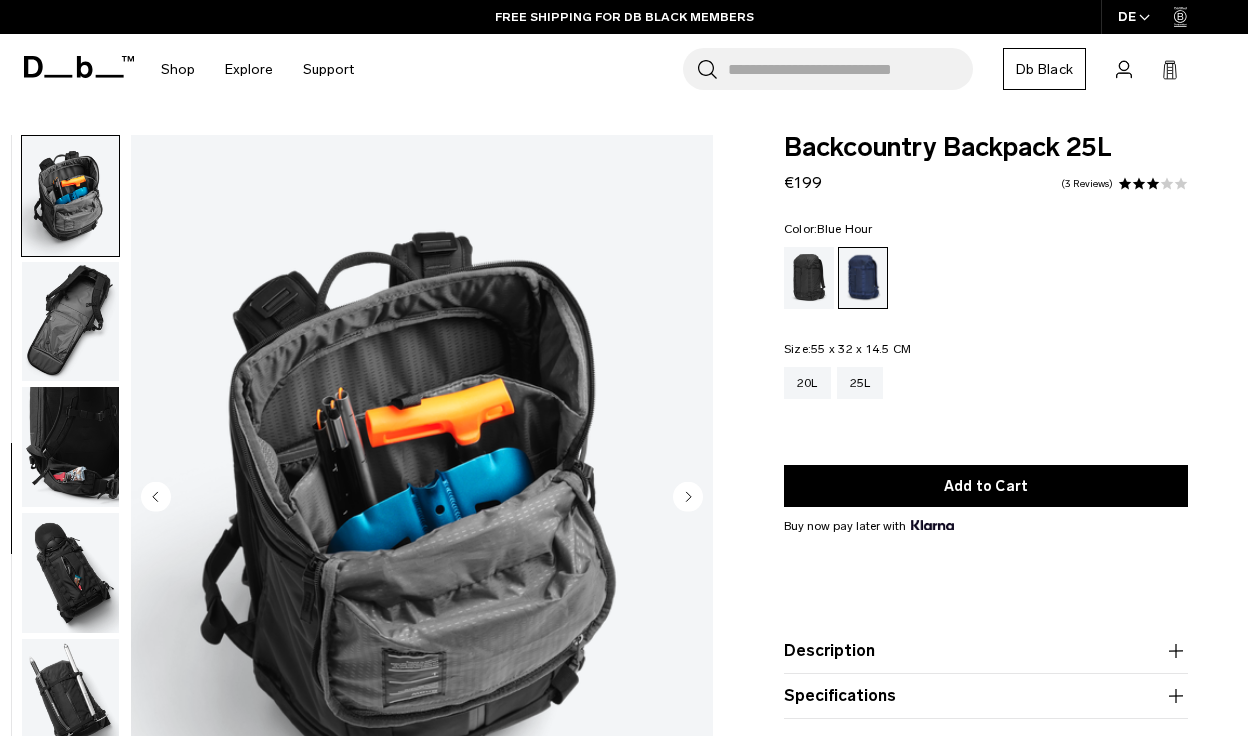 click at bounding box center (70, 322) 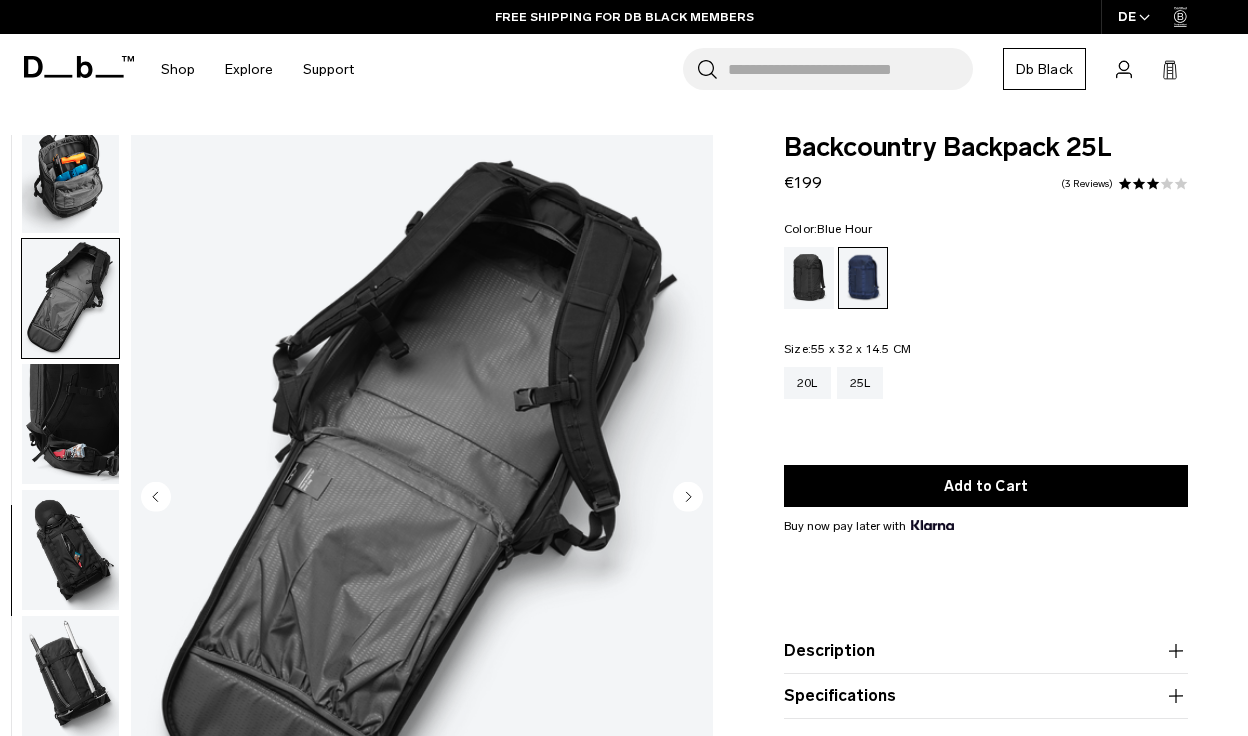 click at bounding box center [70, 424] 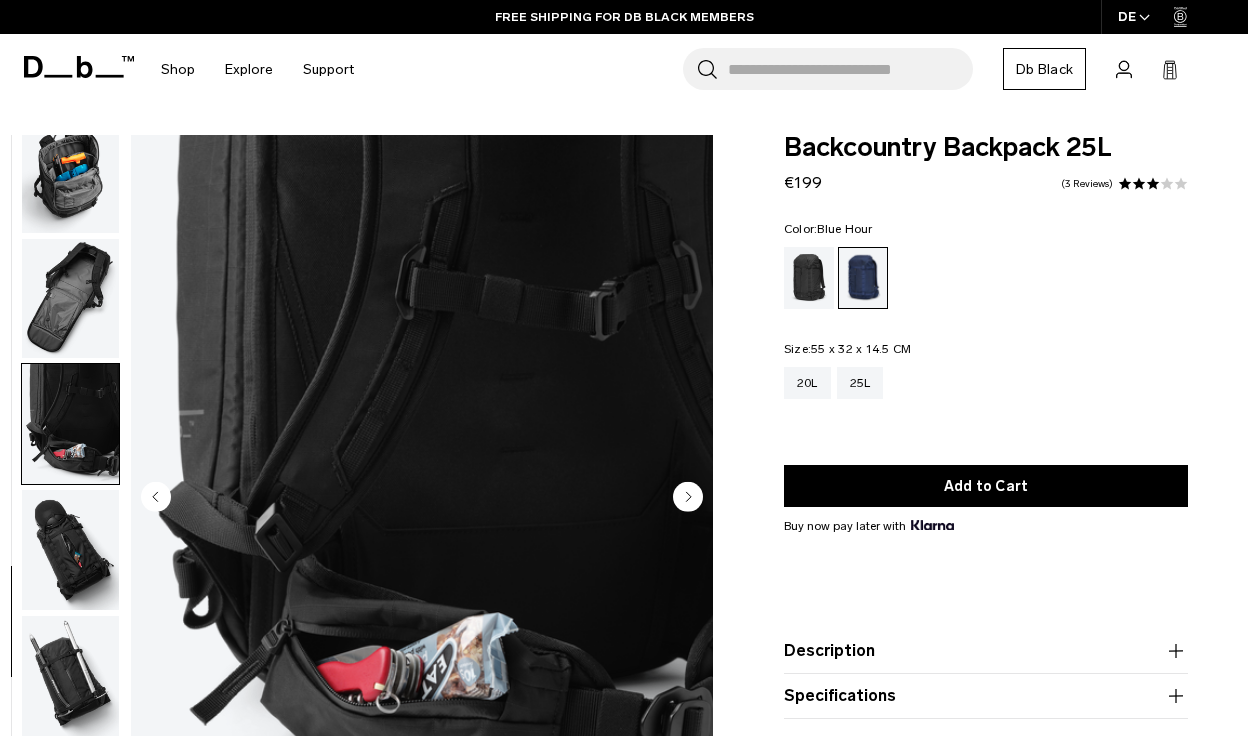 click at bounding box center [70, 550] 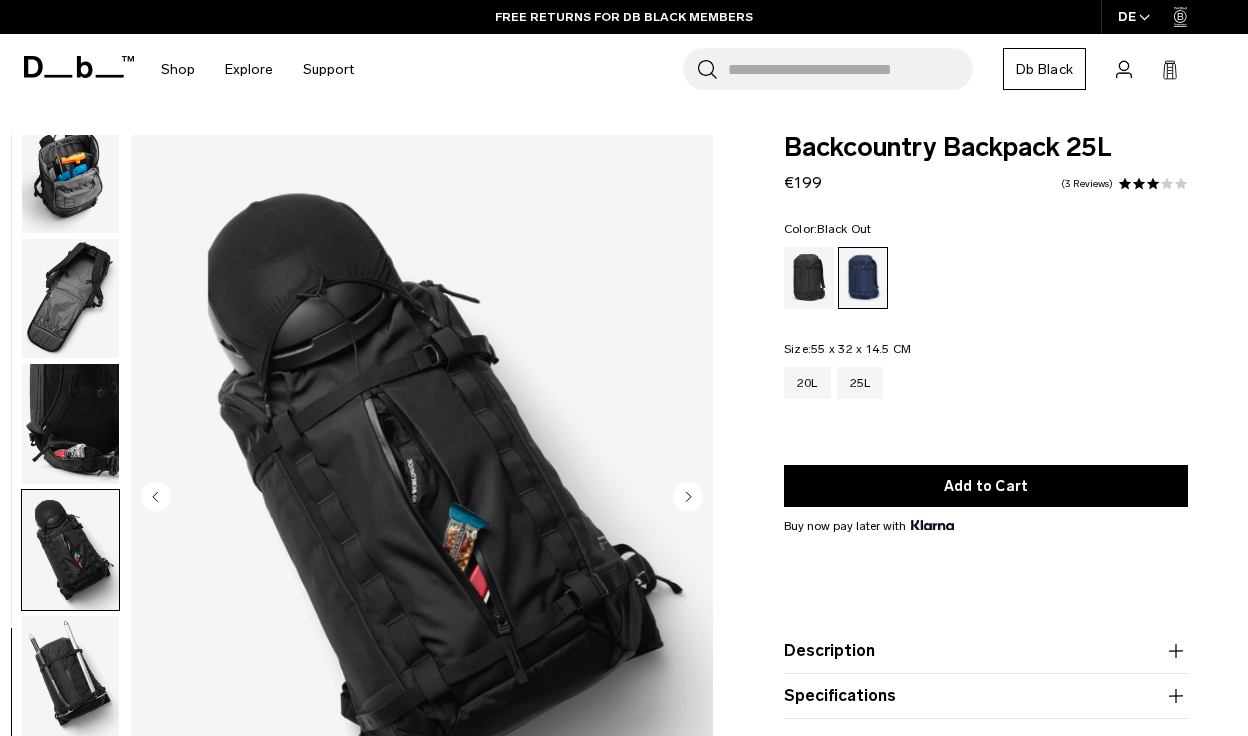click at bounding box center (809, 278) 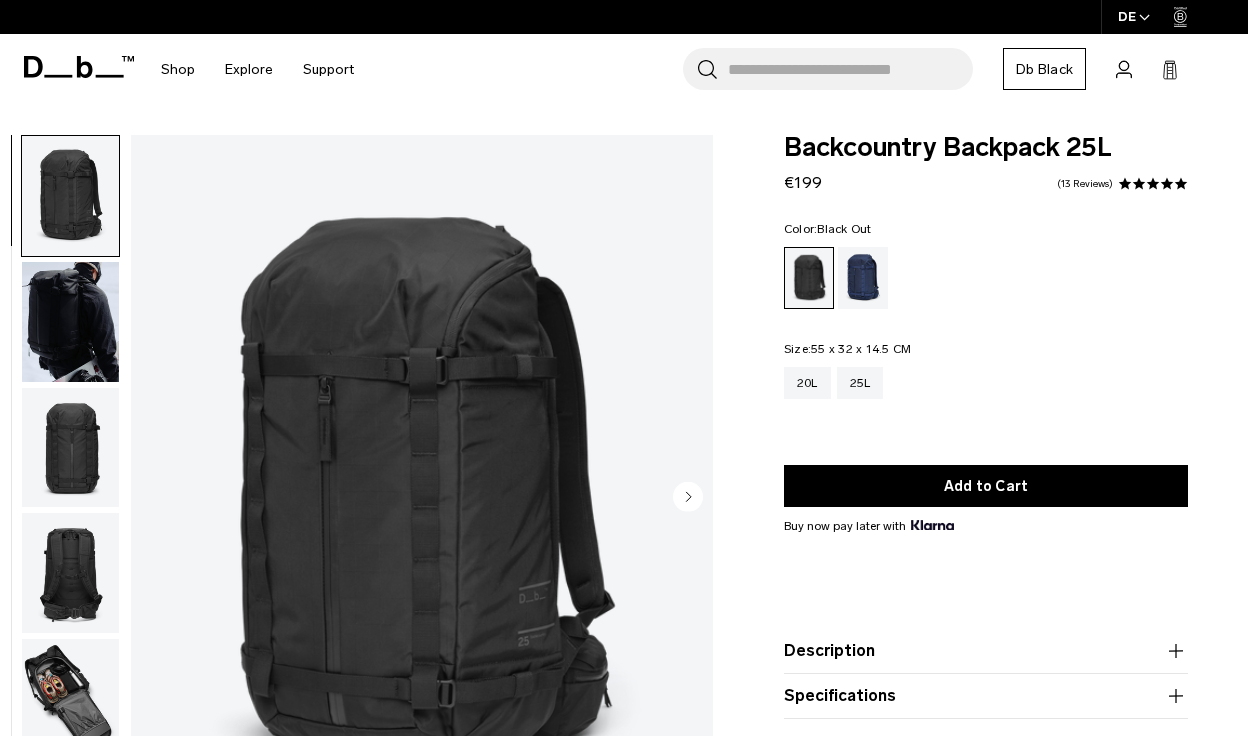 scroll, scrollTop: 0, scrollLeft: 0, axis: both 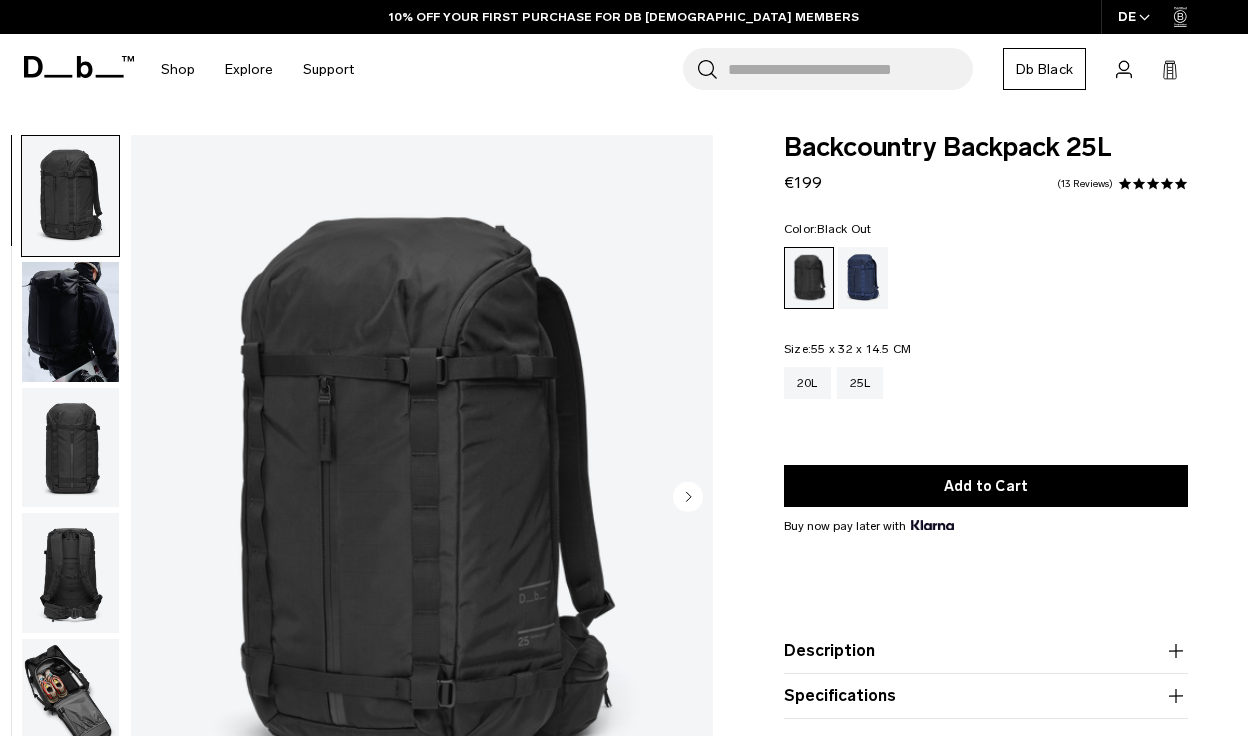click at bounding box center (70, 322) 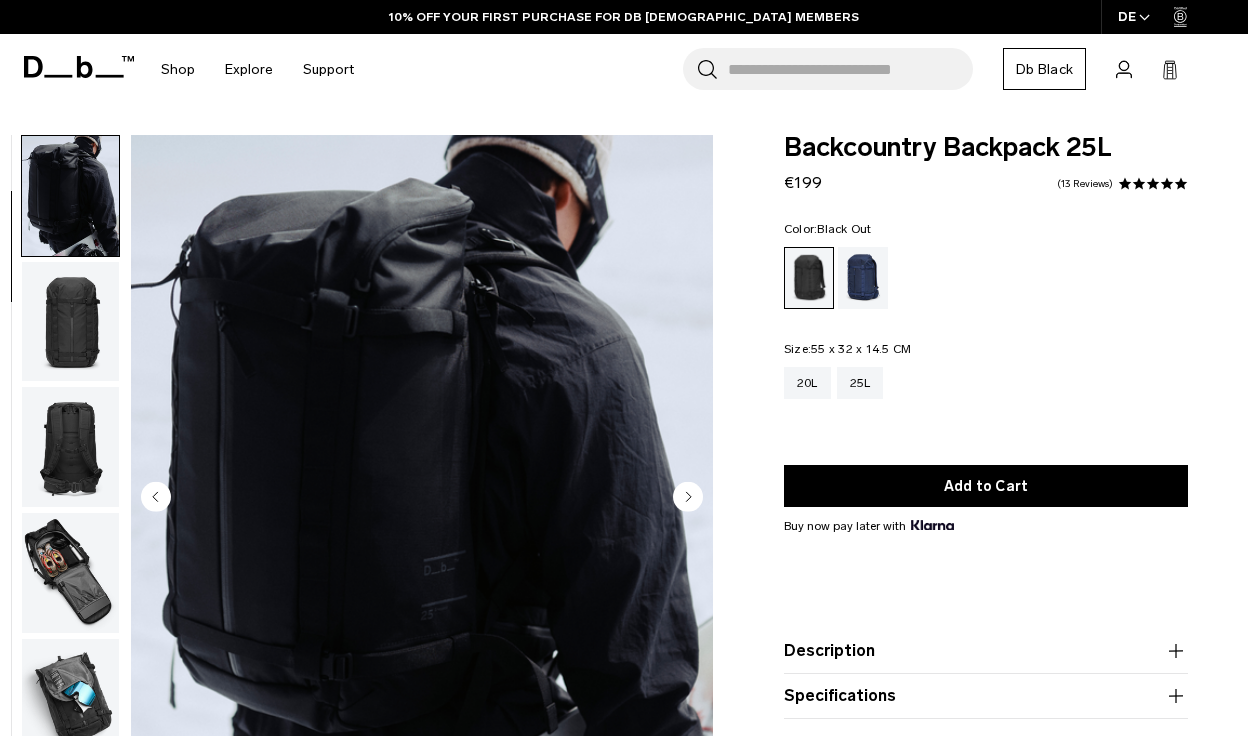 click 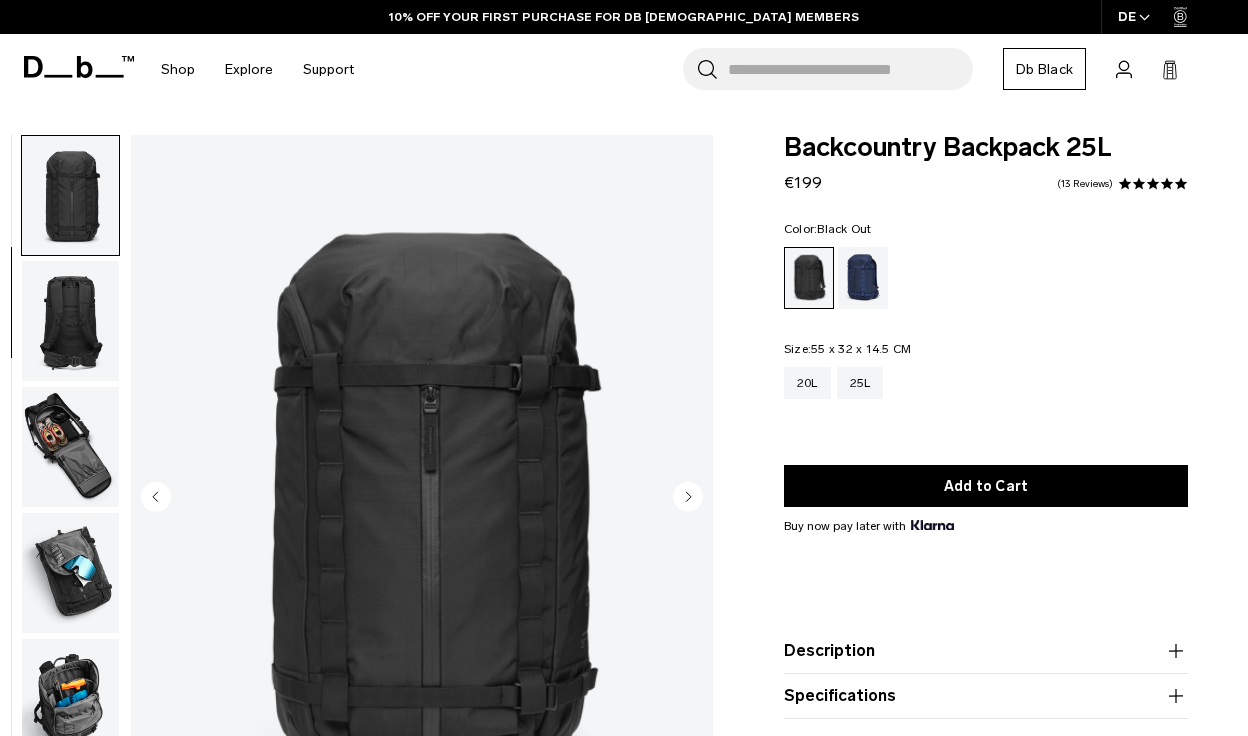click 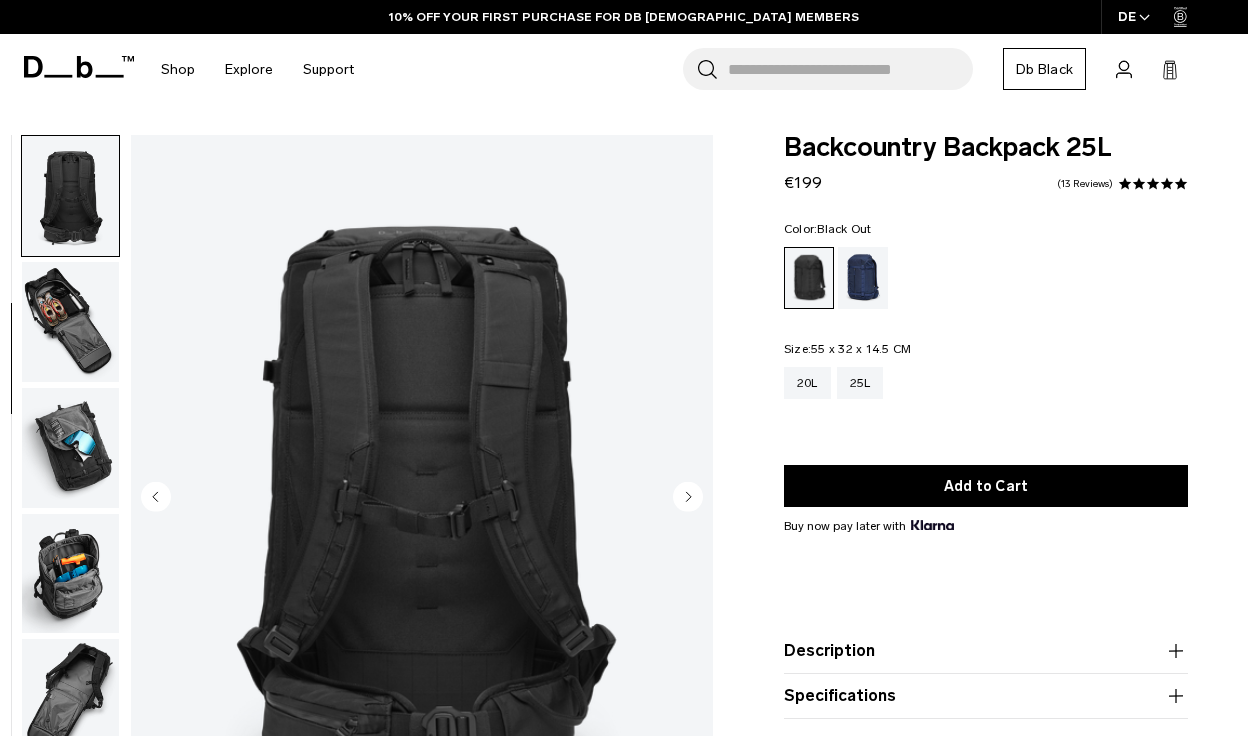 click 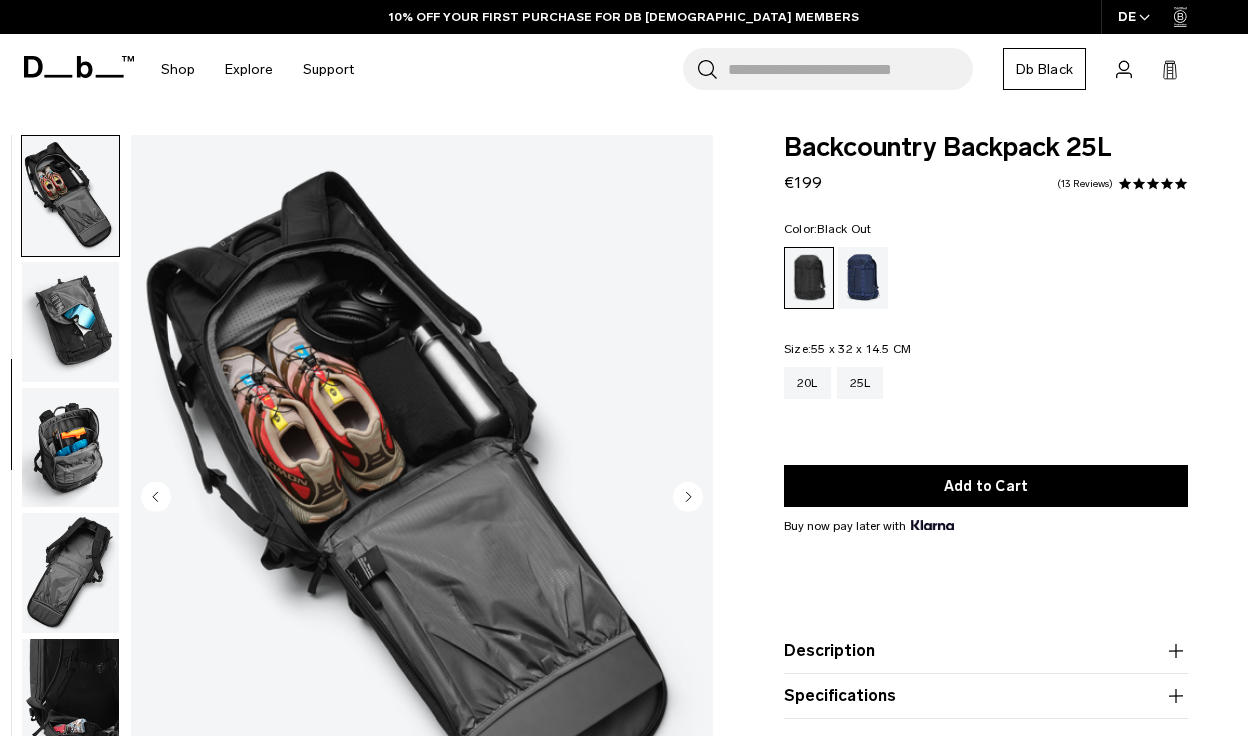 click 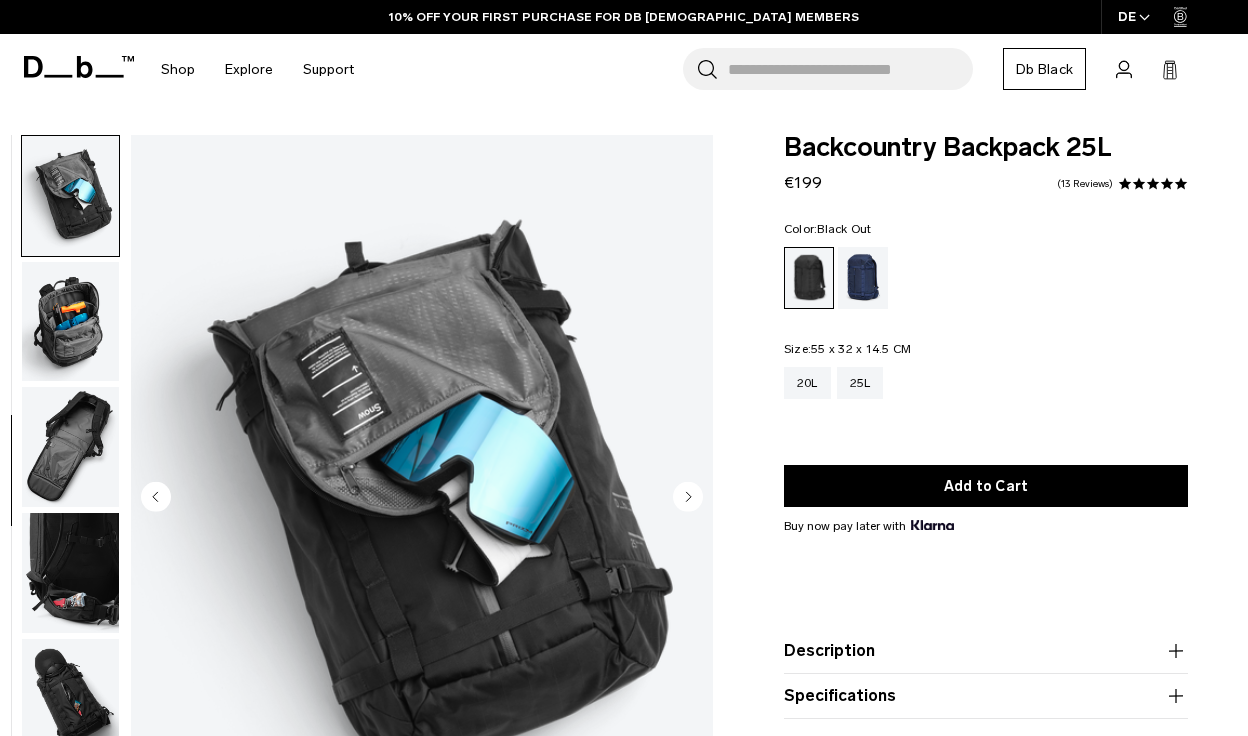 click 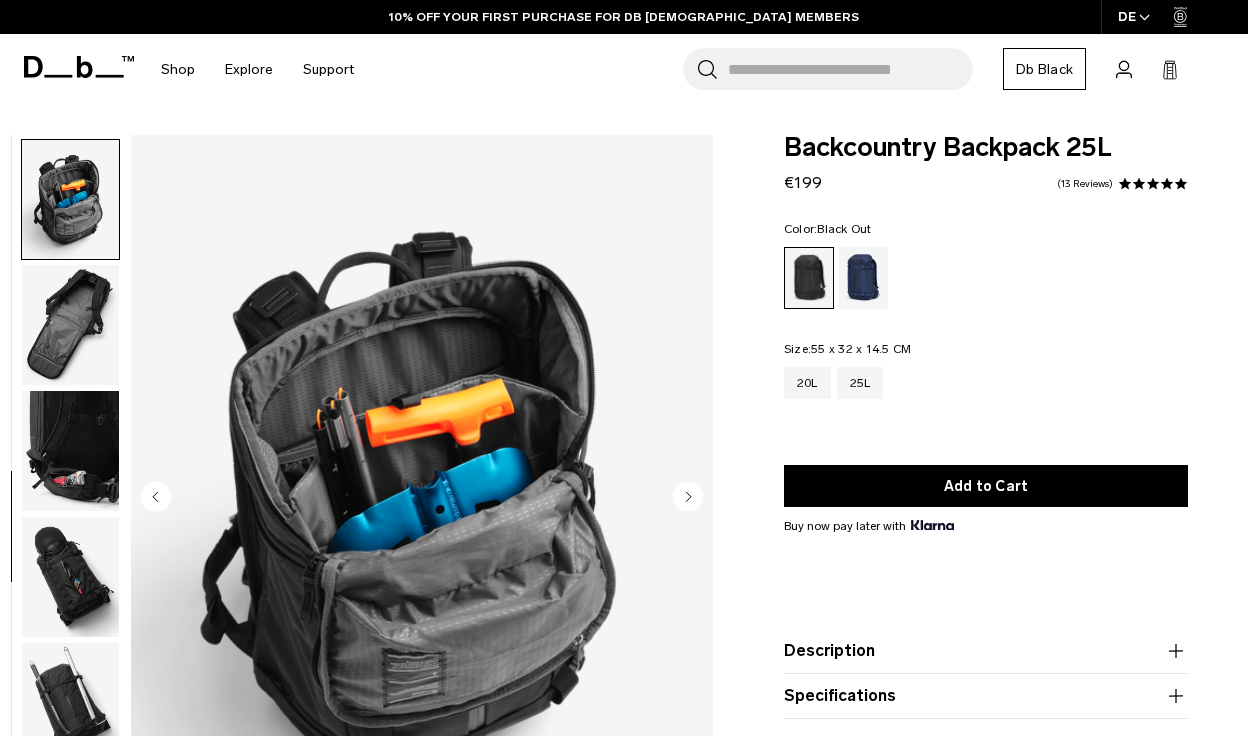 scroll, scrollTop: 755, scrollLeft: 0, axis: vertical 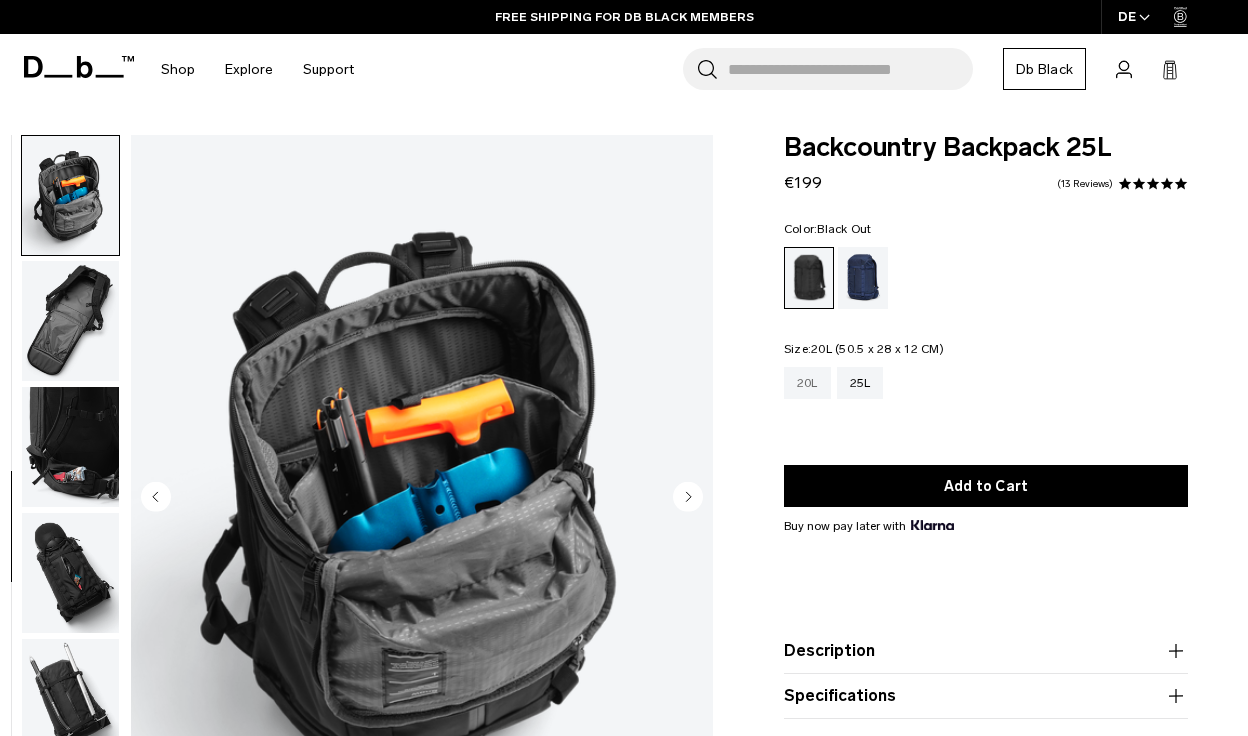 click on "20L" 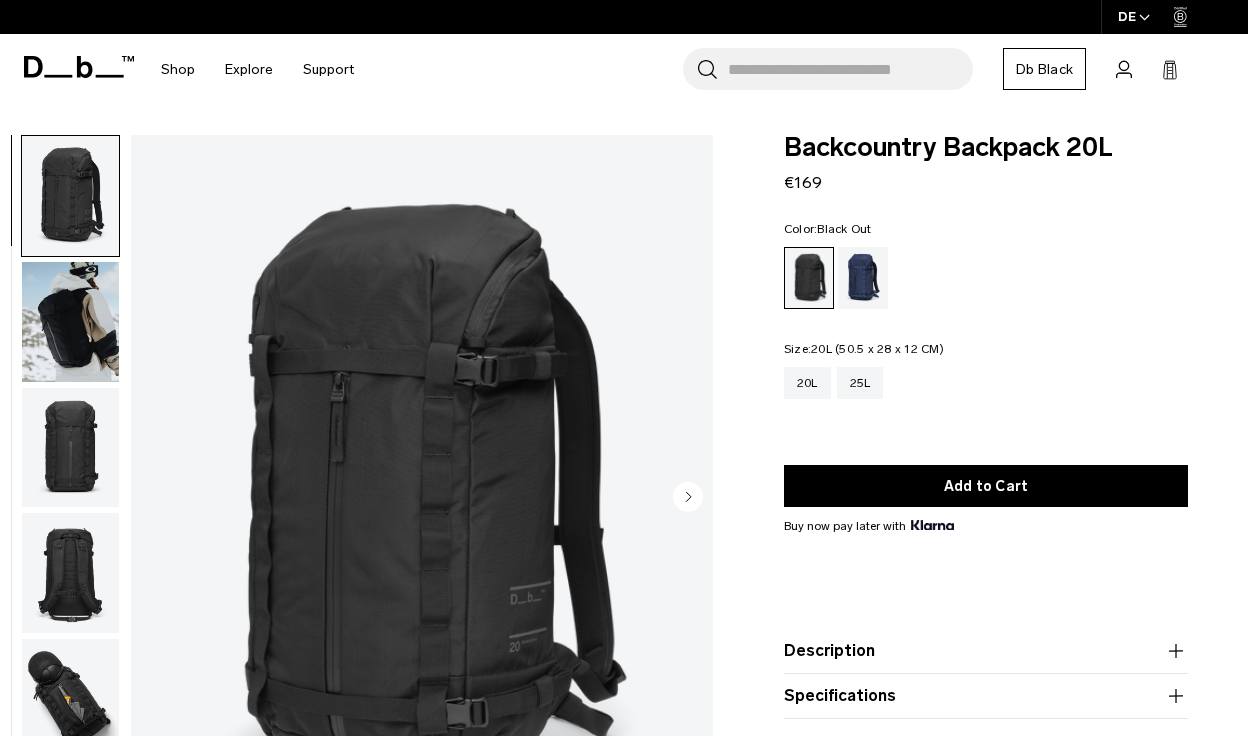 scroll, scrollTop: 0, scrollLeft: 0, axis: both 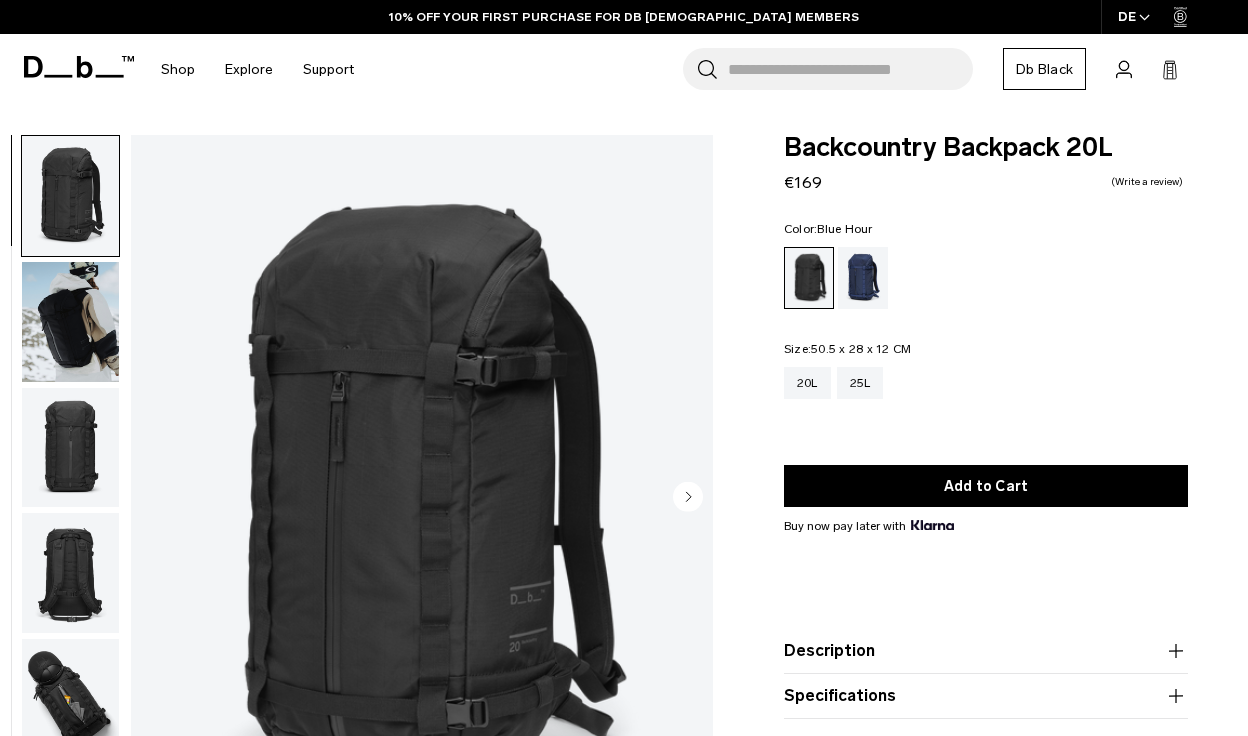 click at bounding box center [863, 278] 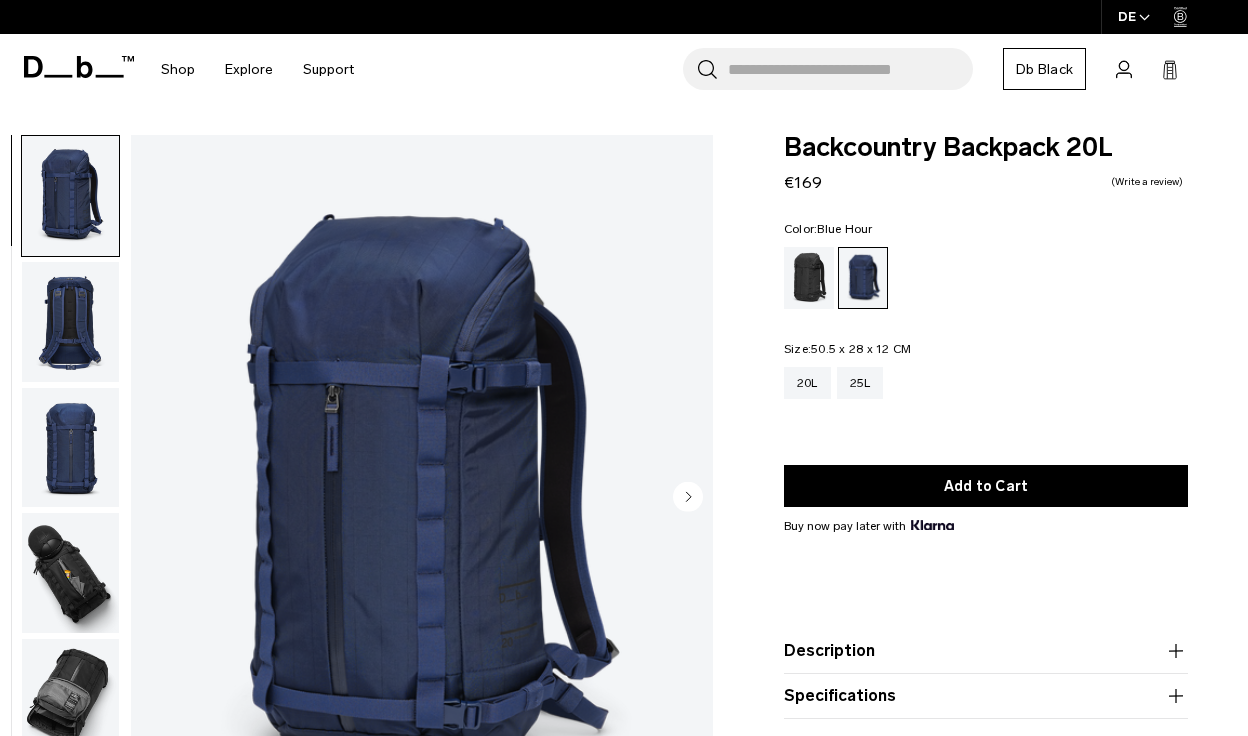 scroll, scrollTop: 0, scrollLeft: 0, axis: both 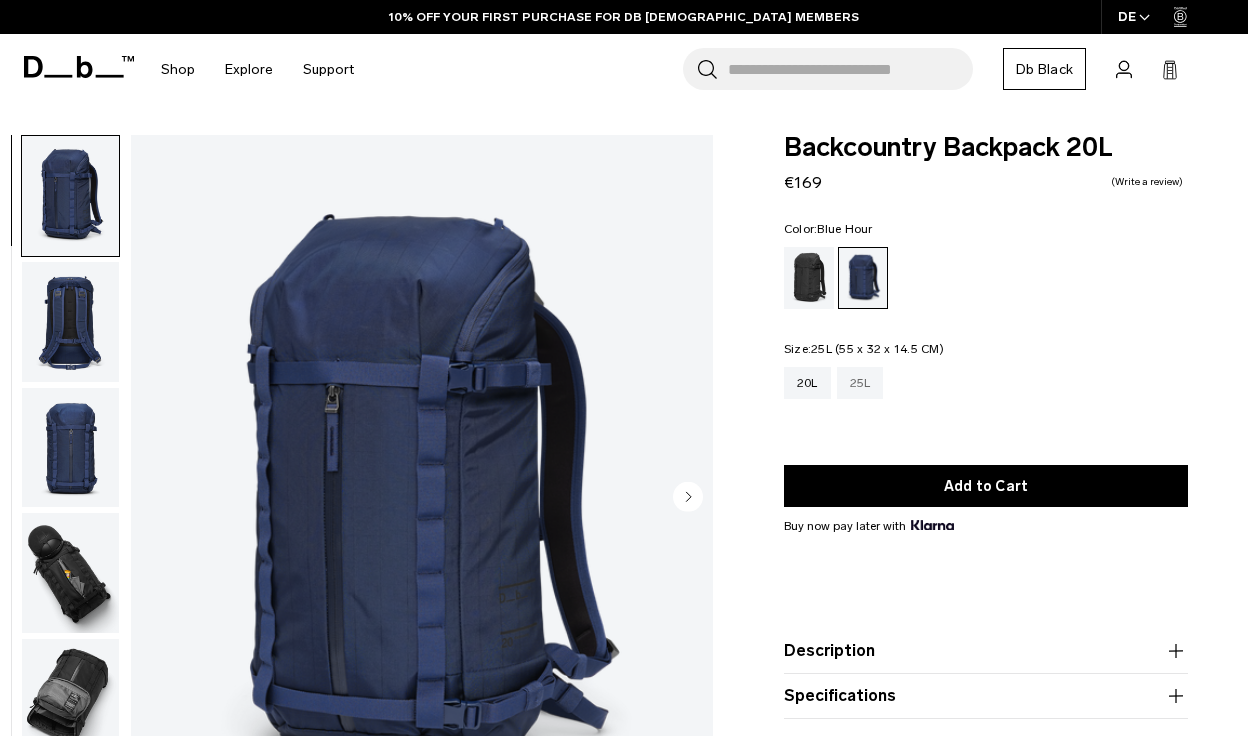 click on "25L" at bounding box center [860, 383] 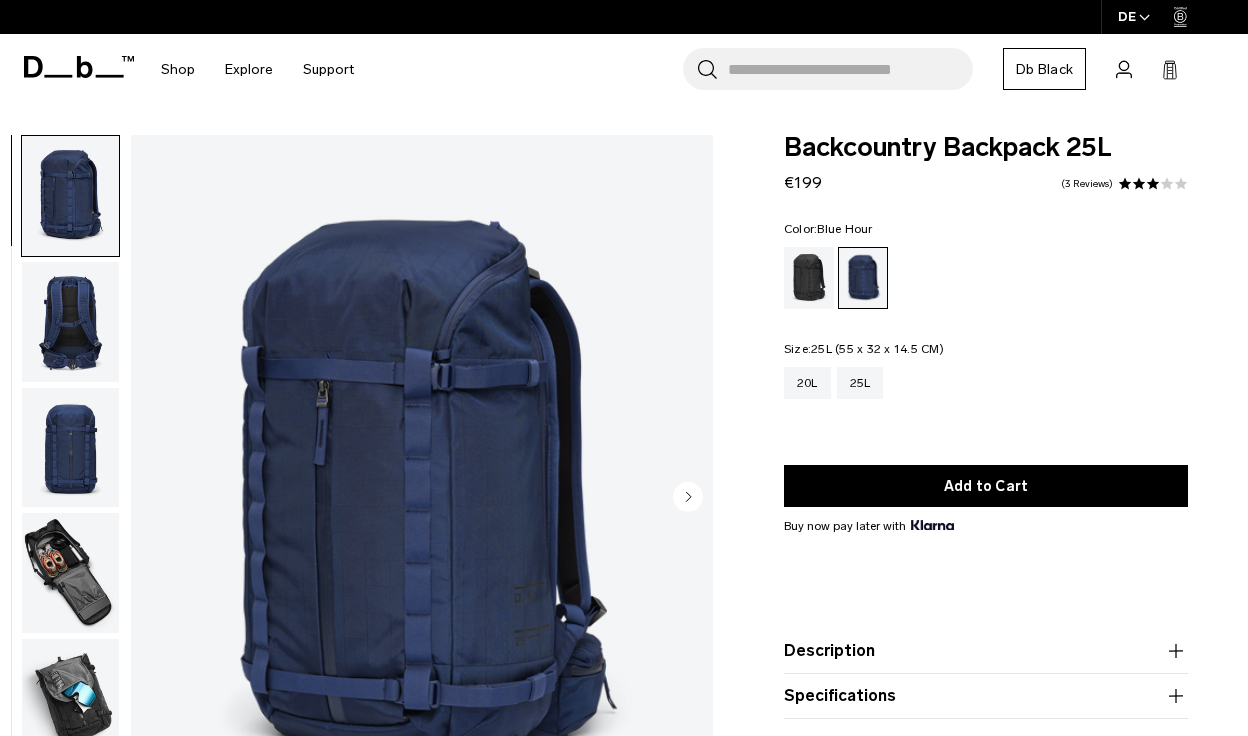 scroll, scrollTop: 0, scrollLeft: 0, axis: both 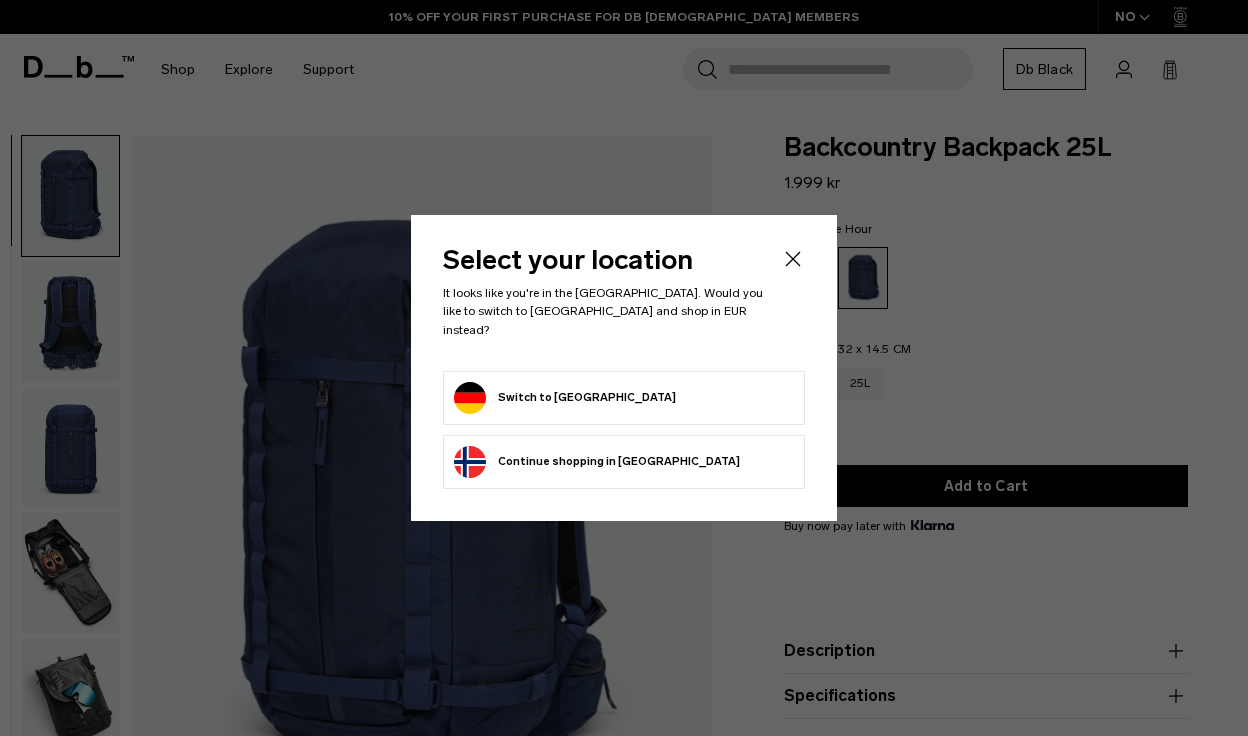 click on "Switch to Germany" 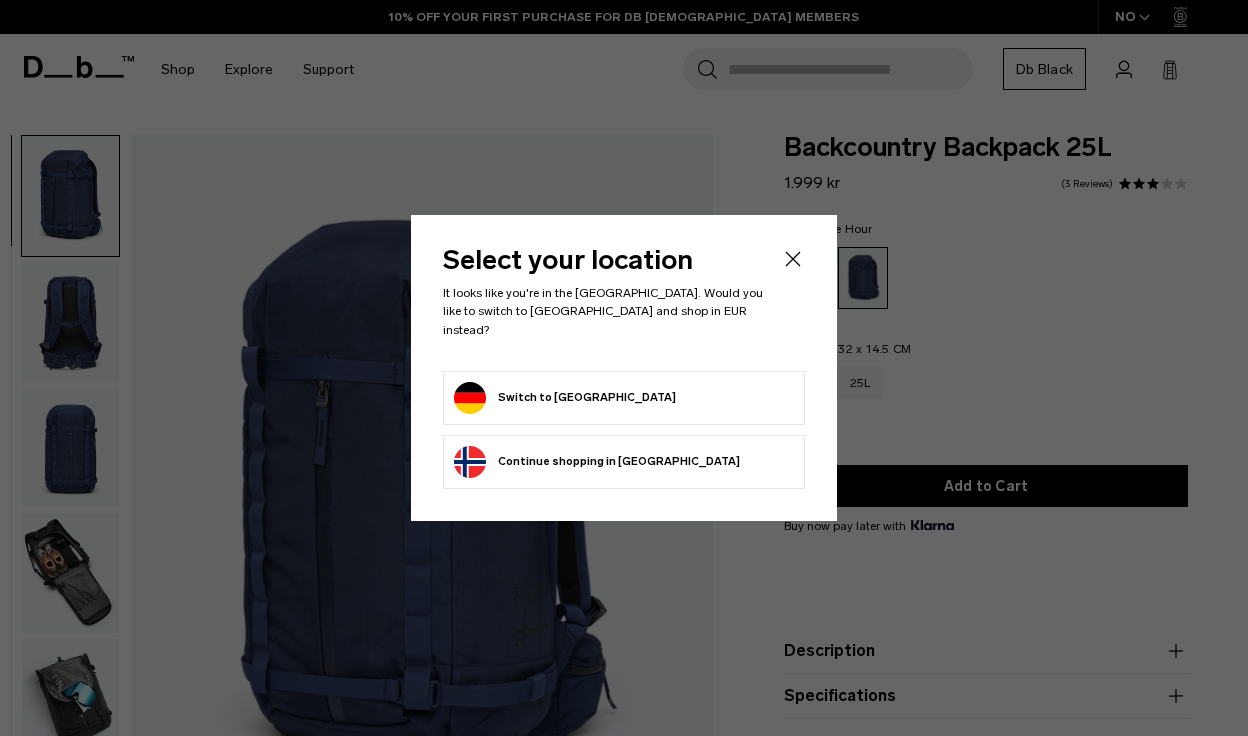 click on "Switch to Germany" at bounding box center [565, 398] 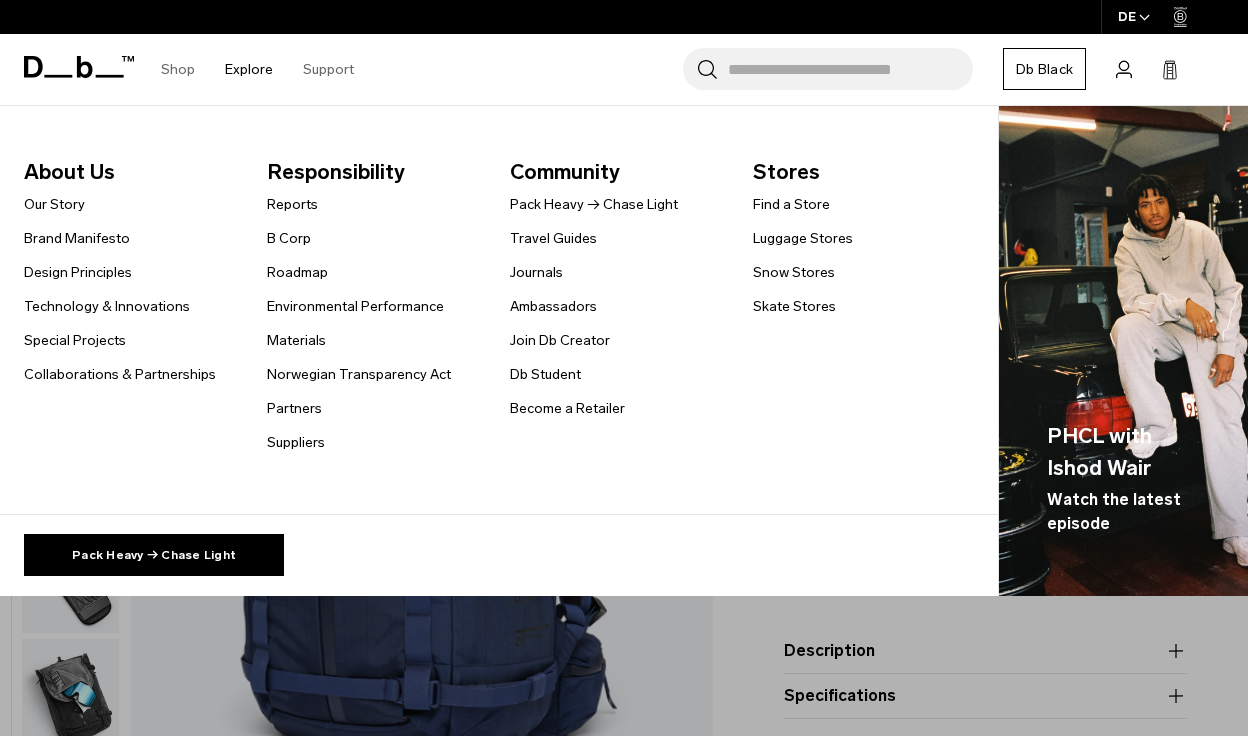 scroll, scrollTop: 0, scrollLeft: 0, axis: both 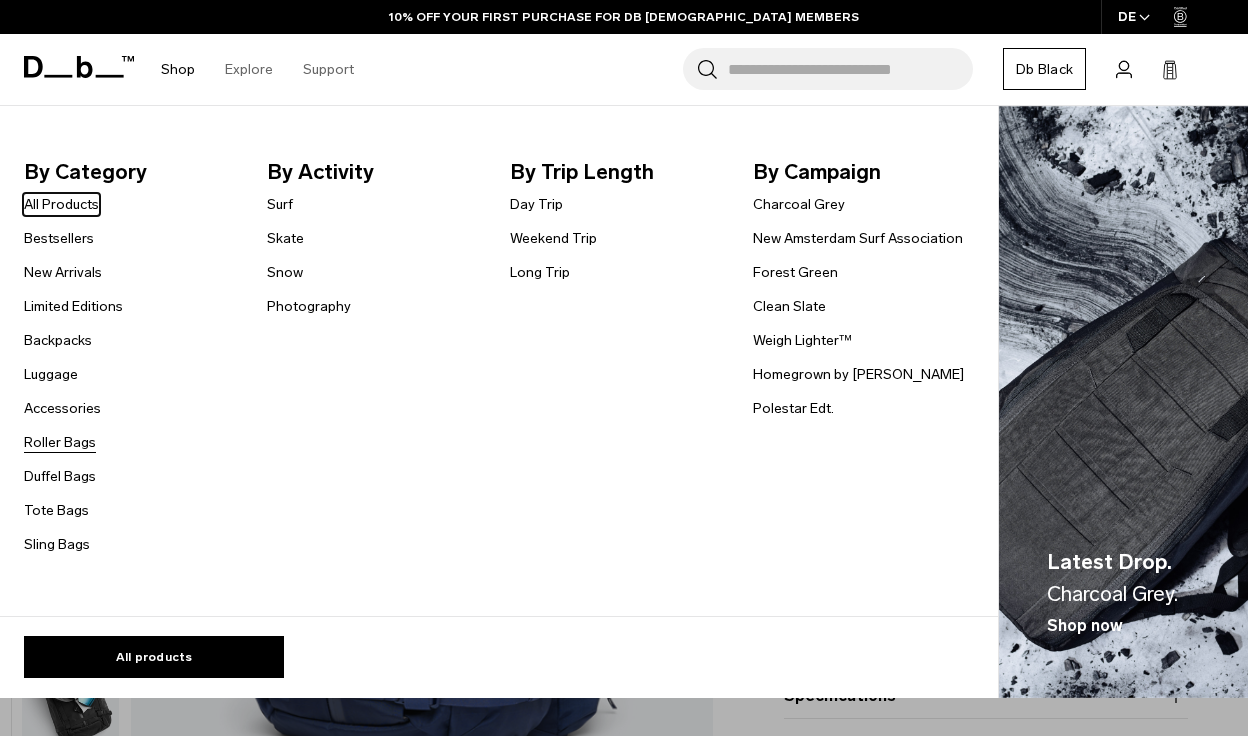 click on "Roller Bags" at bounding box center (60, 442) 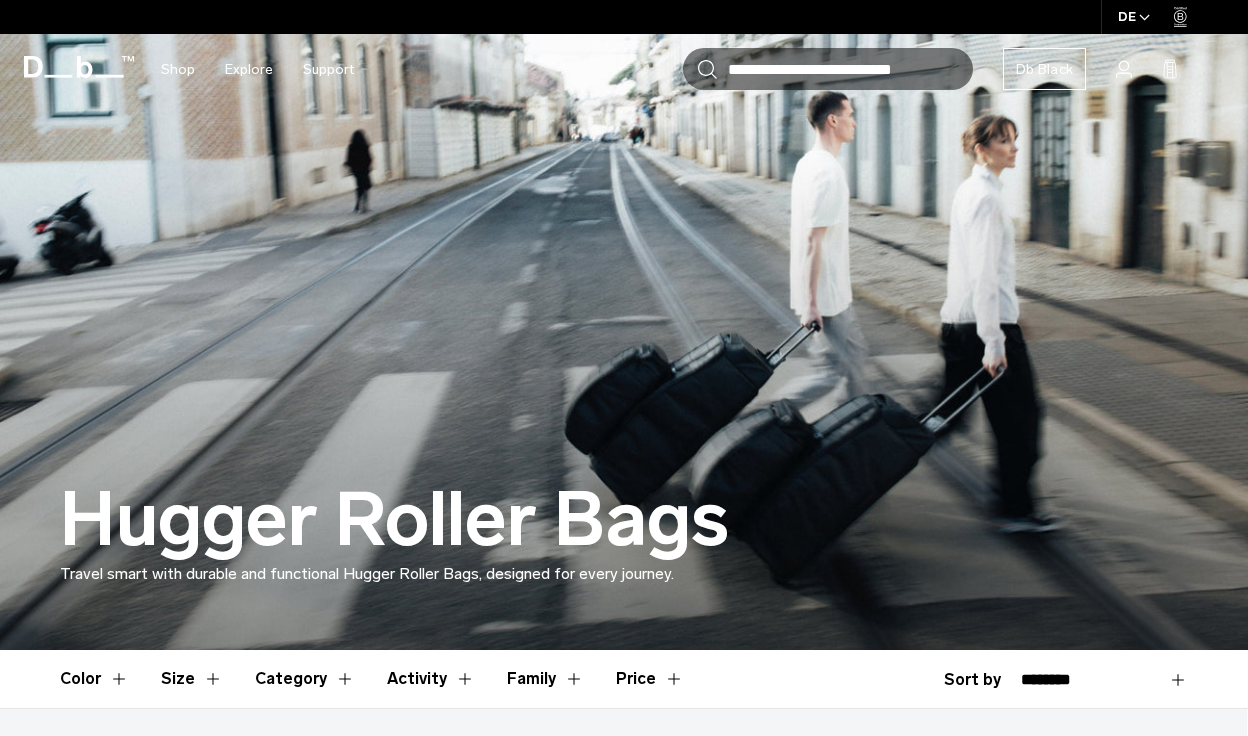 scroll, scrollTop: 0, scrollLeft: 0, axis: both 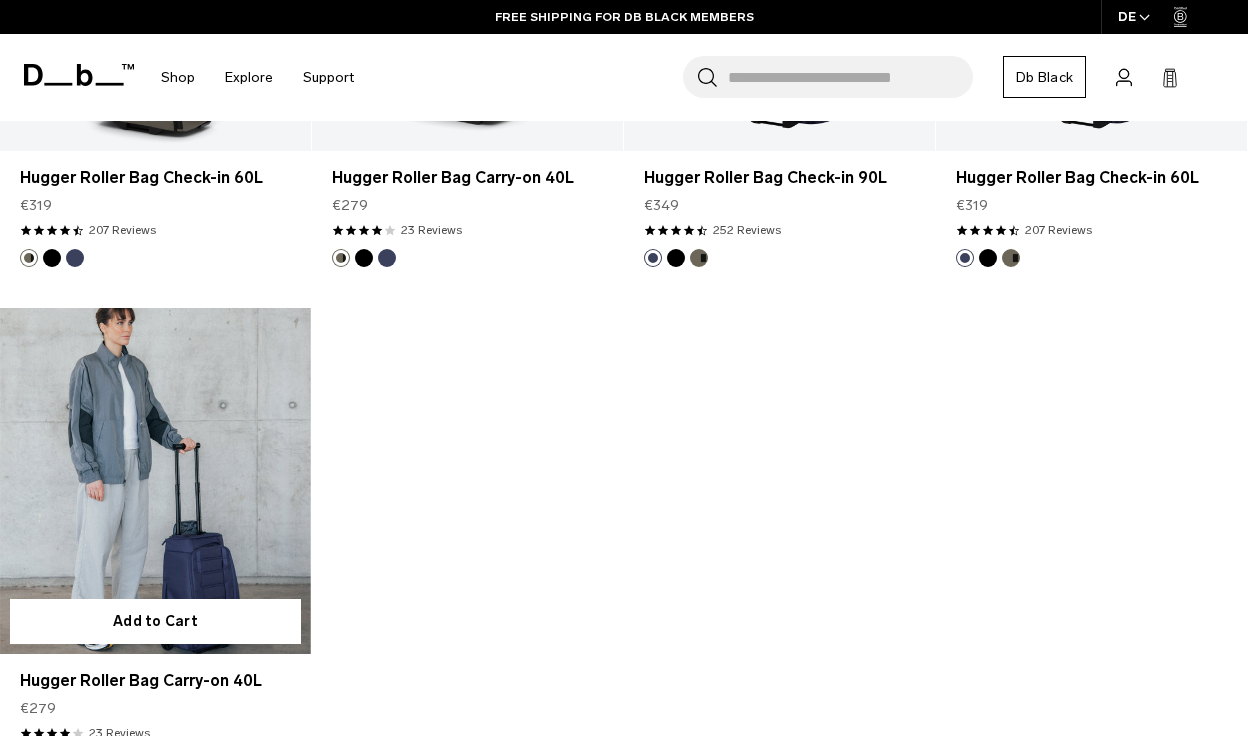 click 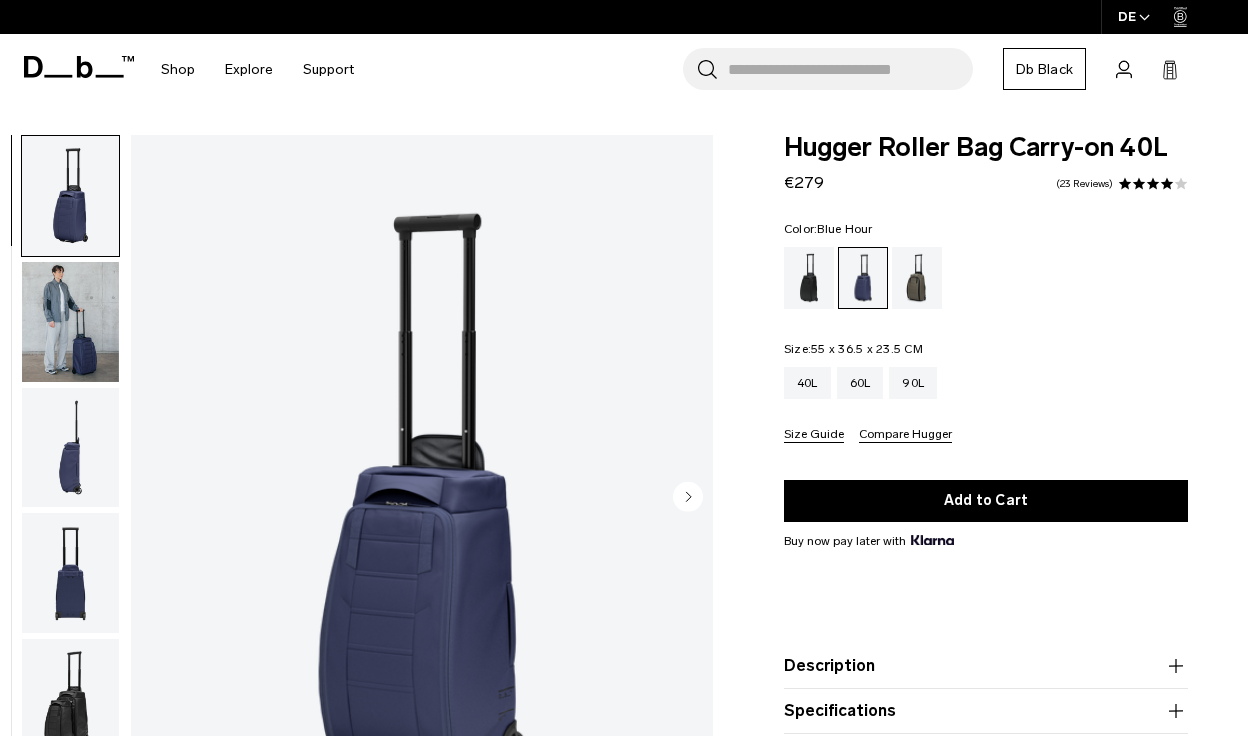 scroll, scrollTop: 0, scrollLeft: 0, axis: both 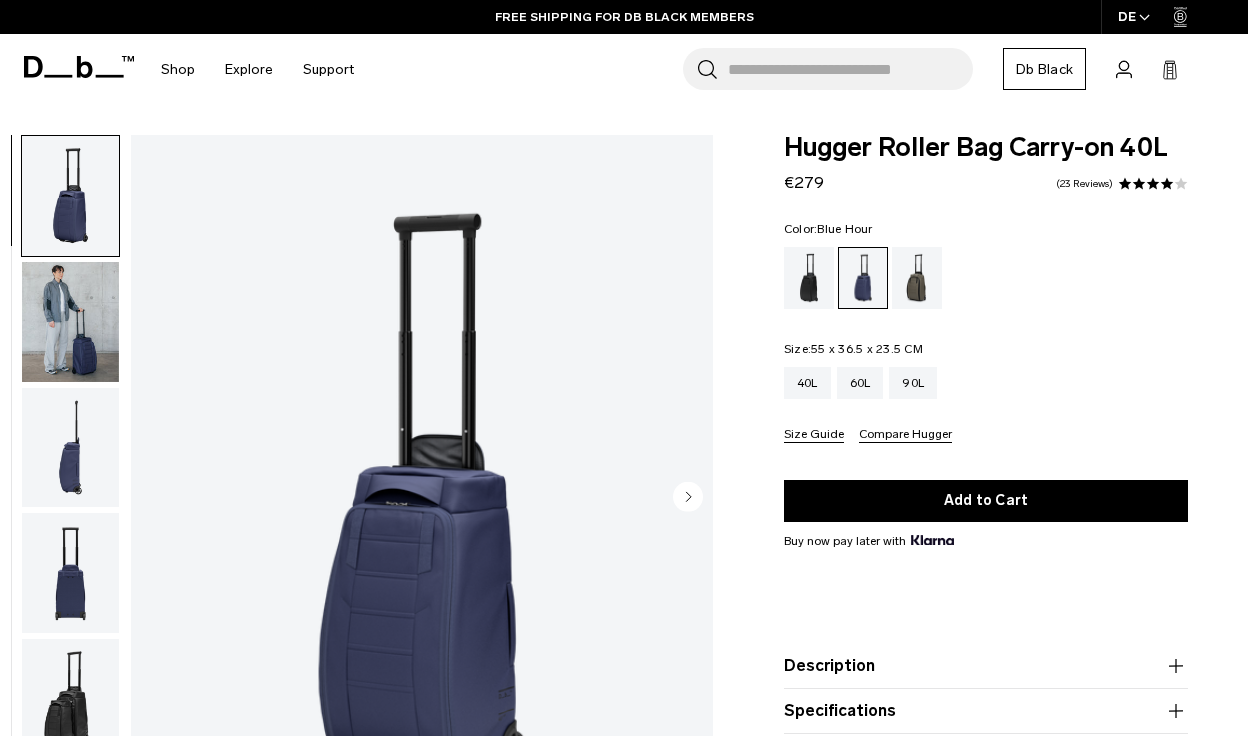 click at bounding box center (70, 322) 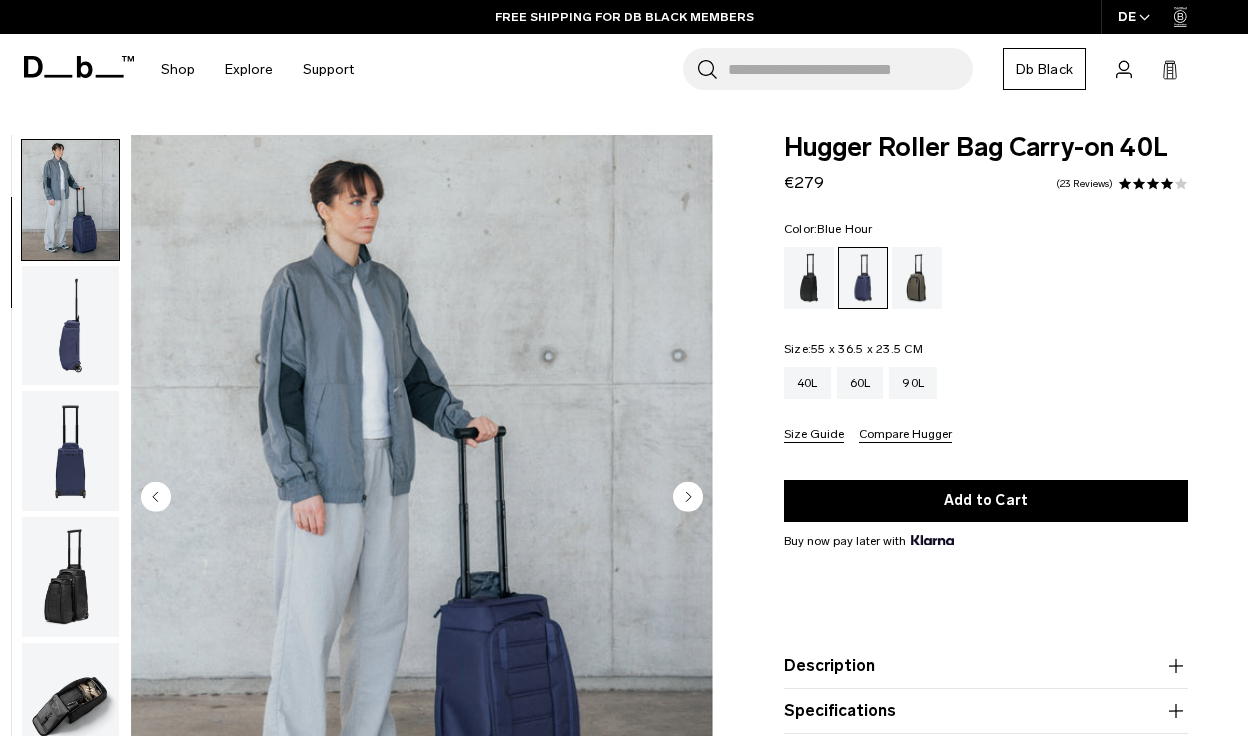 scroll, scrollTop: 126, scrollLeft: 0, axis: vertical 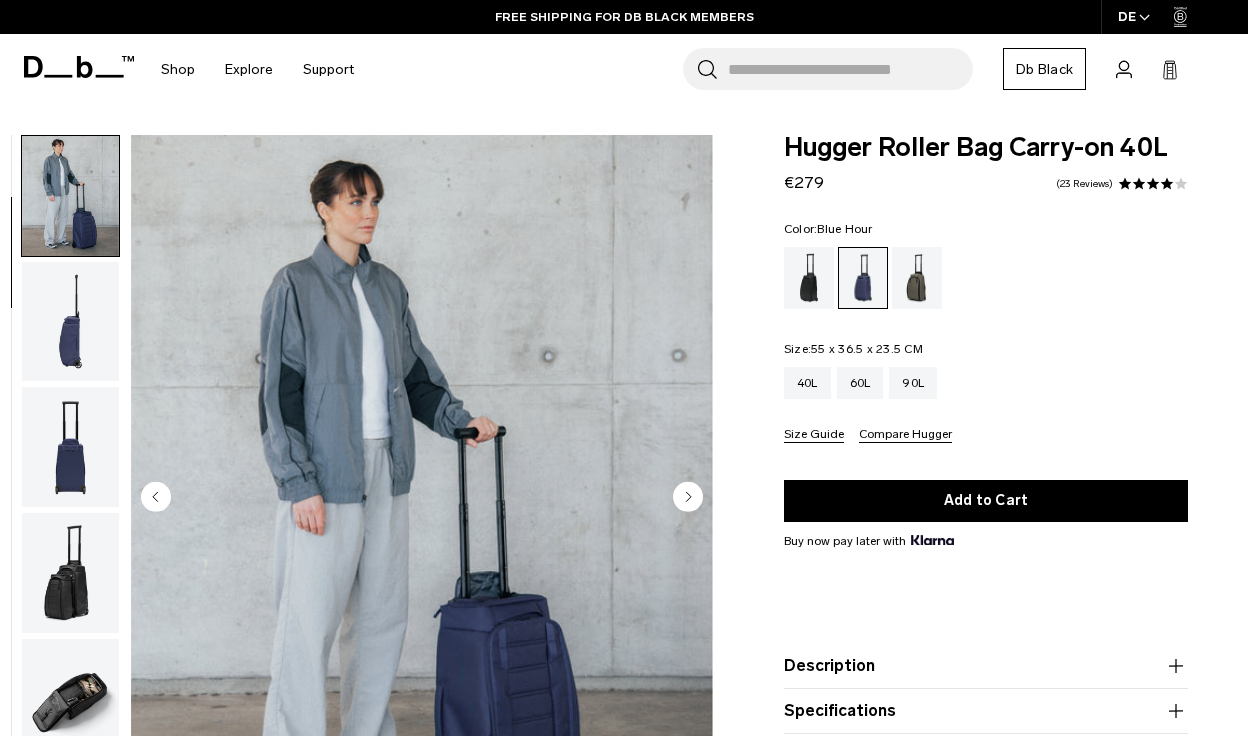 click at bounding box center [70, 322] 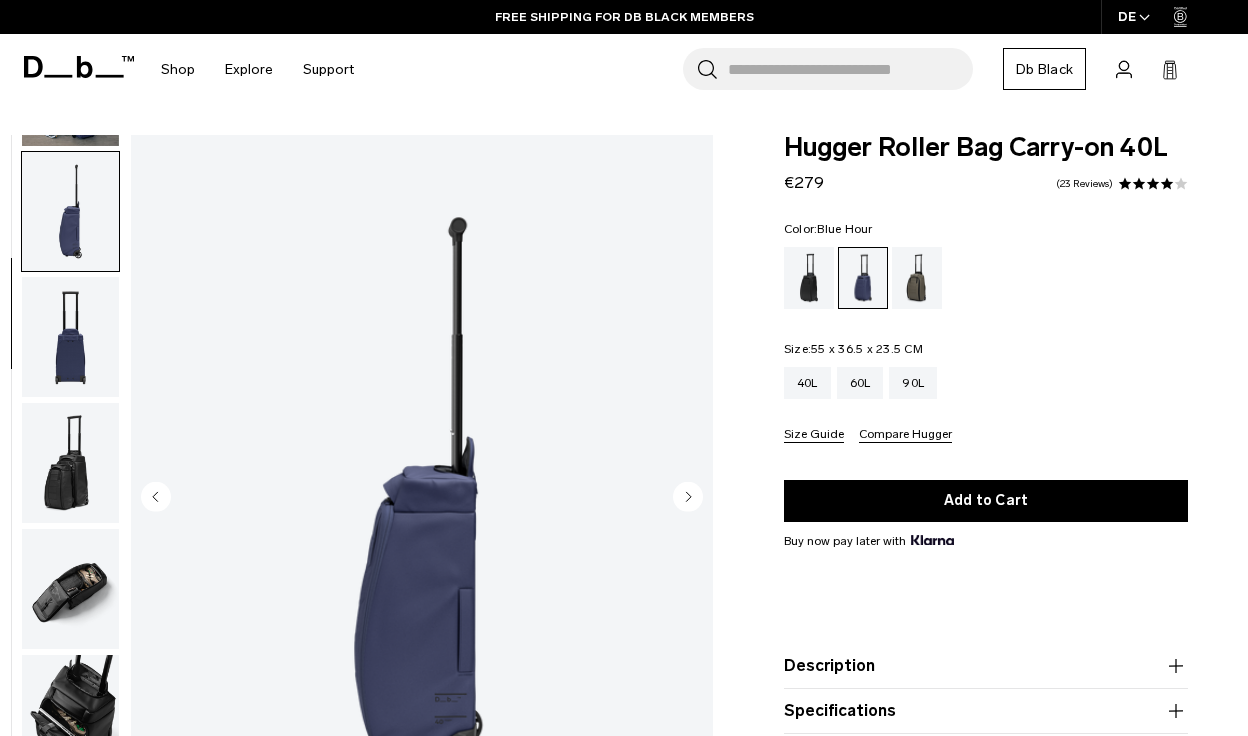 scroll, scrollTop: 252, scrollLeft: 0, axis: vertical 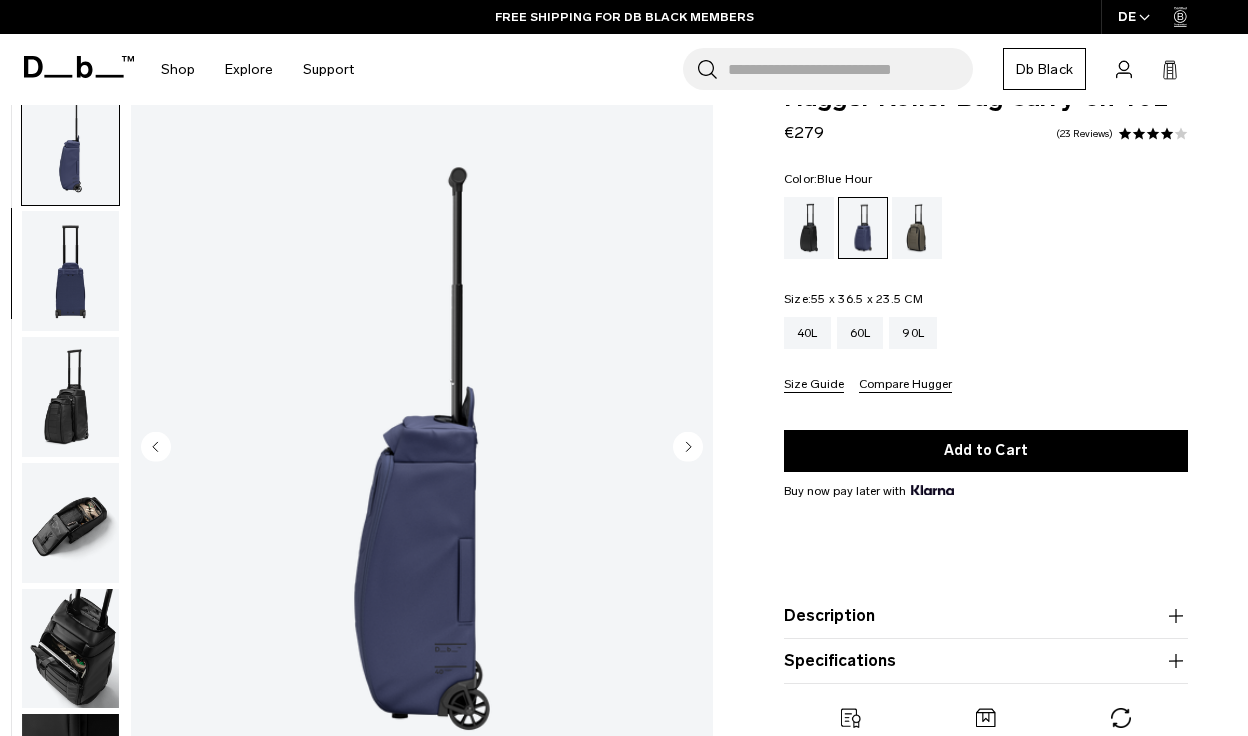click at bounding box center (70, 271) 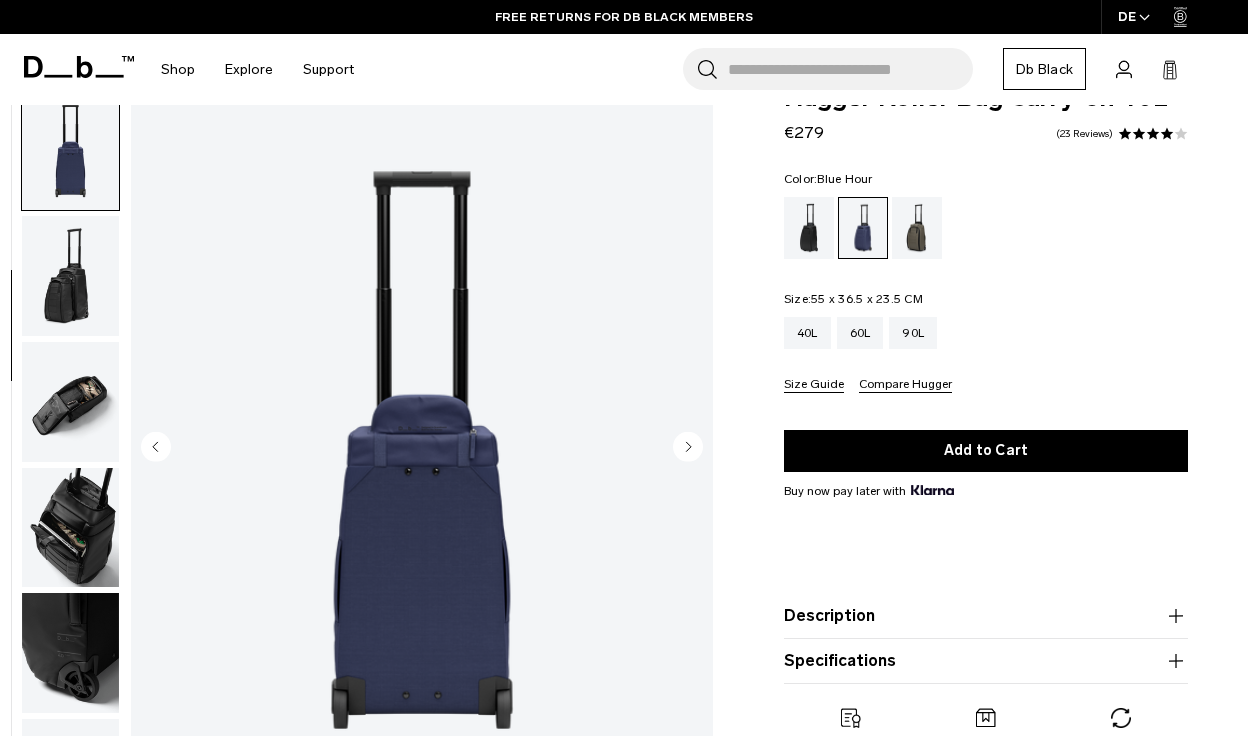 scroll, scrollTop: 377, scrollLeft: 0, axis: vertical 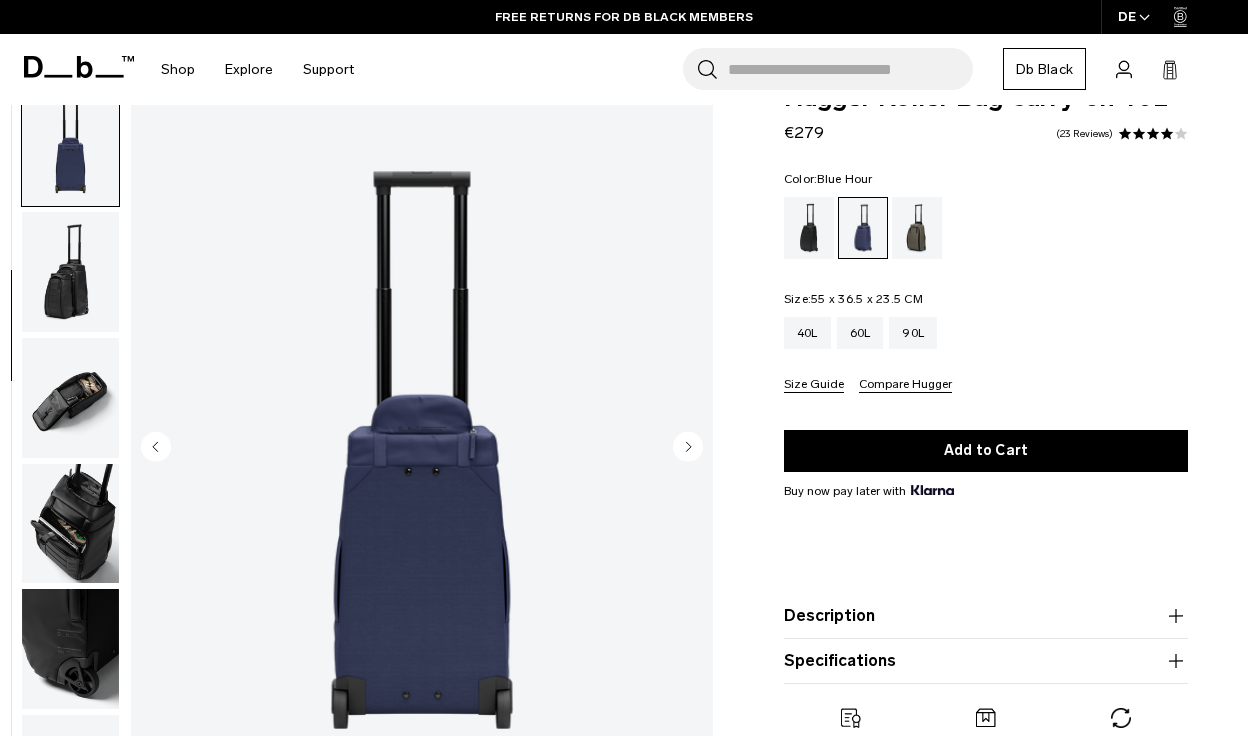 click at bounding box center (70, 272) 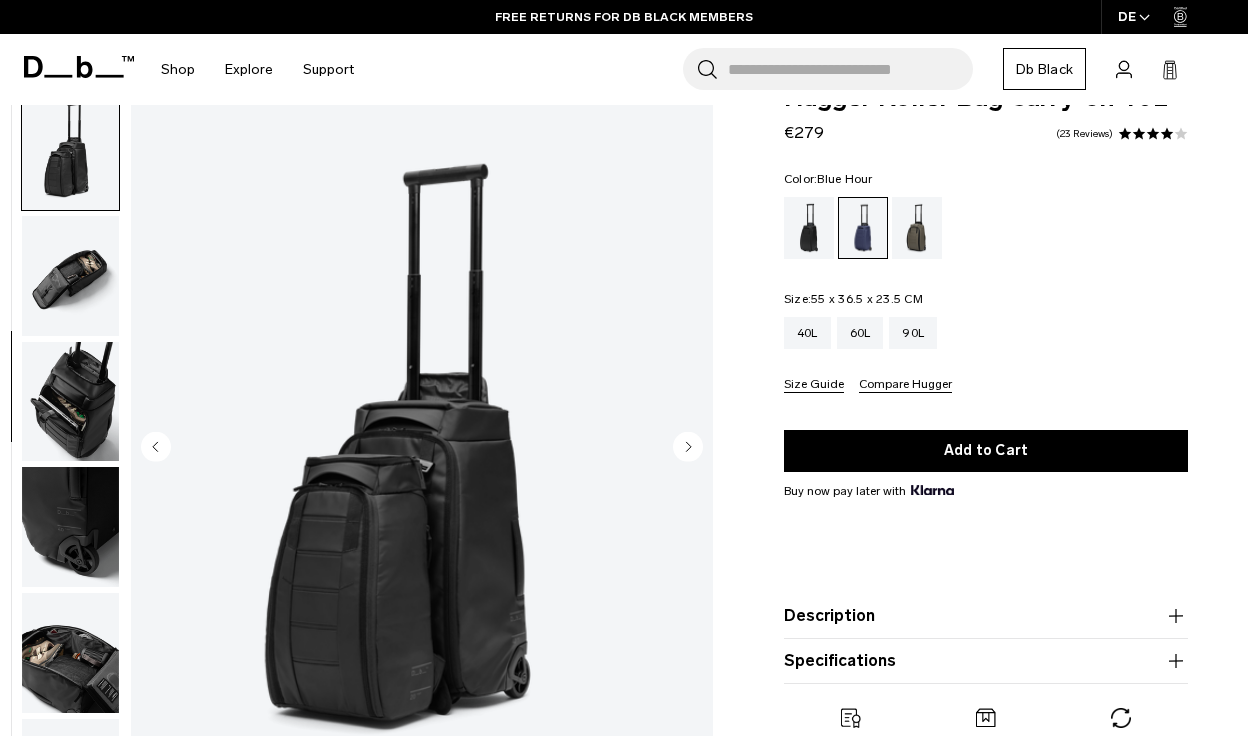 scroll, scrollTop: 503, scrollLeft: 0, axis: vertical 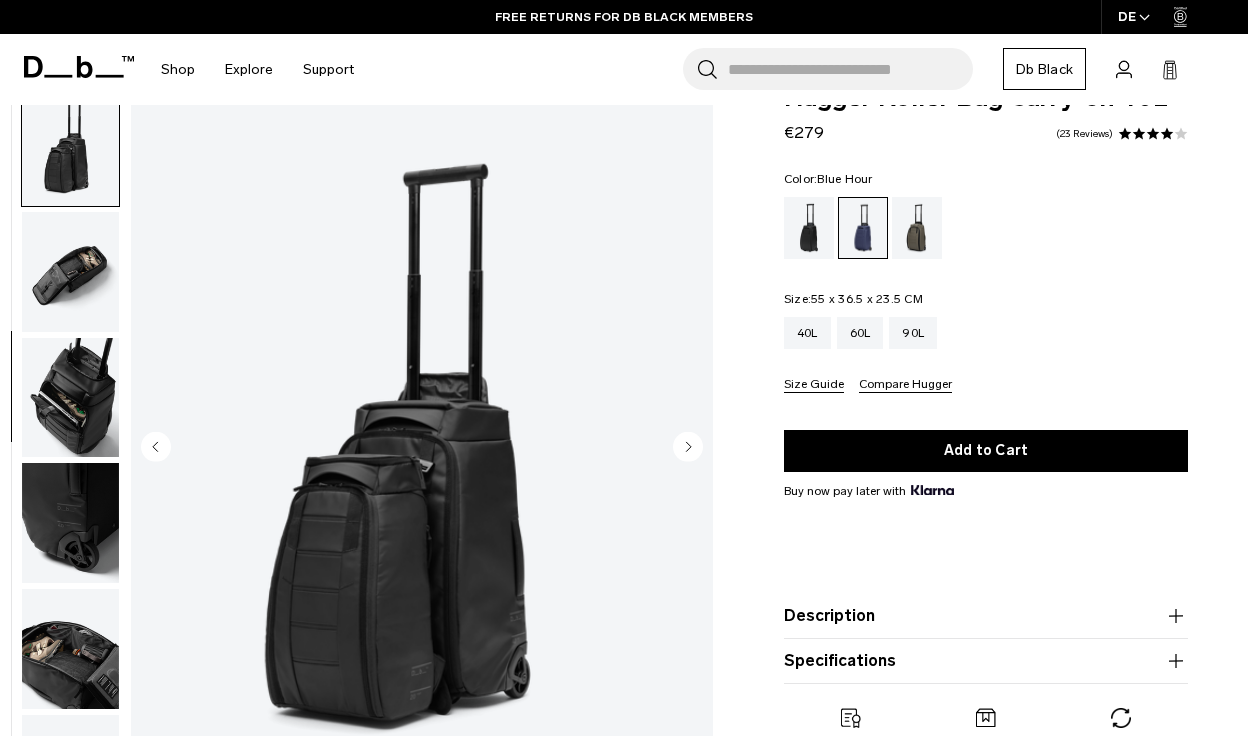 click at bounding box center [70, 272] 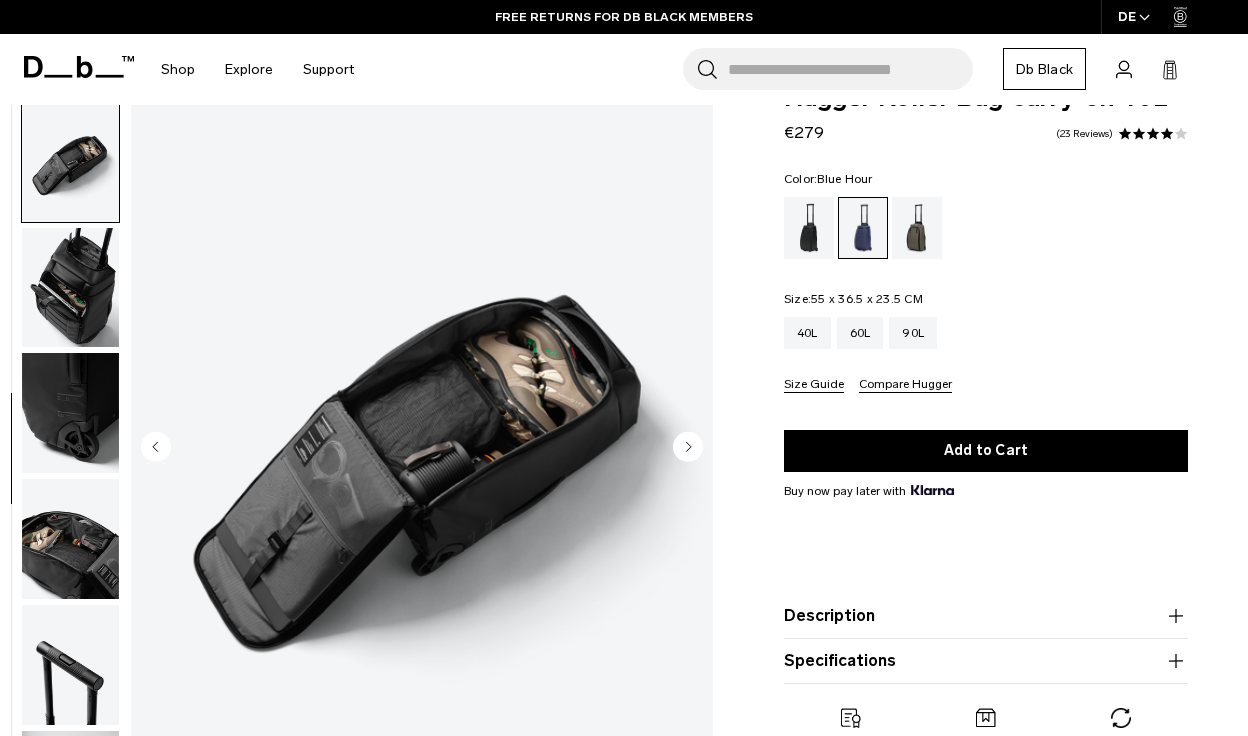 scroll, scrollTop: 629, scrollLeft: 0, axis: vertical 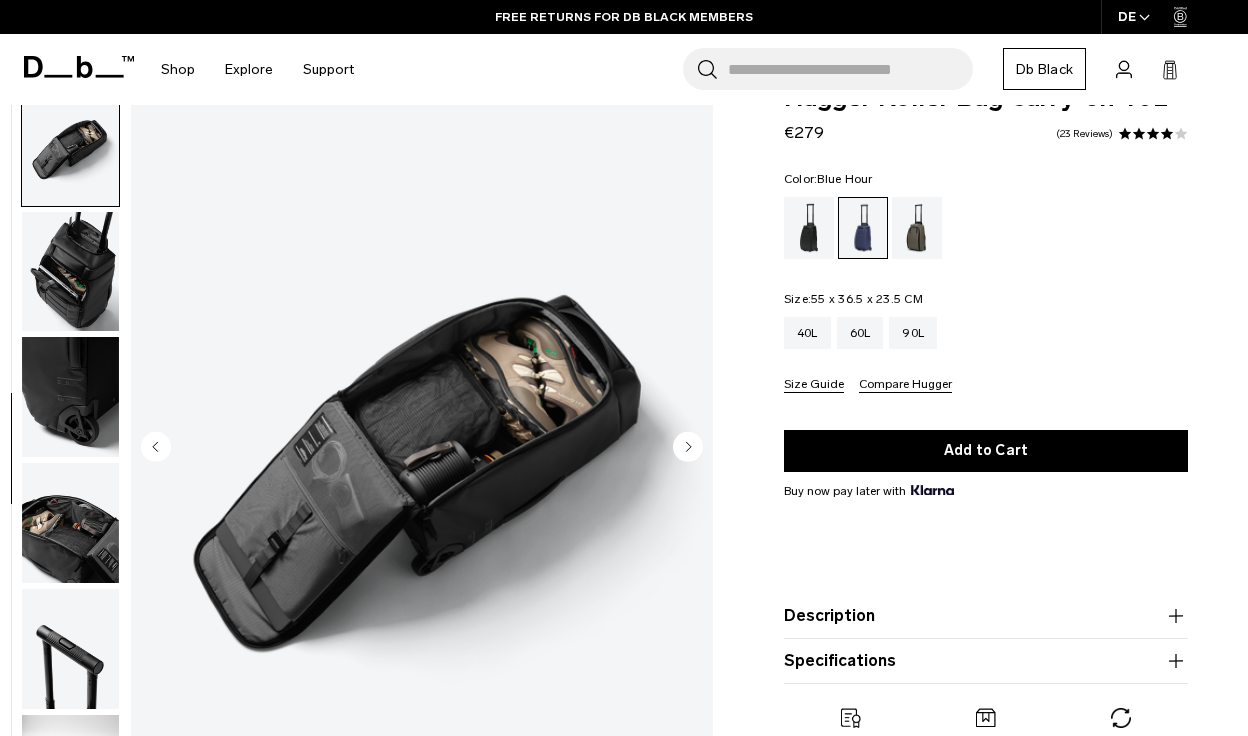 click at bounding box center [70, 272] 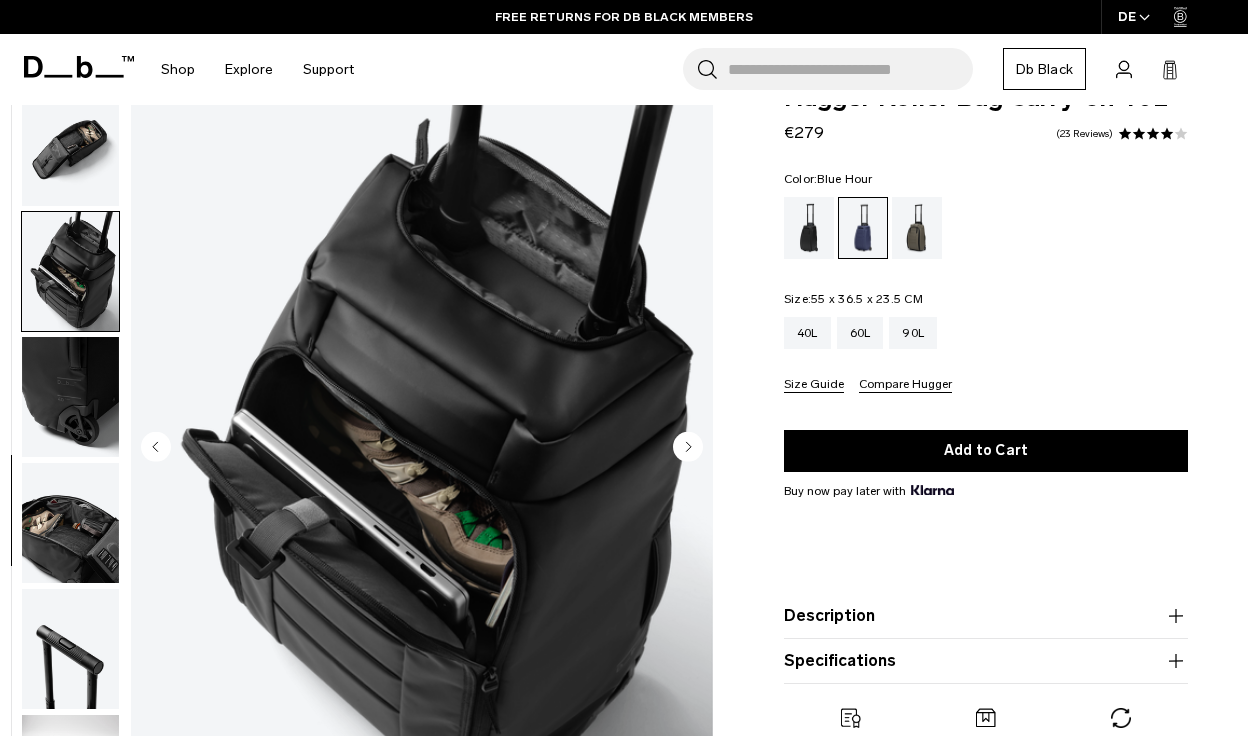 scroll, scrollTop: 652, scrollLeft: 0, axis: vertical 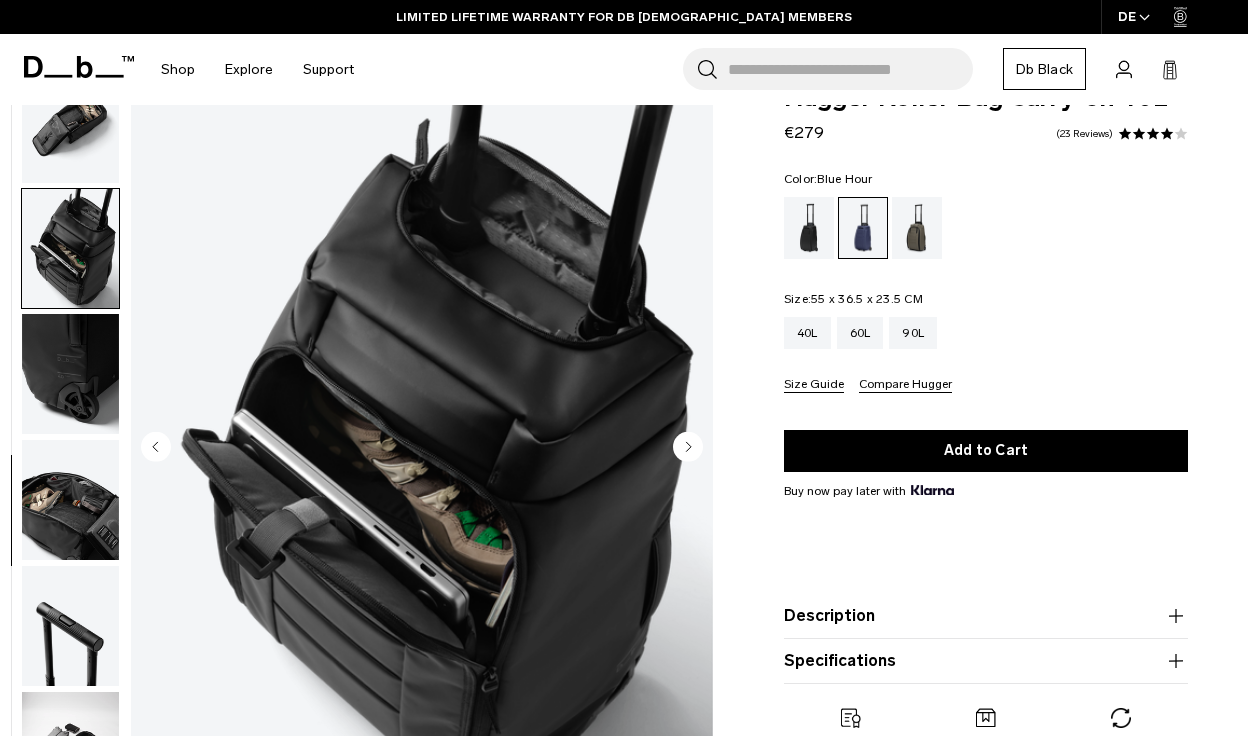 click at bounding box center (70, 374) 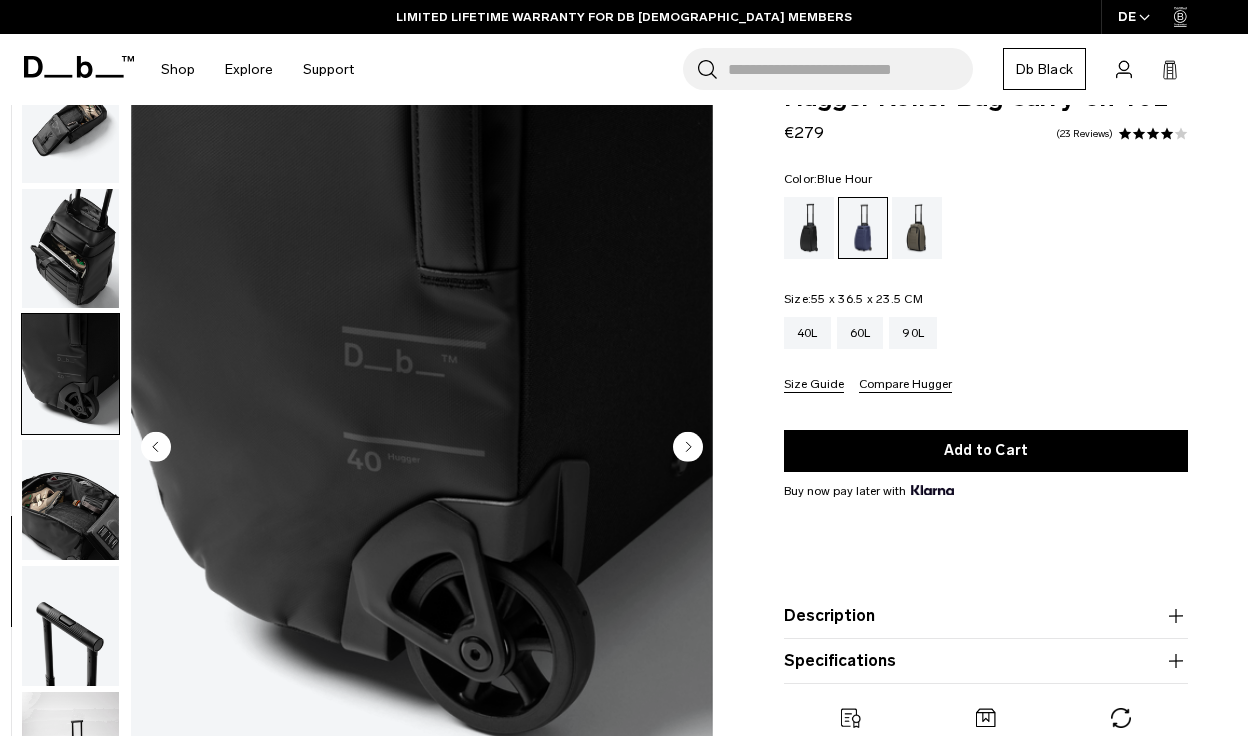 click at bounding box center (70, 500) 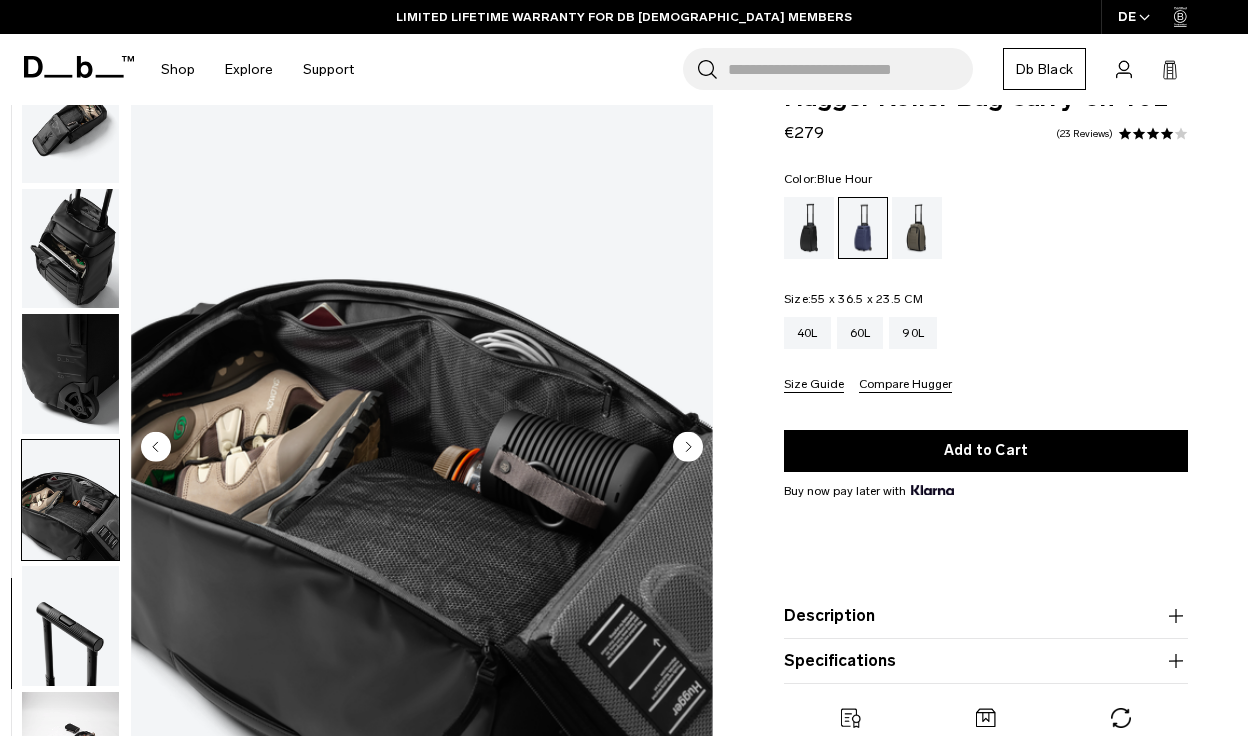 click at bounding box center [70, 626] 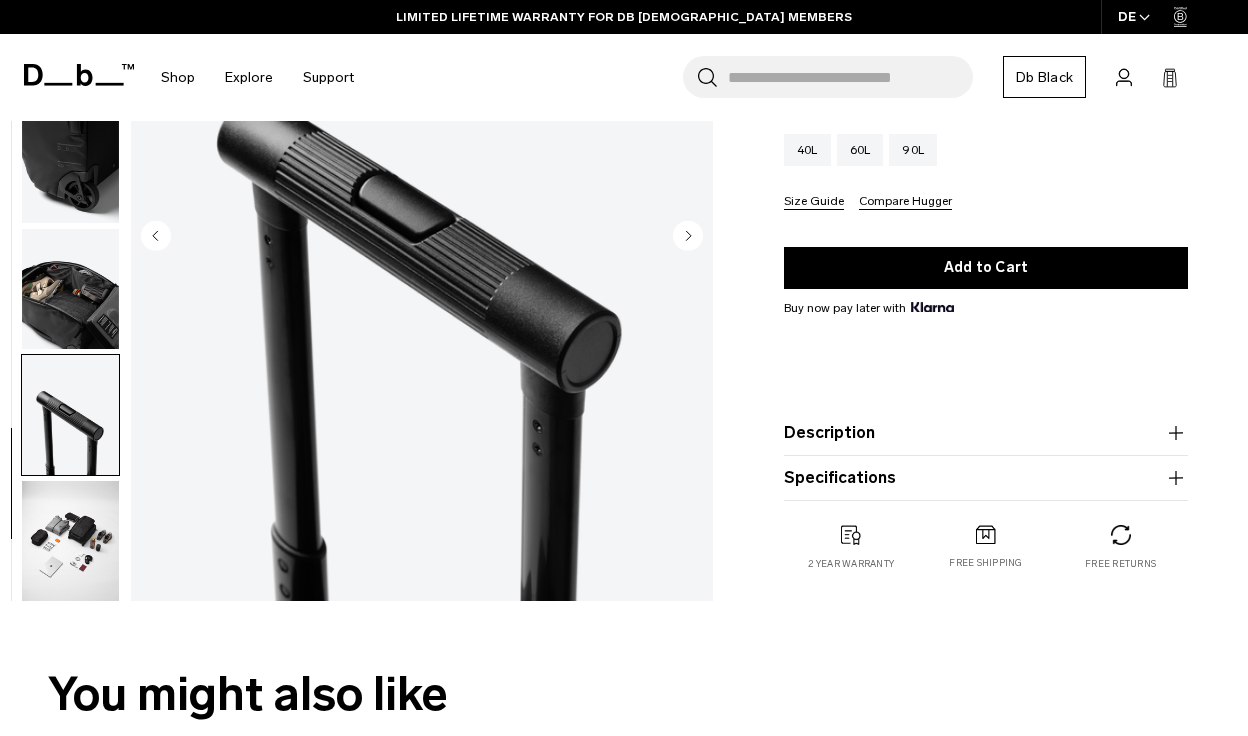 scroll, scrollTop: 269, scrollLeft: 0, axis: vertical 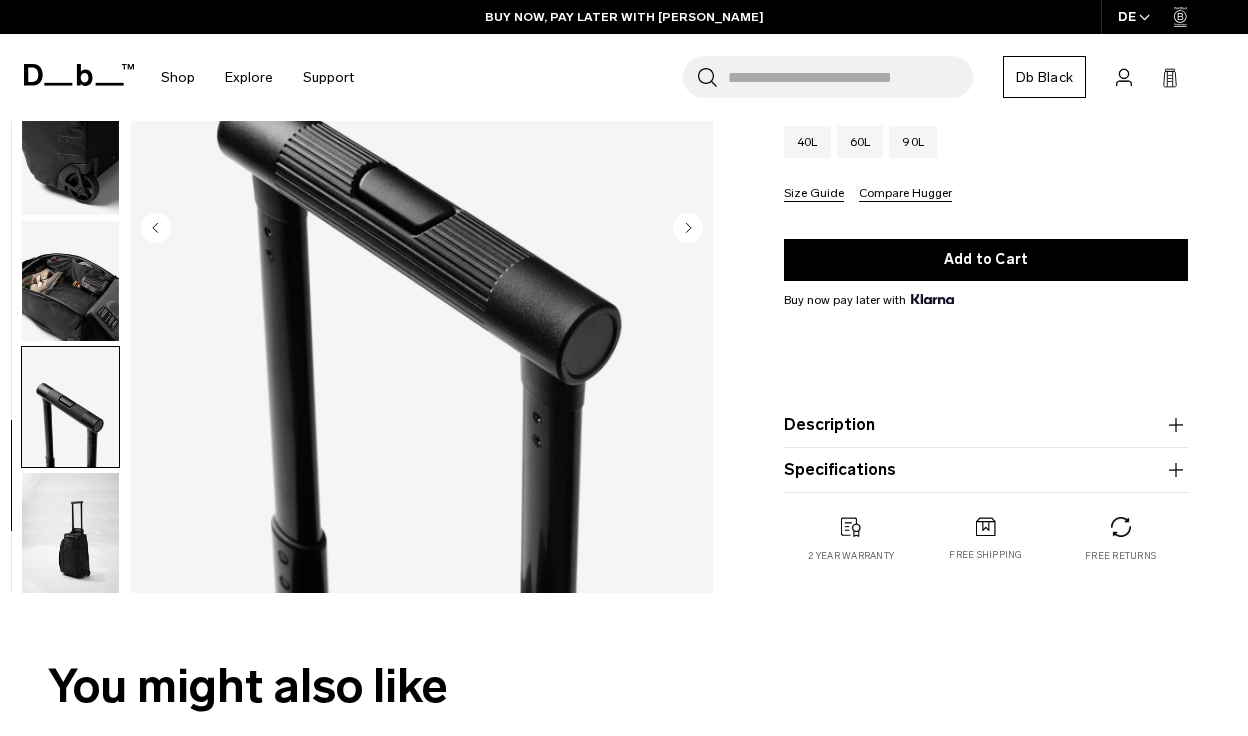 click on "**********" at bounding box center (624, 3112) 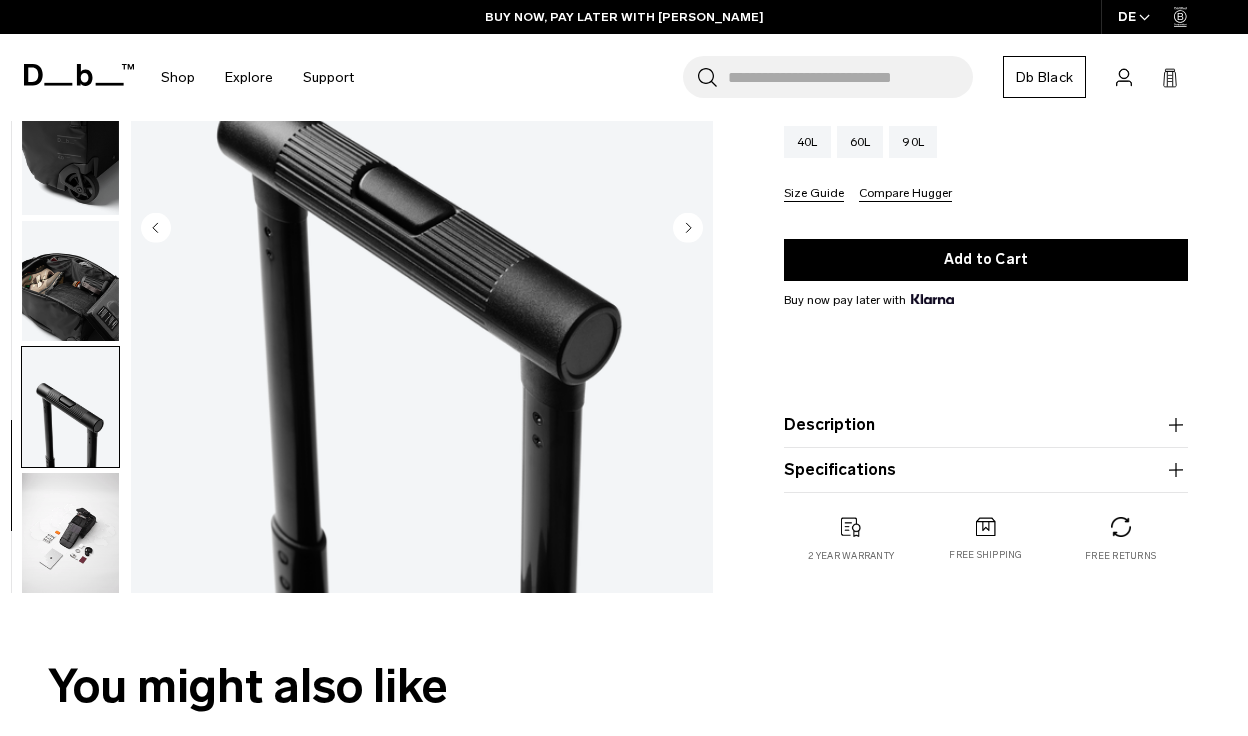 click at bounding box center (70, 533) 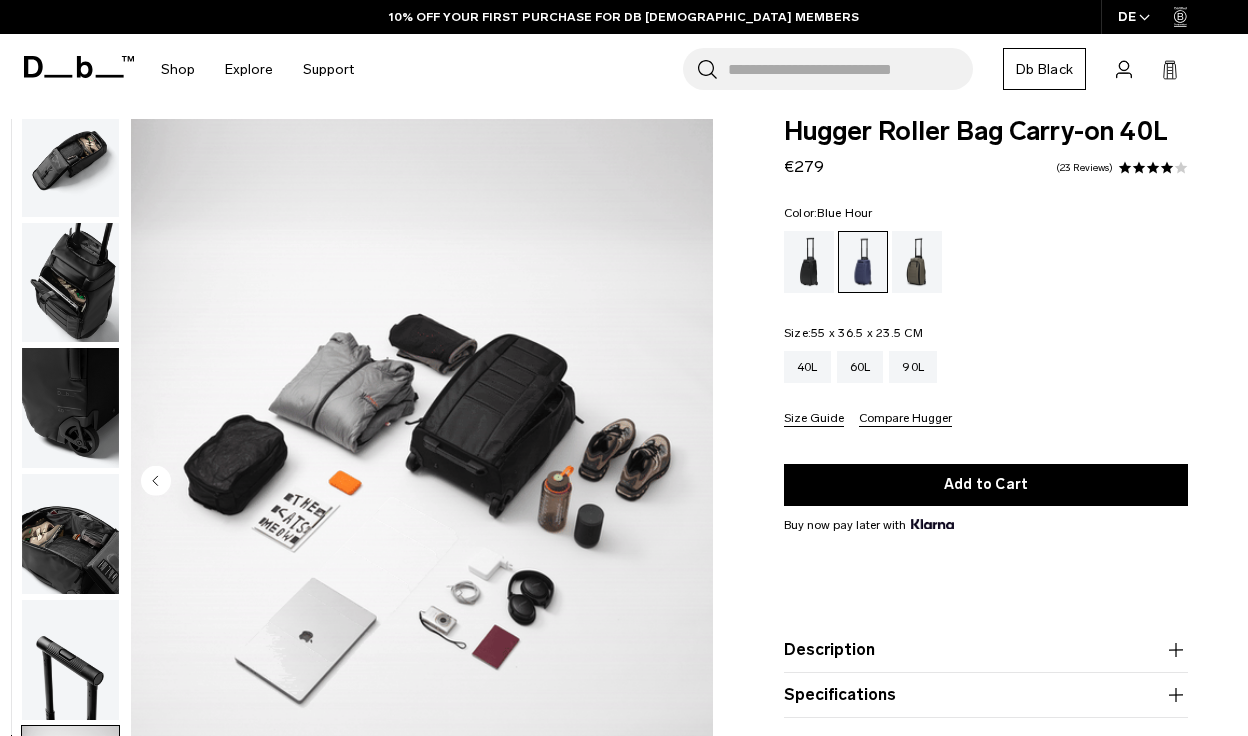 scroll, scrollTop: 0, scrollLeft: 0, axis: both 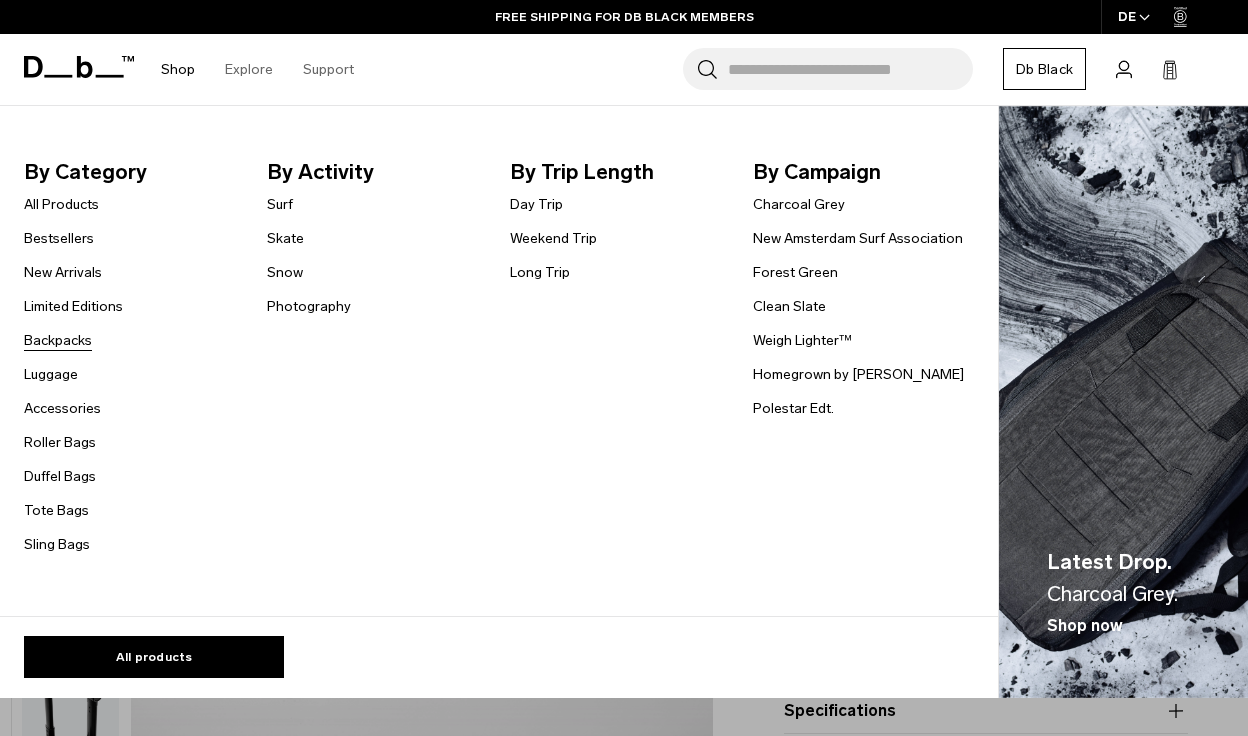 click on "Backpacks" at bounding box center (58, 340) 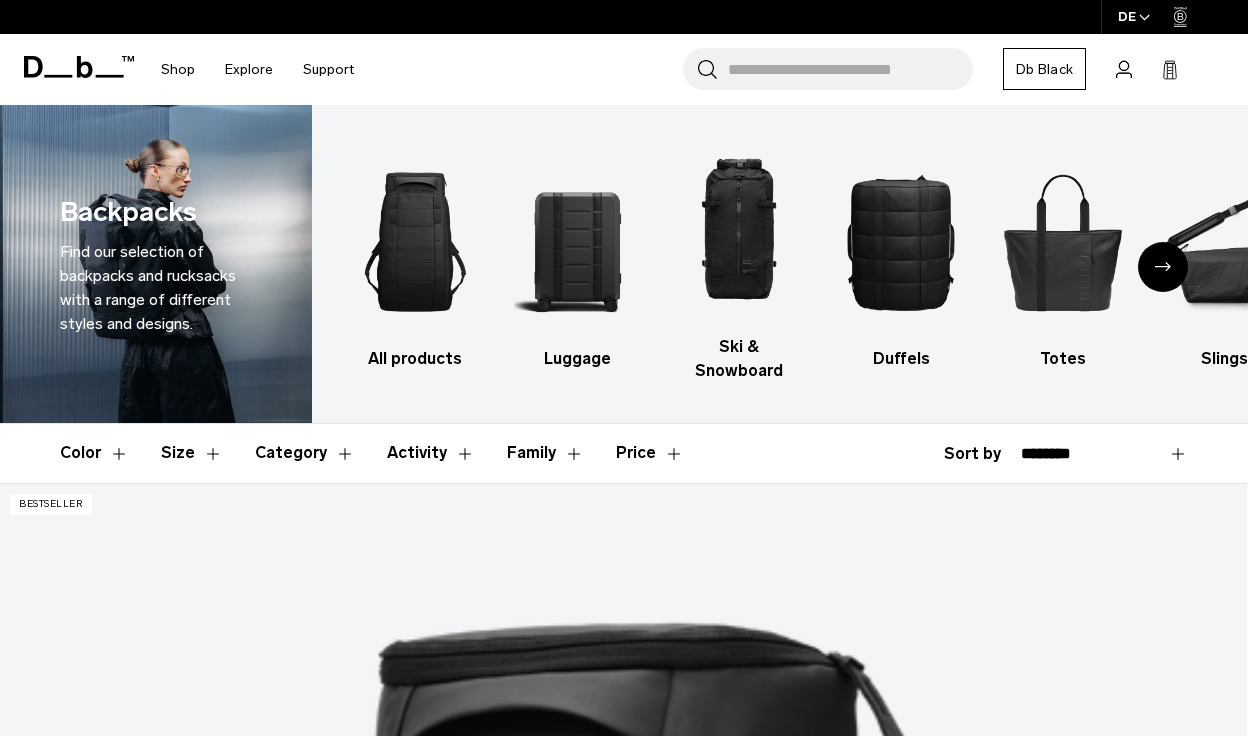 scroll, scrollTop: 0, scrollLeft: 0, axis: both 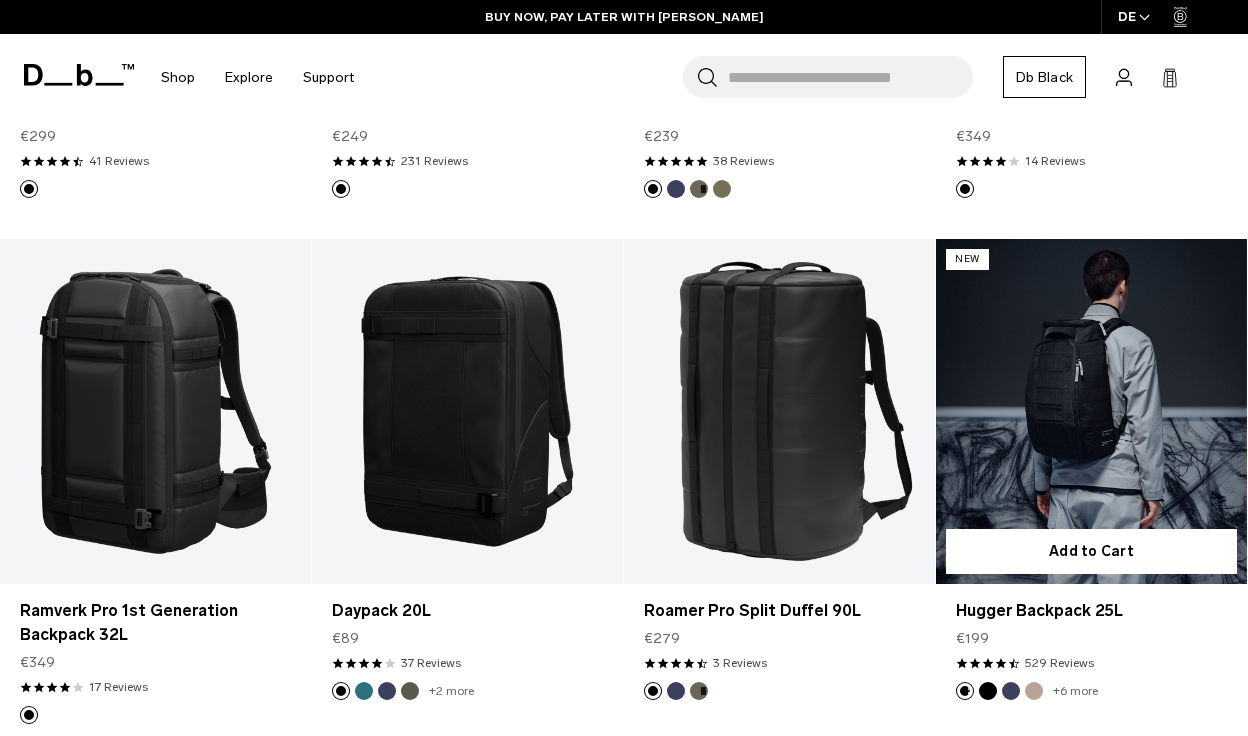 click at bounding box center (1091, 412) 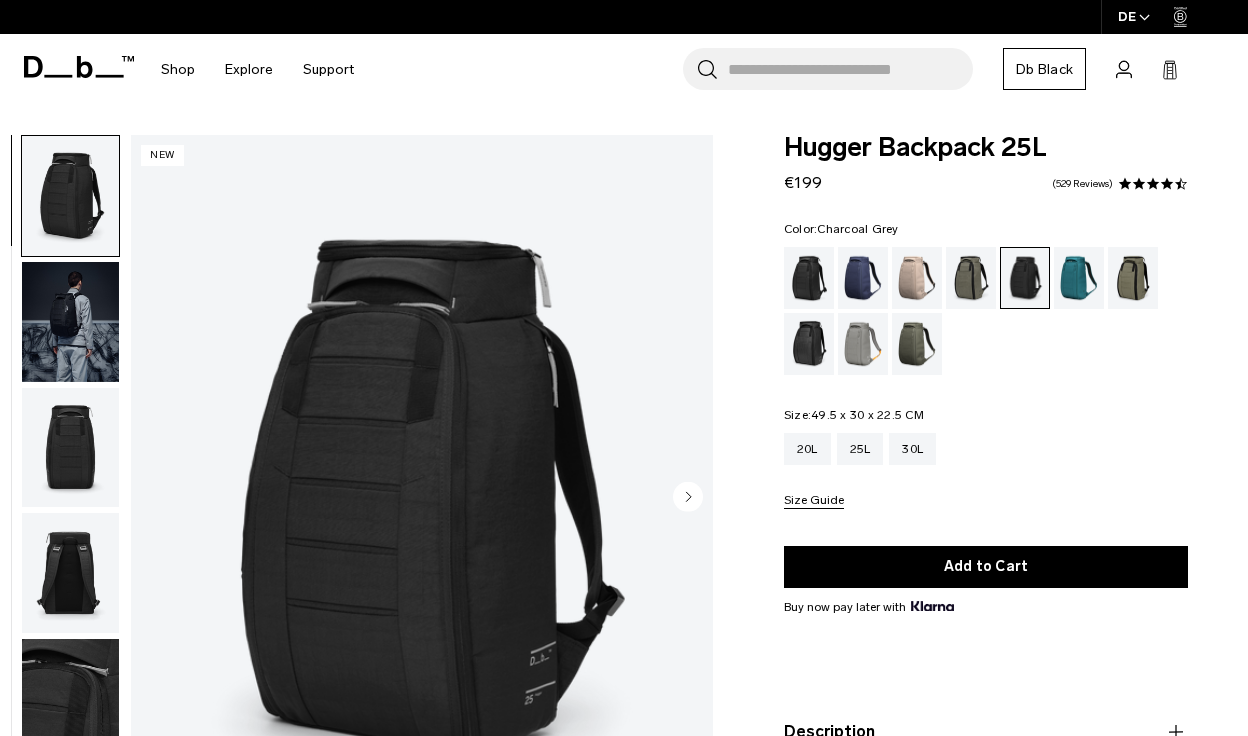 scroll, scrollTop: 0, scrollLeft: 0, axis: both 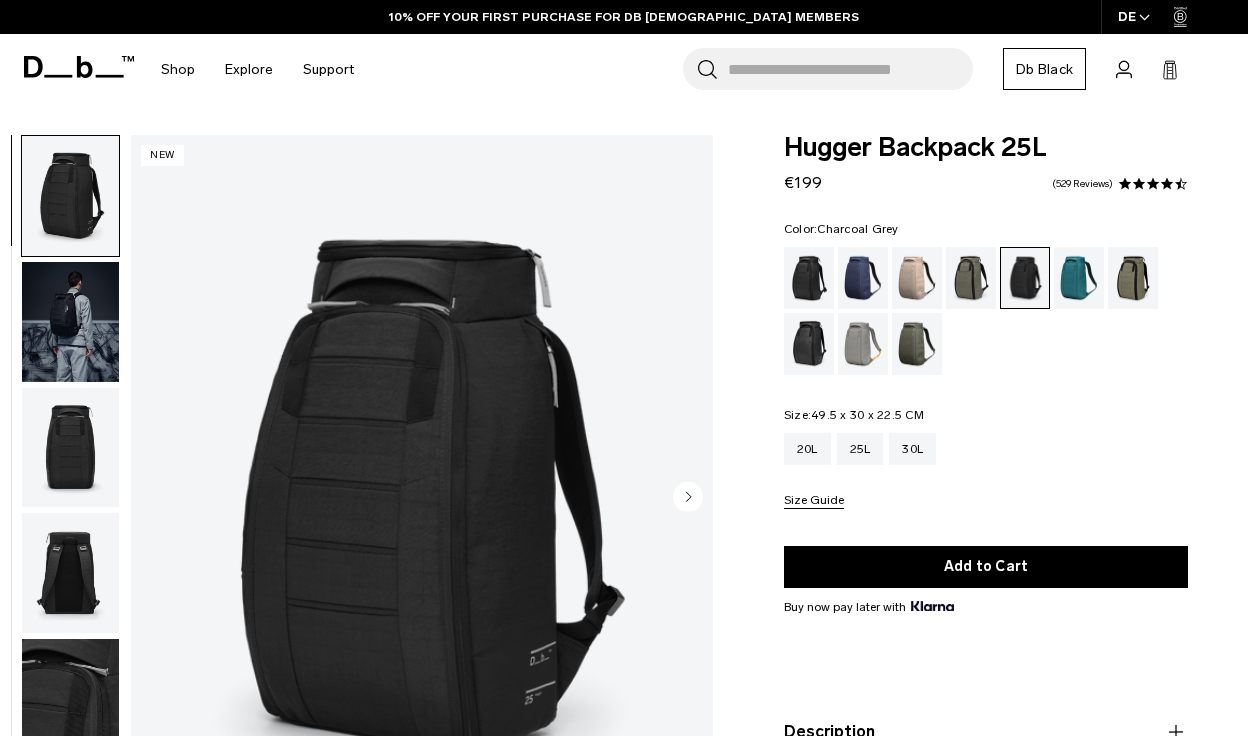 click at bounding box center (70, 322) 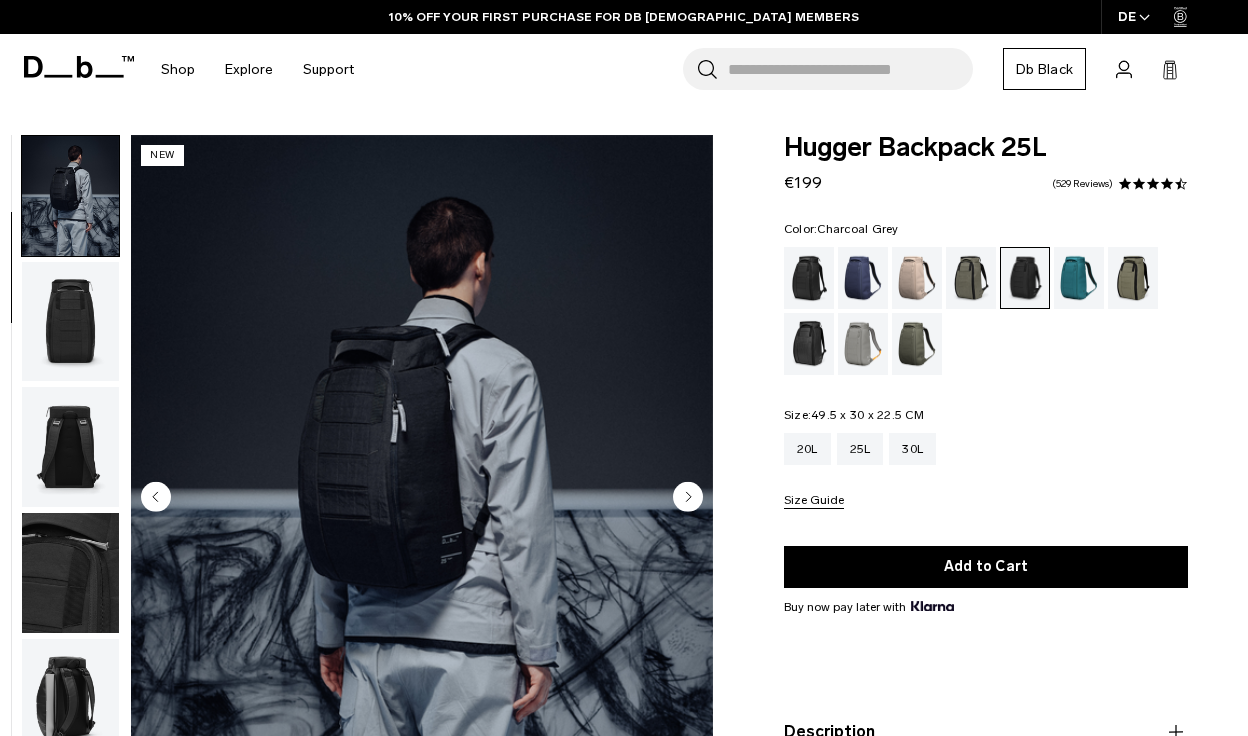 click at bounding box center (70, 322) 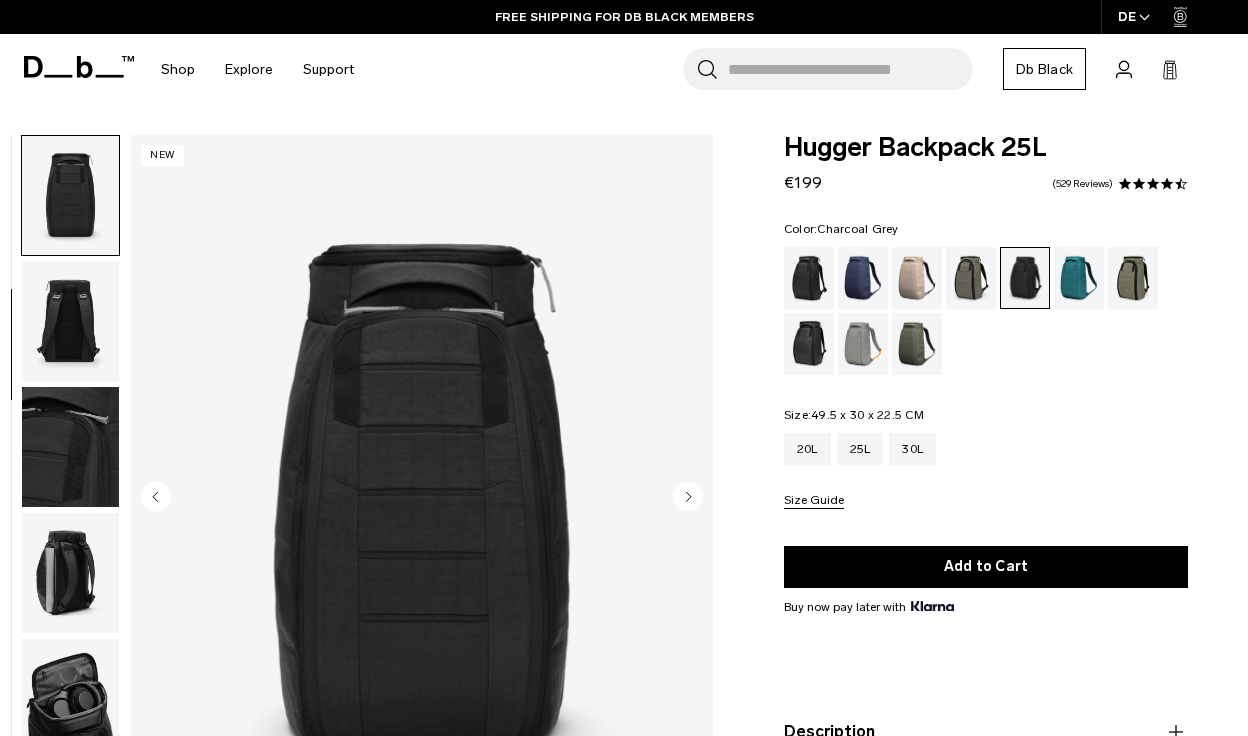 click at bounding box center [70, 321] 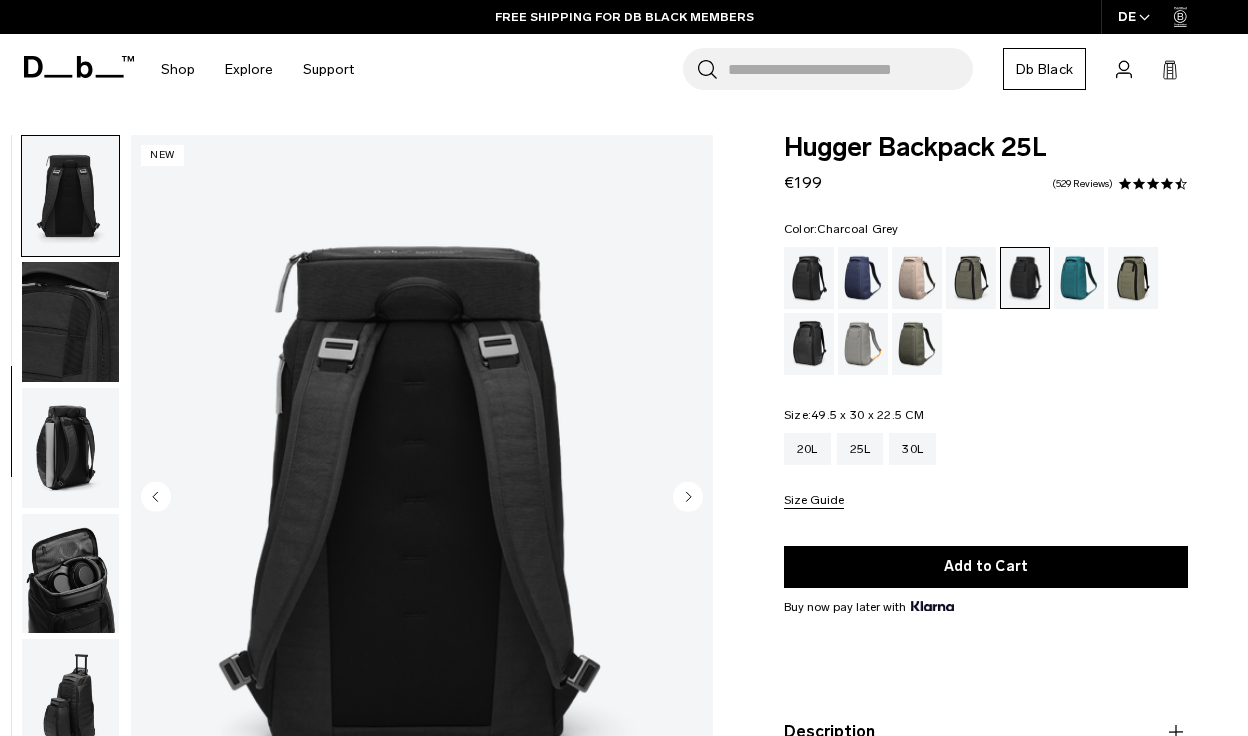 click at bounding box center (70, 322) 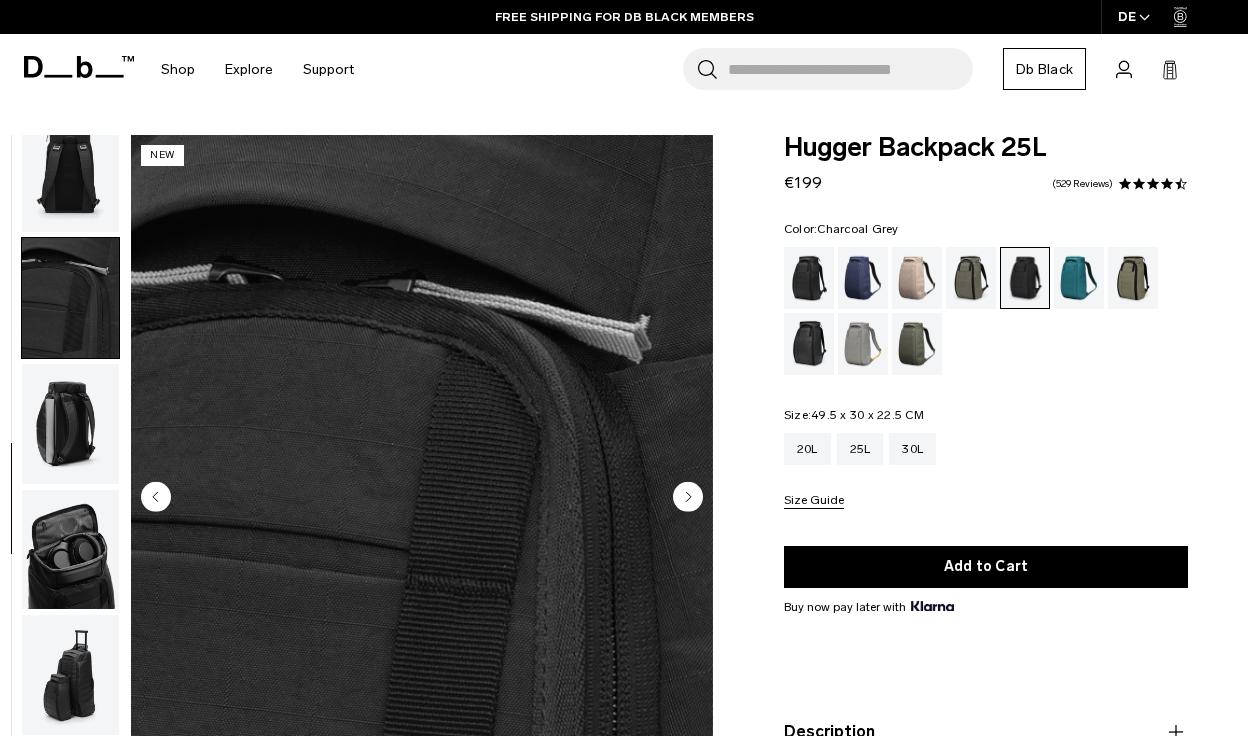 click at bounding box center (70, 424) 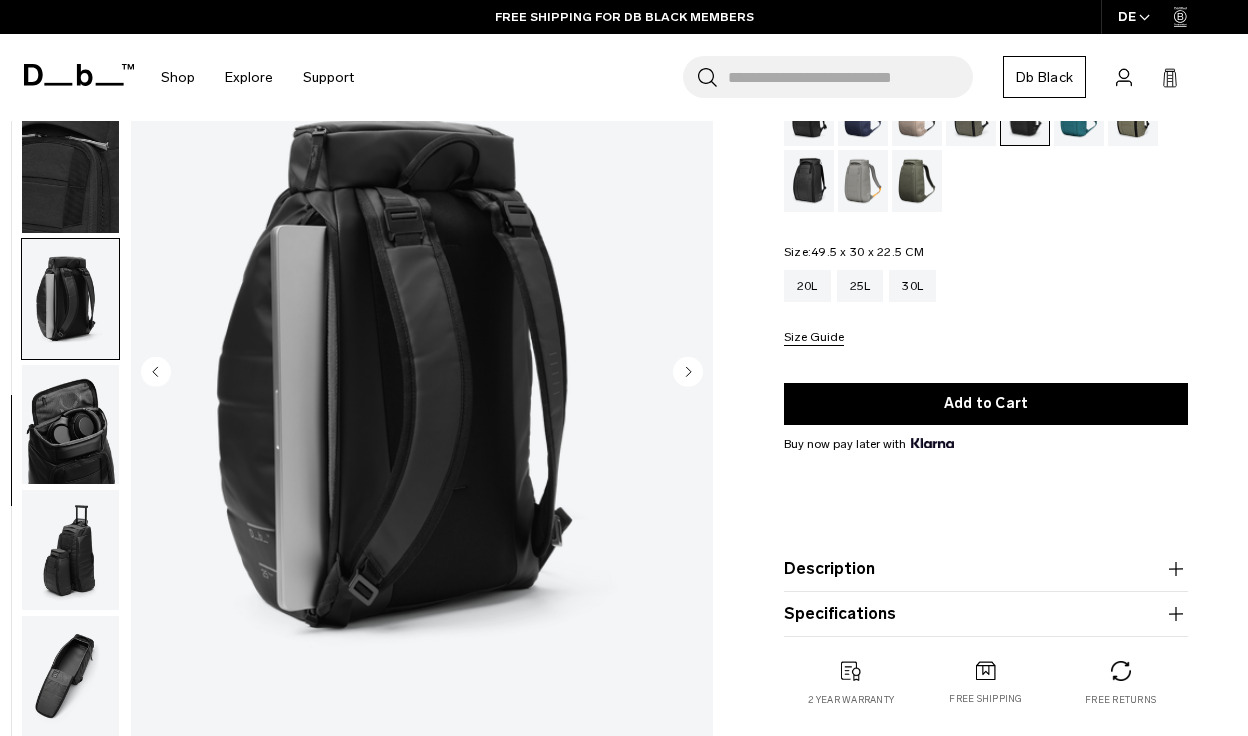scroll, scrollTop: 165, scrollLeft: 0, axis: vertical 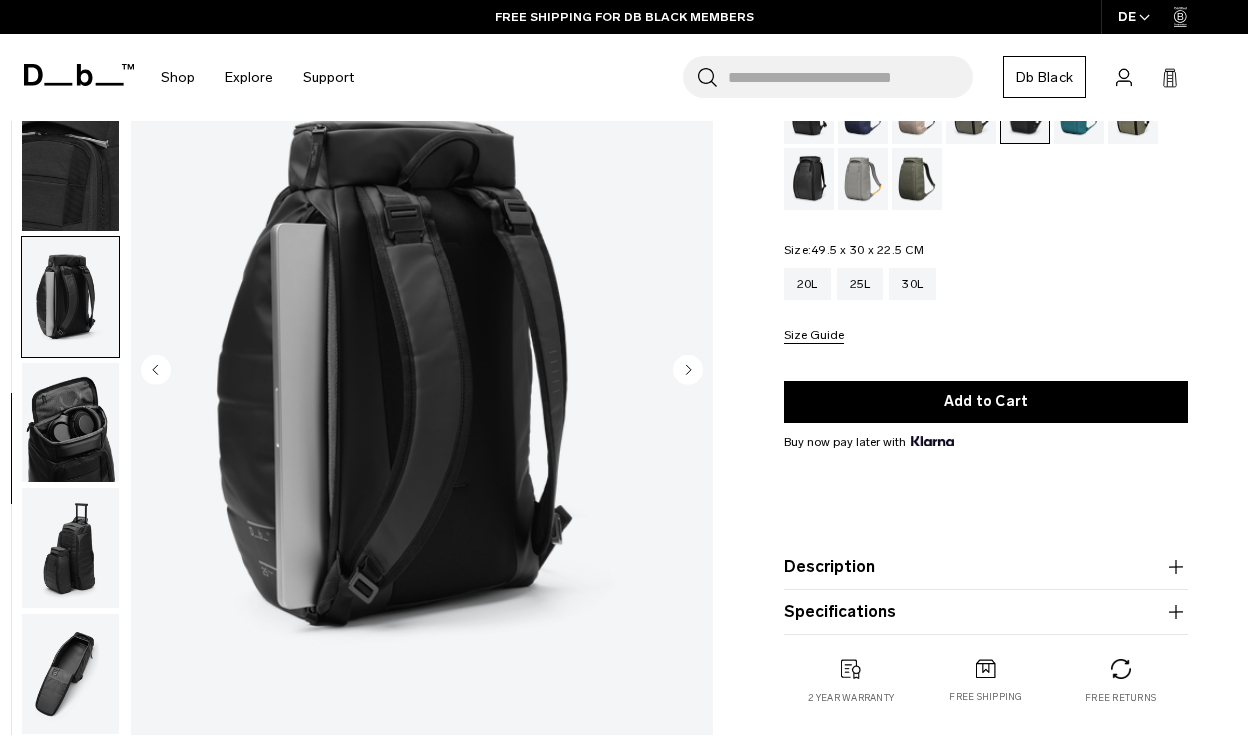 click at bounding box center [70, 422] 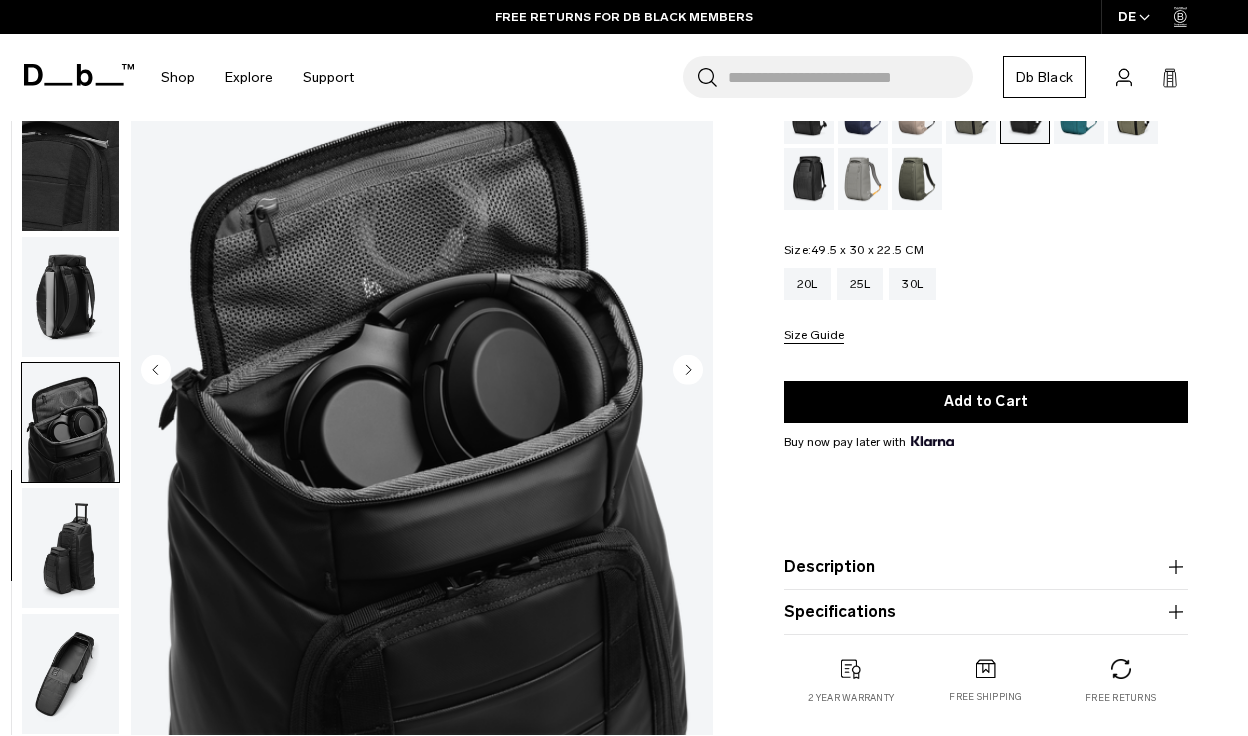 click at bounding box center [70, 548] 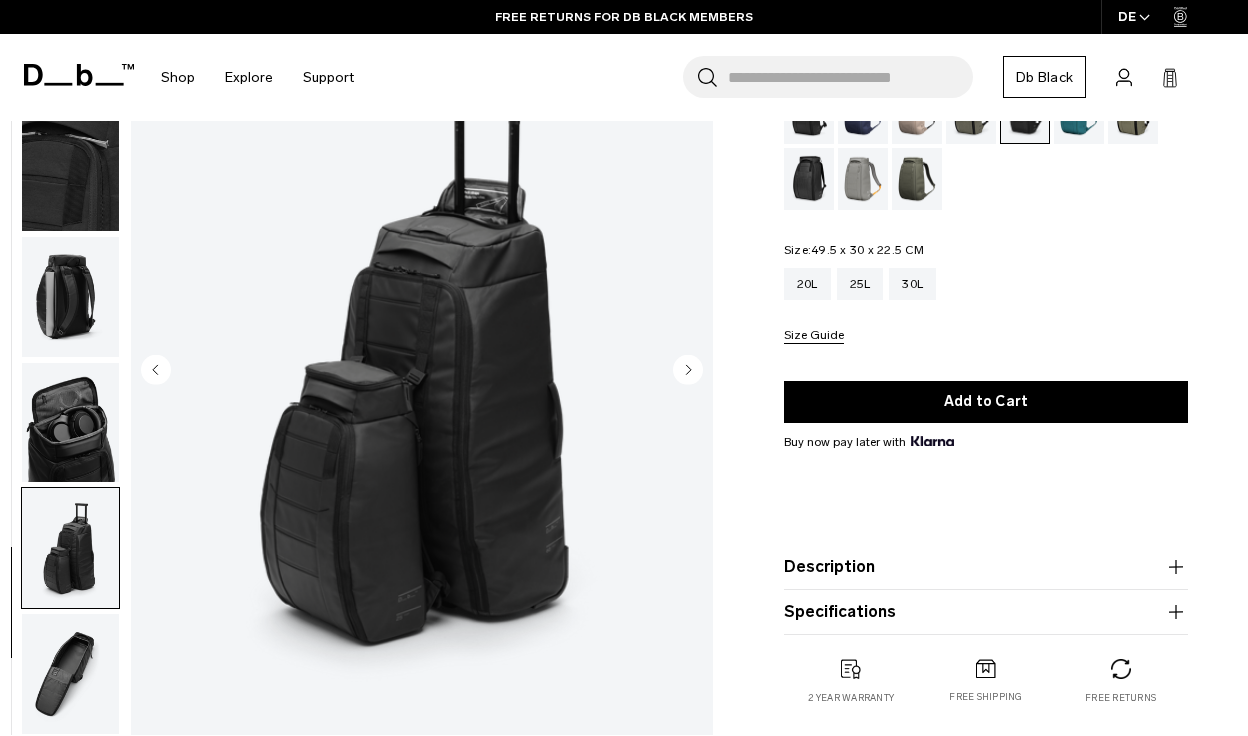 click at bounding box center [70, 674] 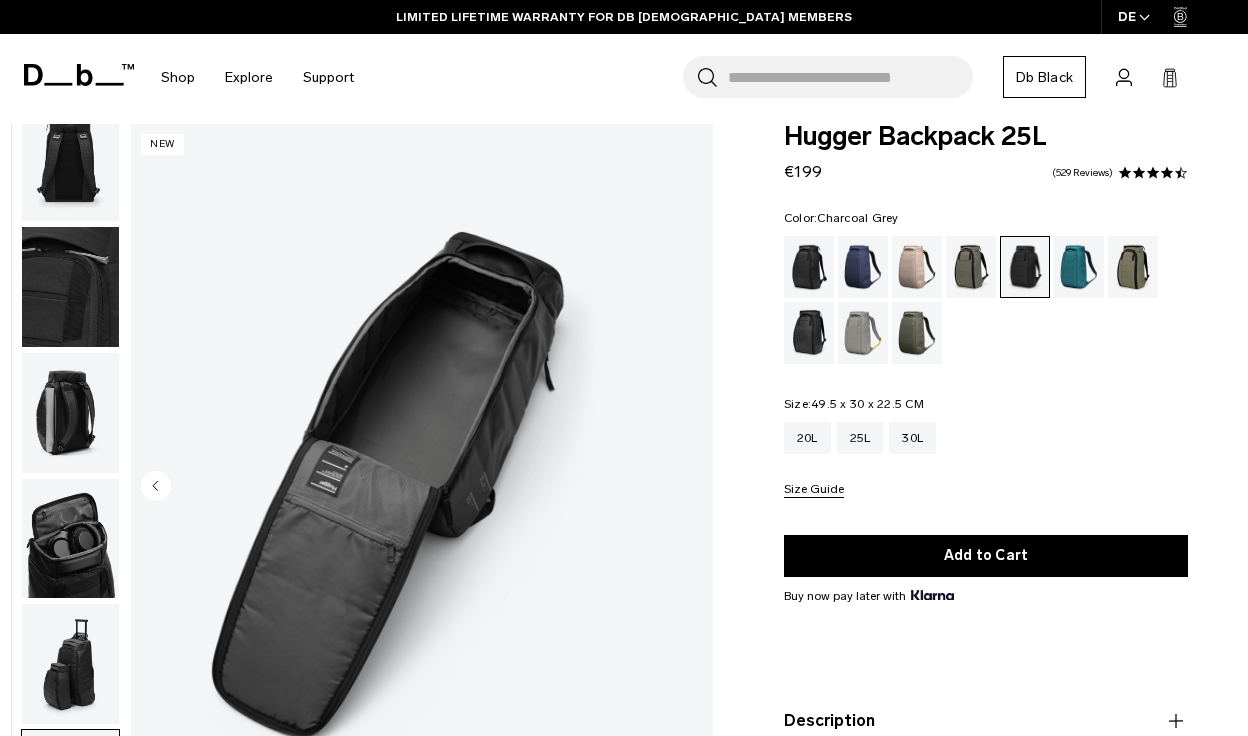 scroll, scrollTop: 9, scrollLeft: 0, axis: vertical 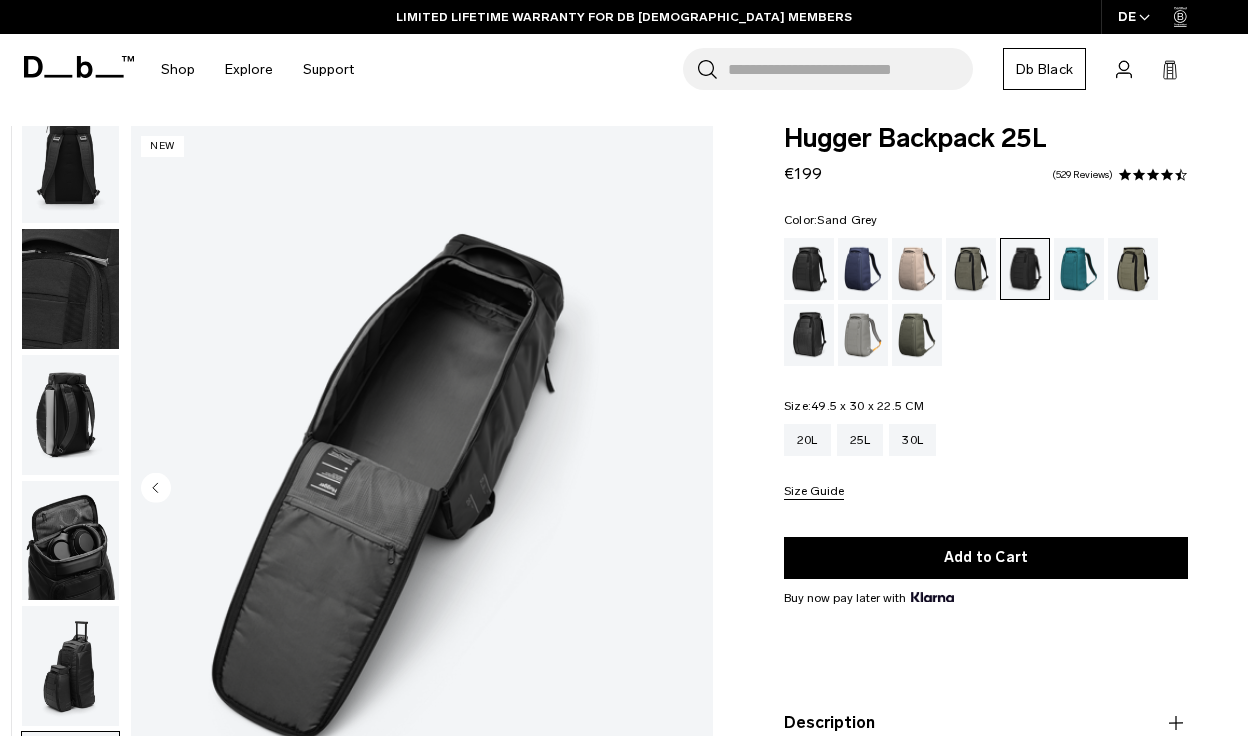click at bounding box center (863, 335) 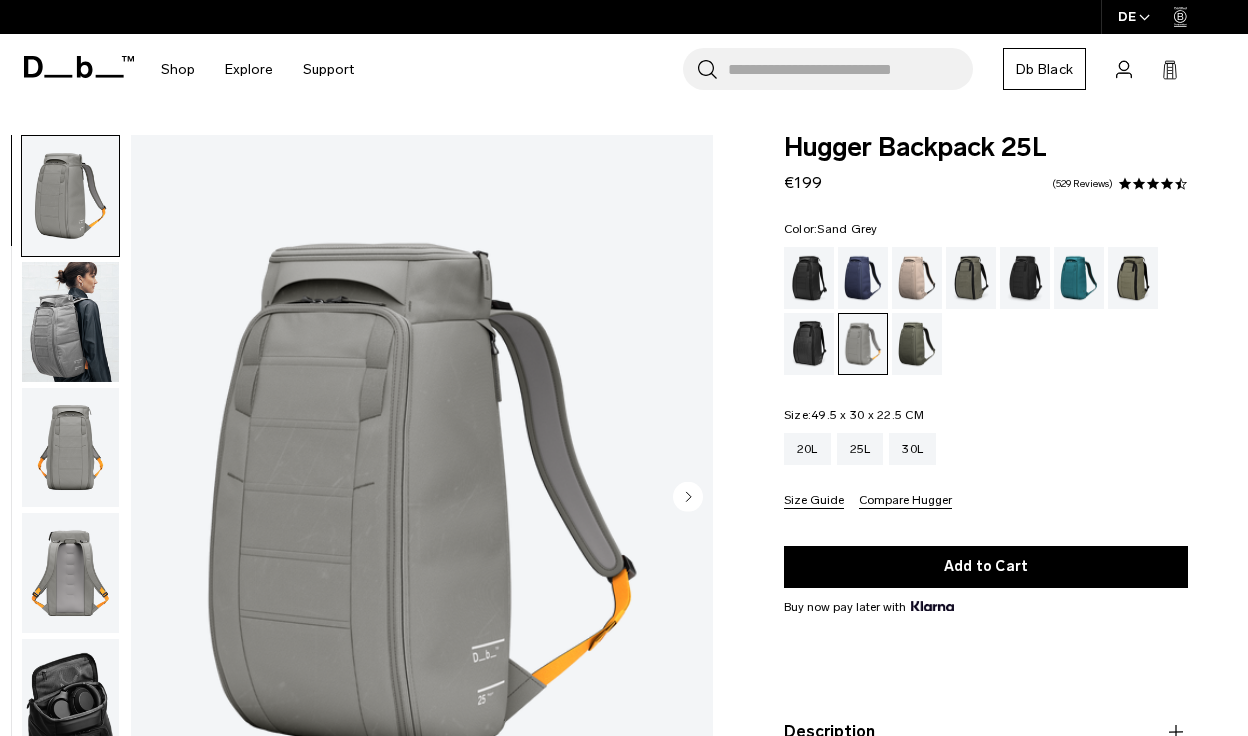 scroll, scrollTop: 0, scrollLeft: 0, axis: both 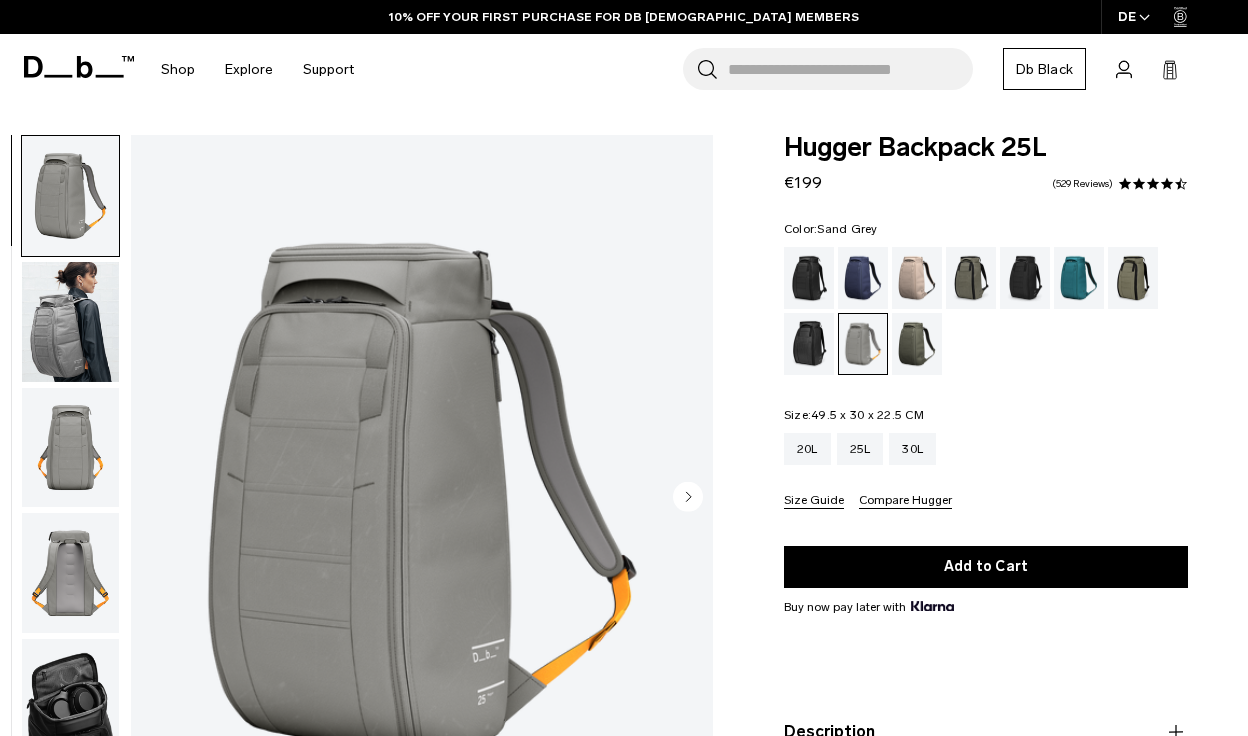 click at bounding box center [70, 322] 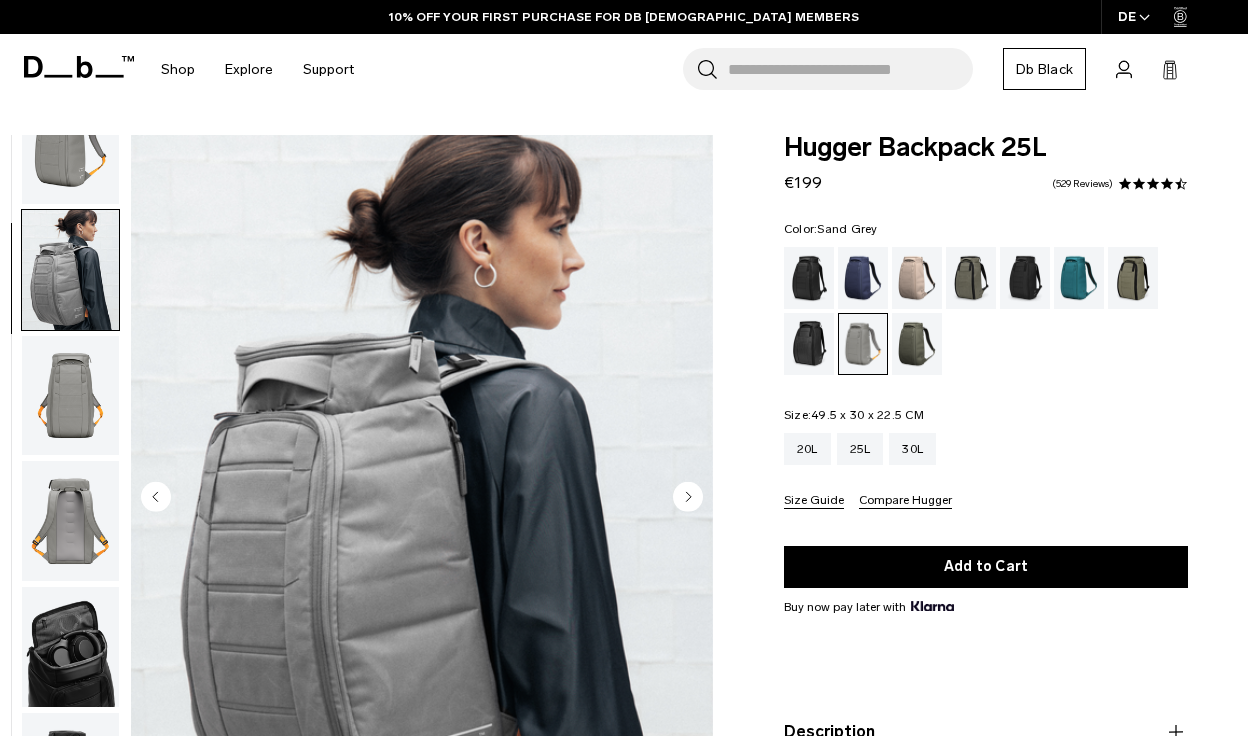 scroll, scrollTop: 0, scrollLeft: 0, axis: both 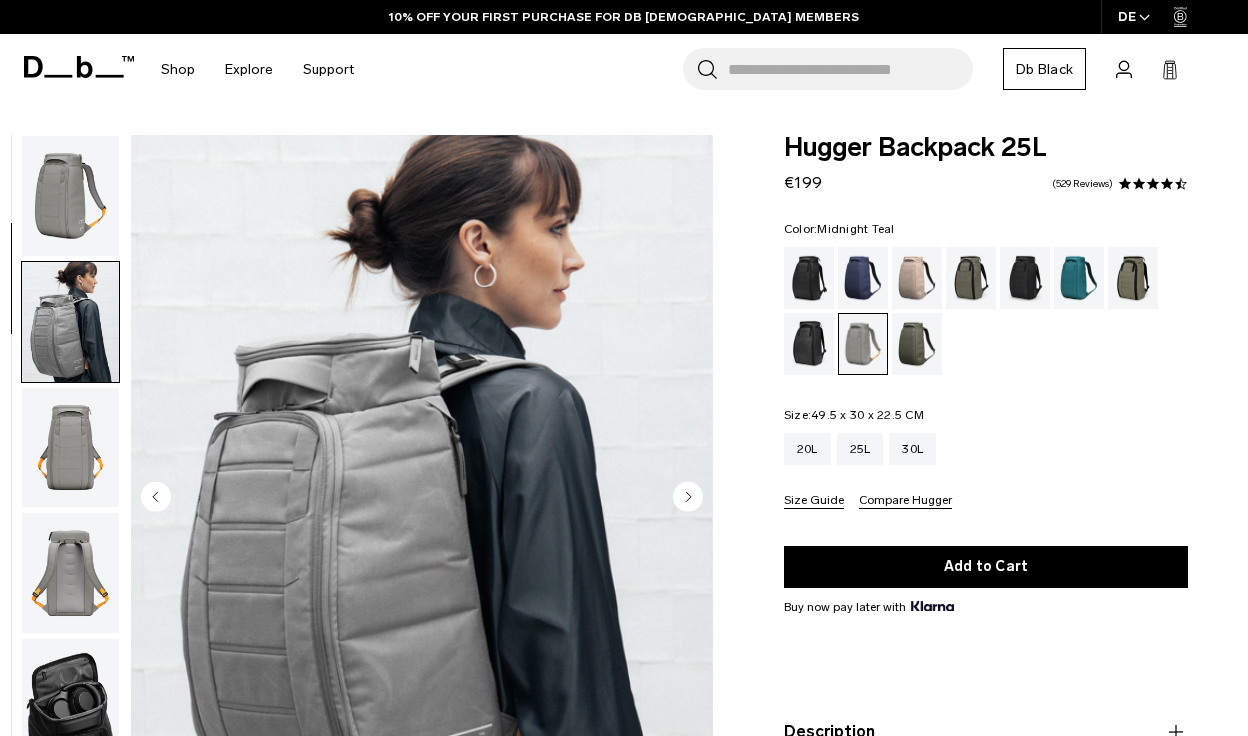 click at bounding box center [1079, 278] 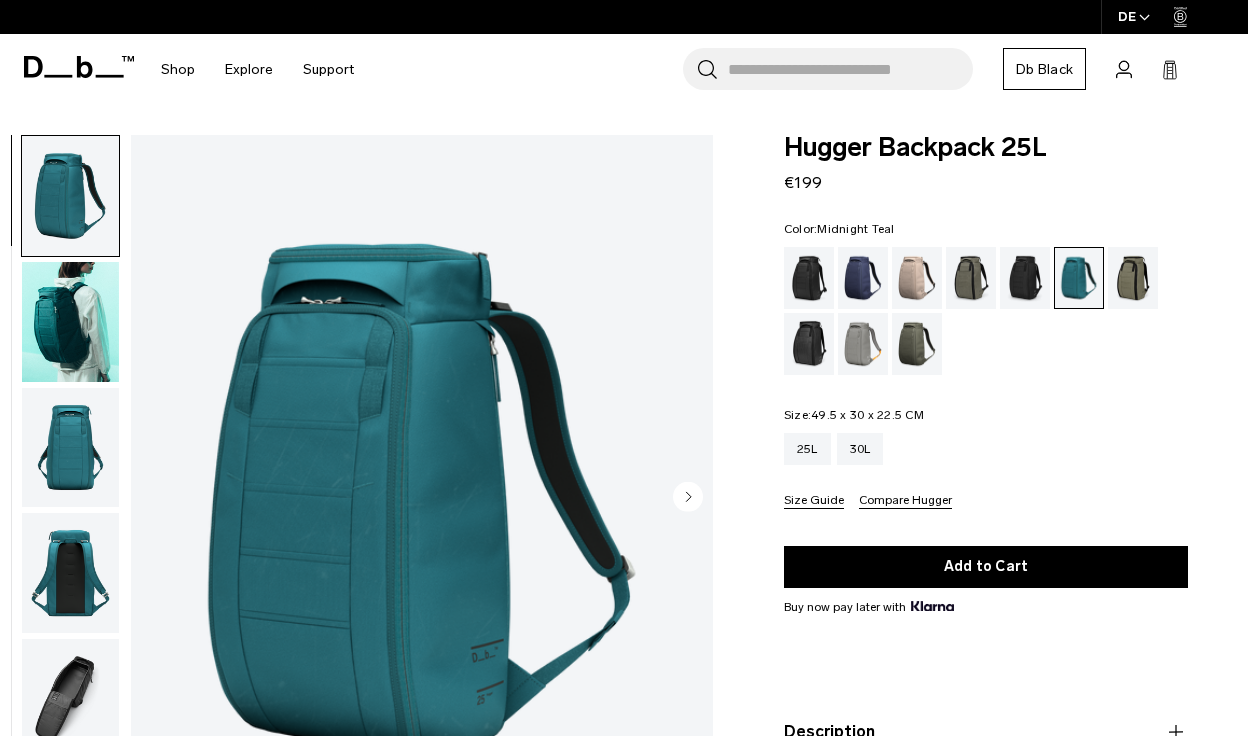 scroll, scrollTop: 0, scrollLeft: 0, axis: both 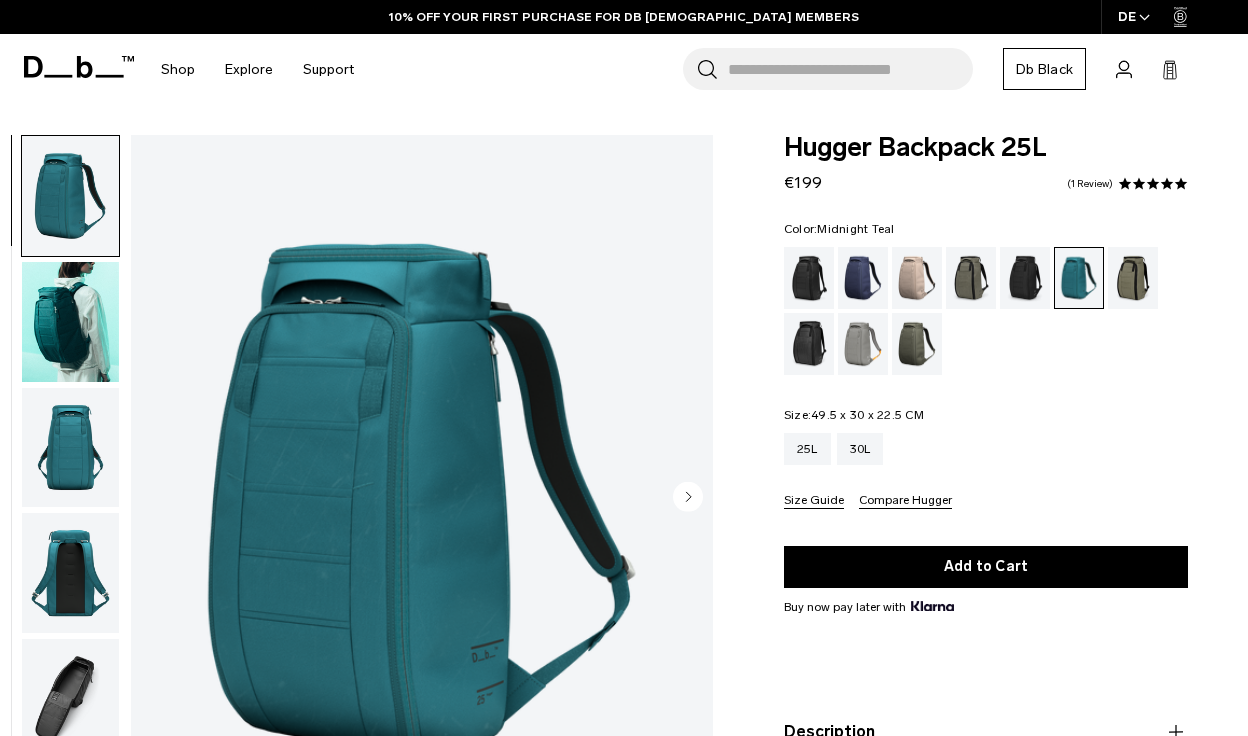 click at bounding box center (70, 322) 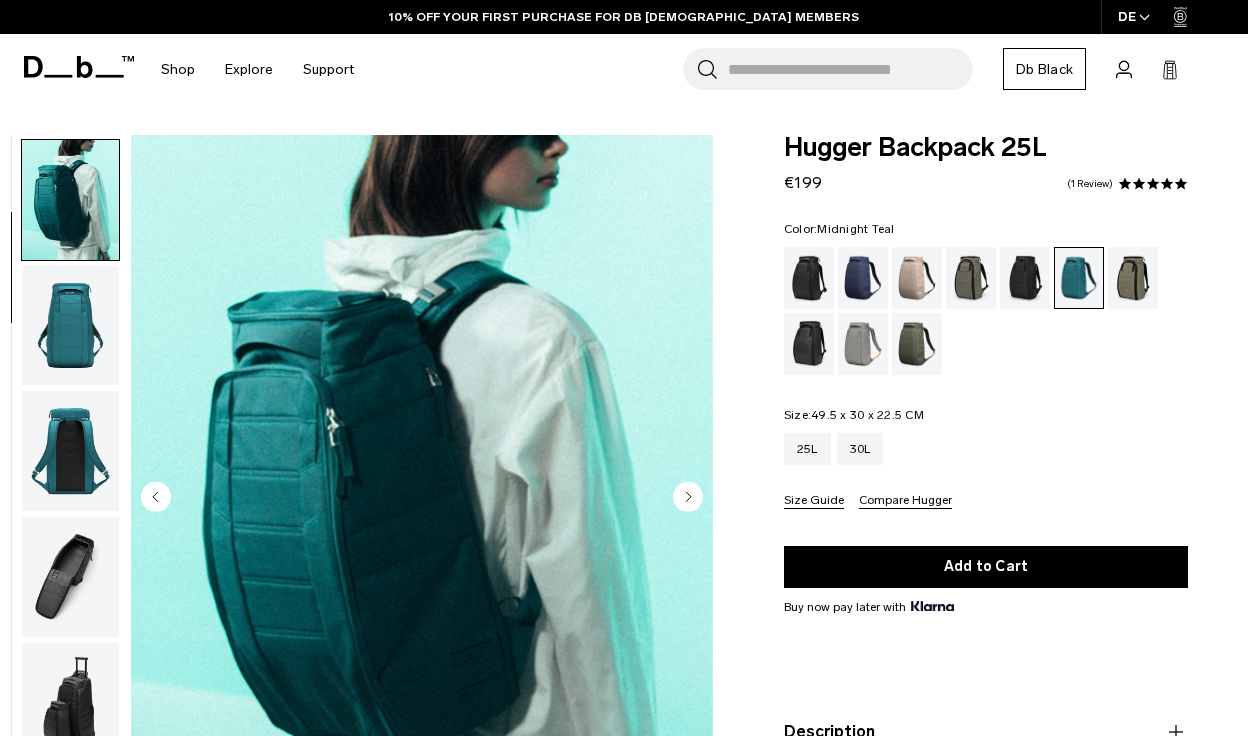 scroll, scrollTop: 126, scrollLeft: 0, axis: vertical 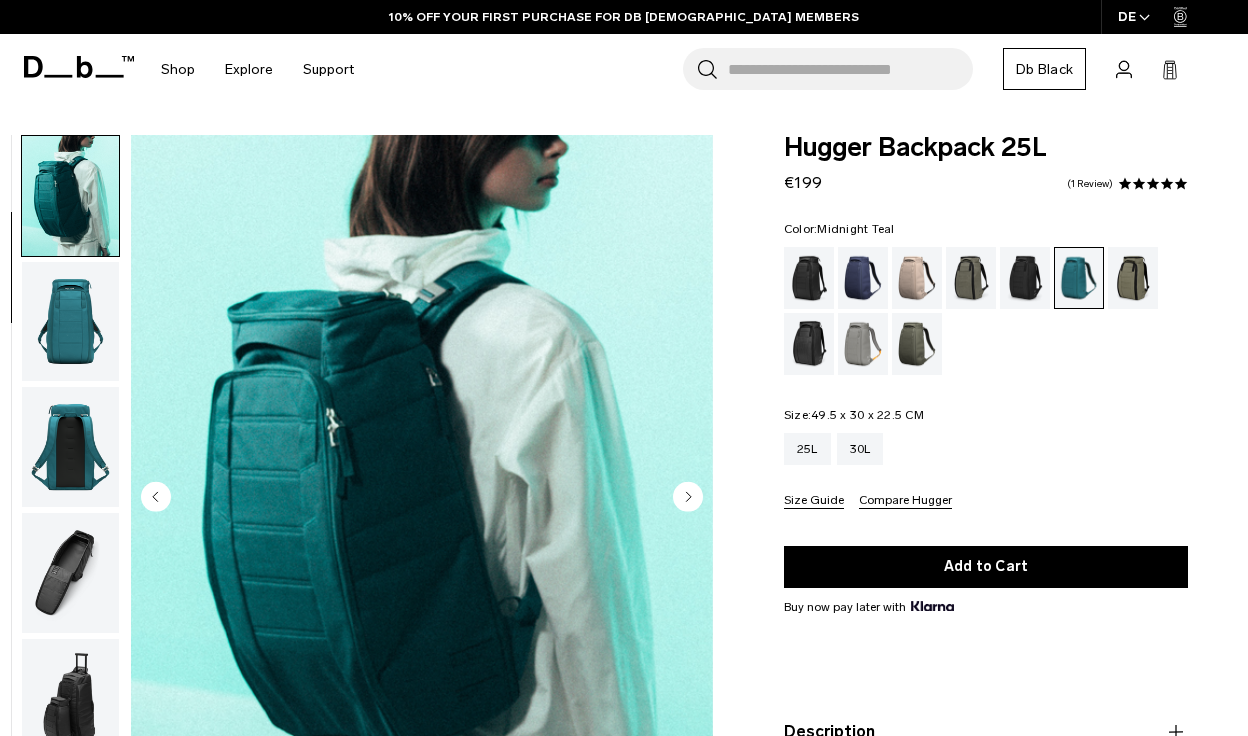 click at bounding box center [70, 322] 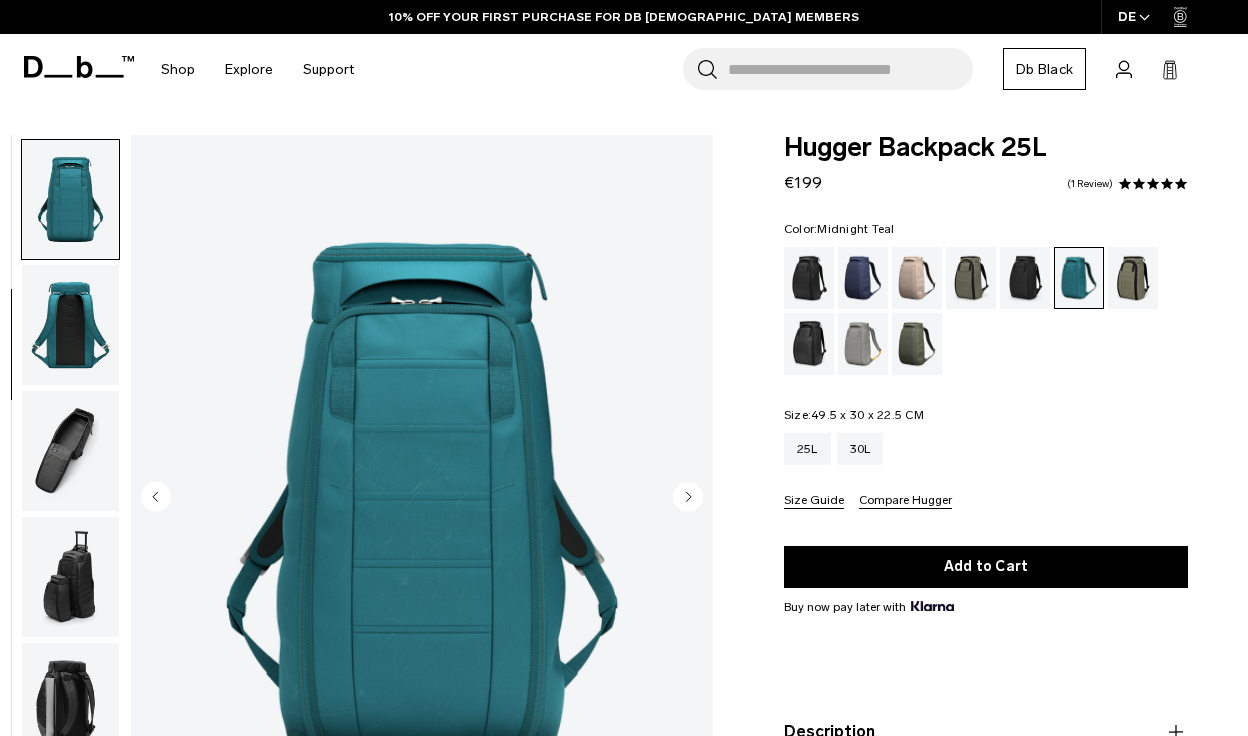 scroll, scrollTop: 252, scrollLeft: 0, axis: vertical 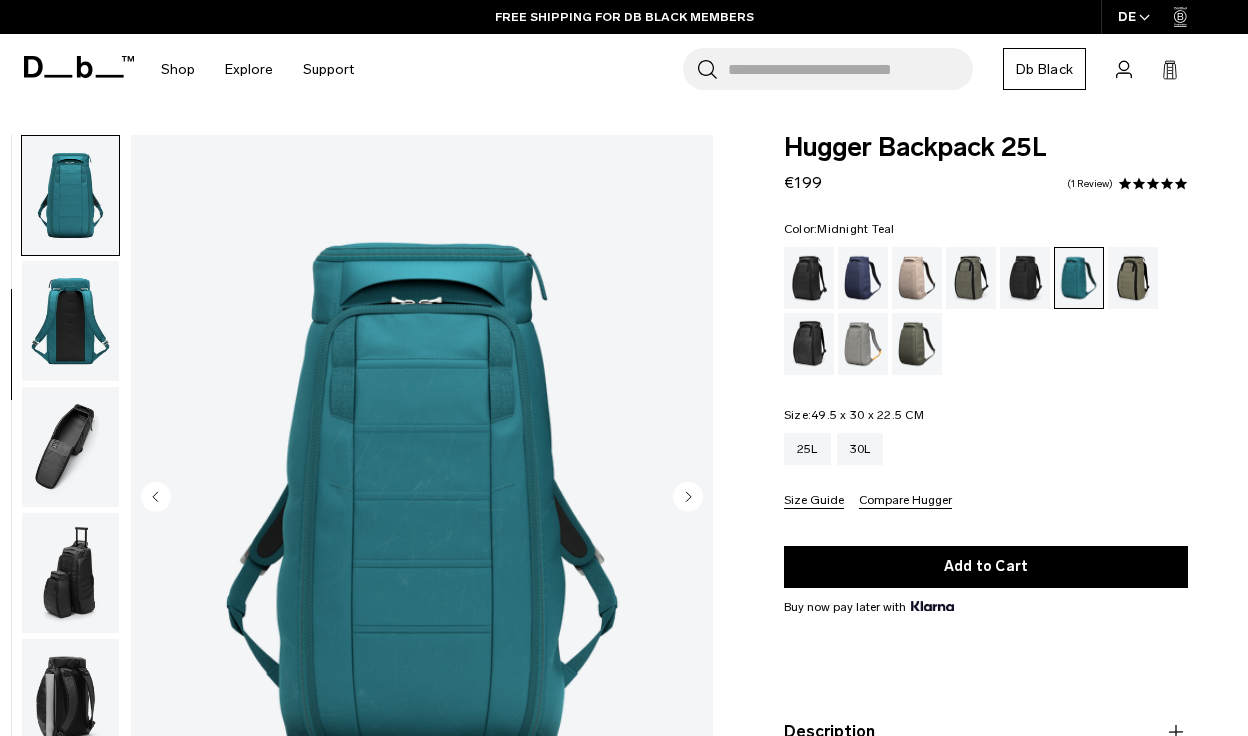 click at bounding box center [70, 321] 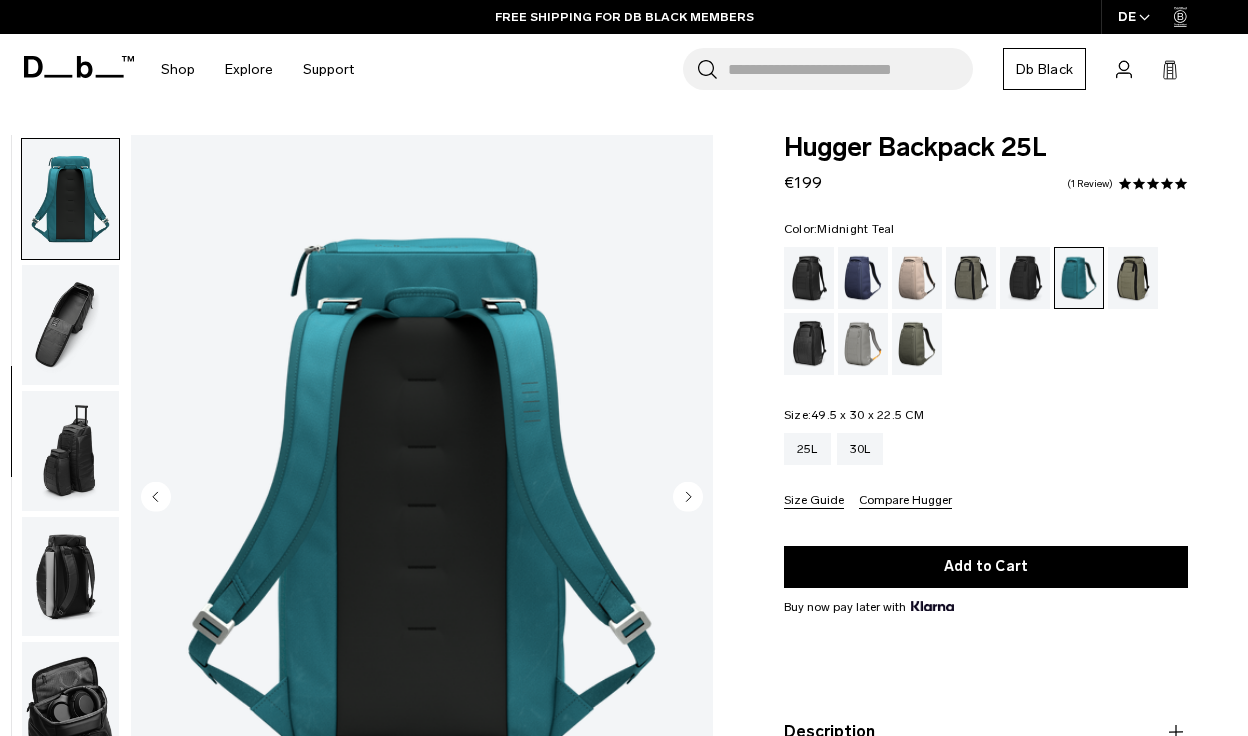scroll, scrollTop: 377, scrollLeft: 0, axis: vertical 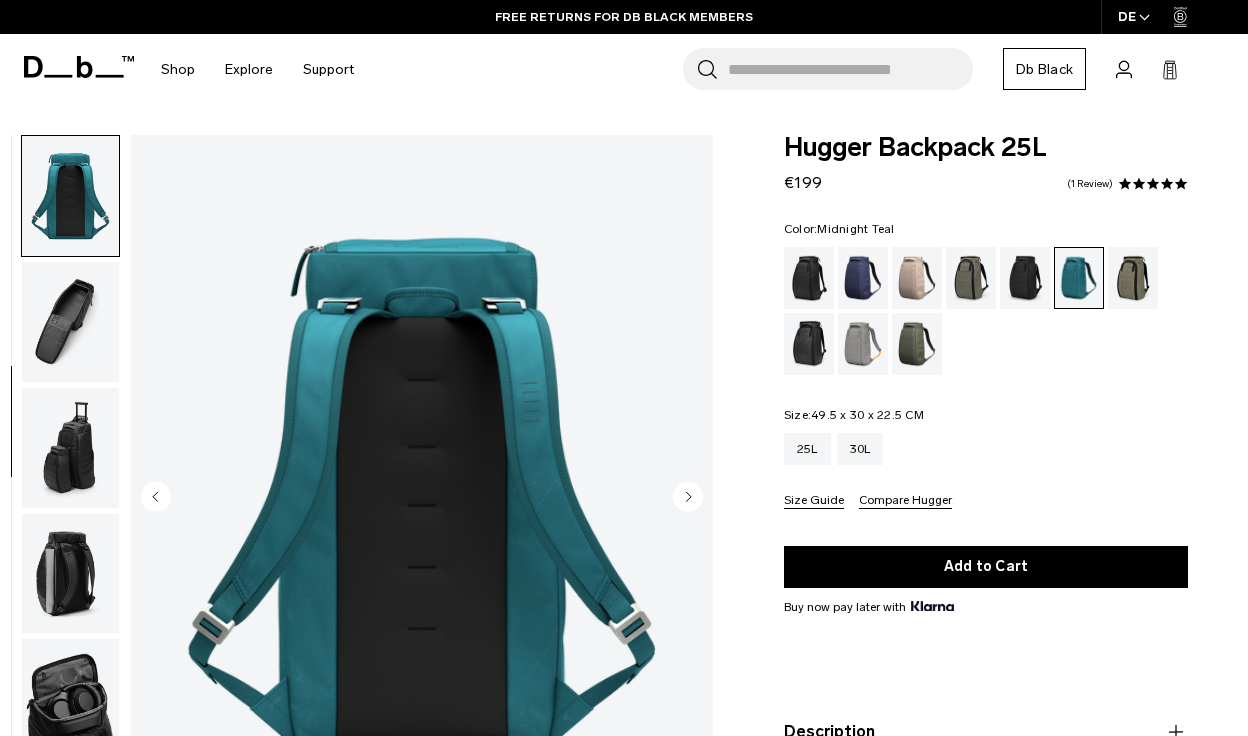click at bounding box center (70, 322) 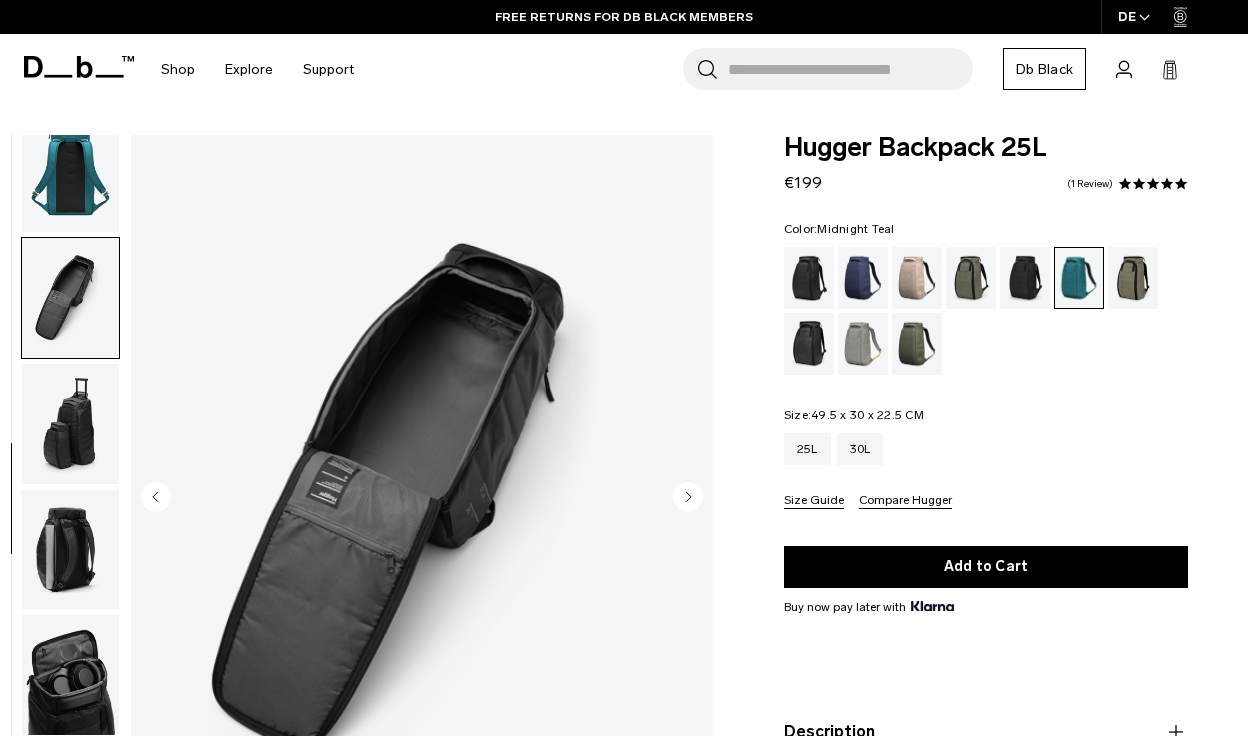 click at bounding box center [70, 424] 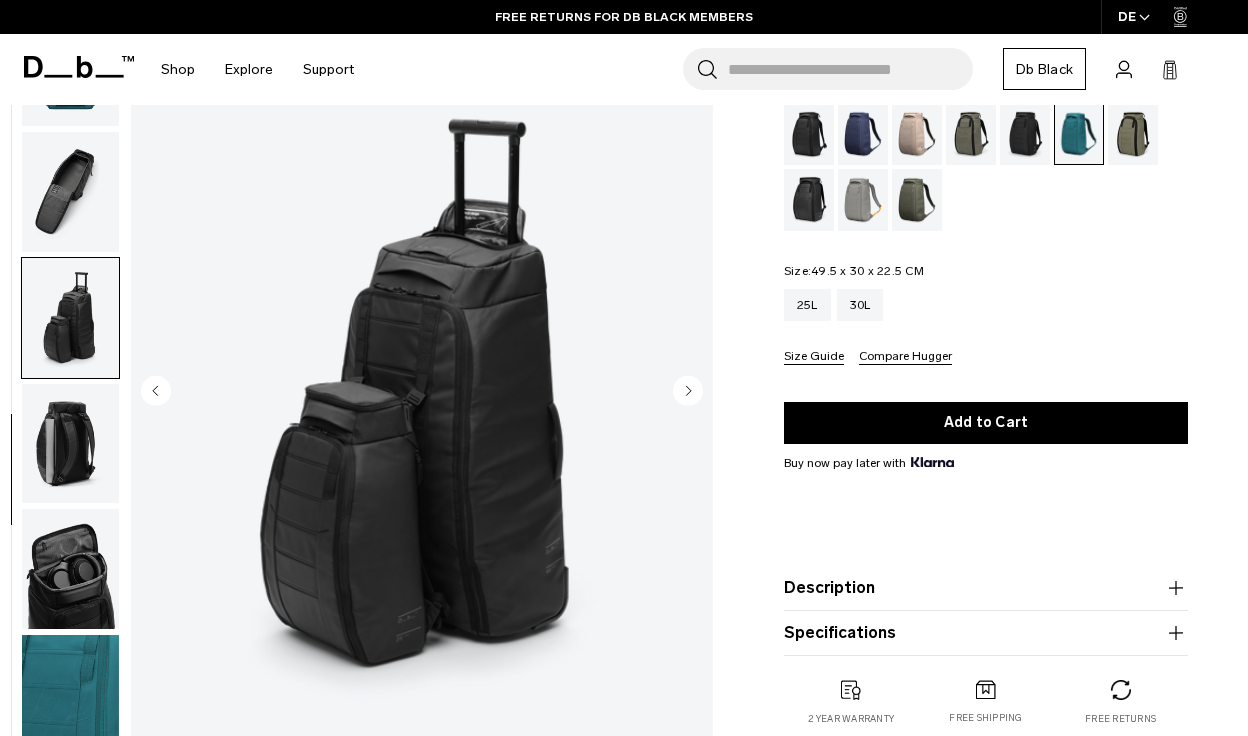 scroll, scrollTop: 172, scrollLeft: 0, axis: vertical 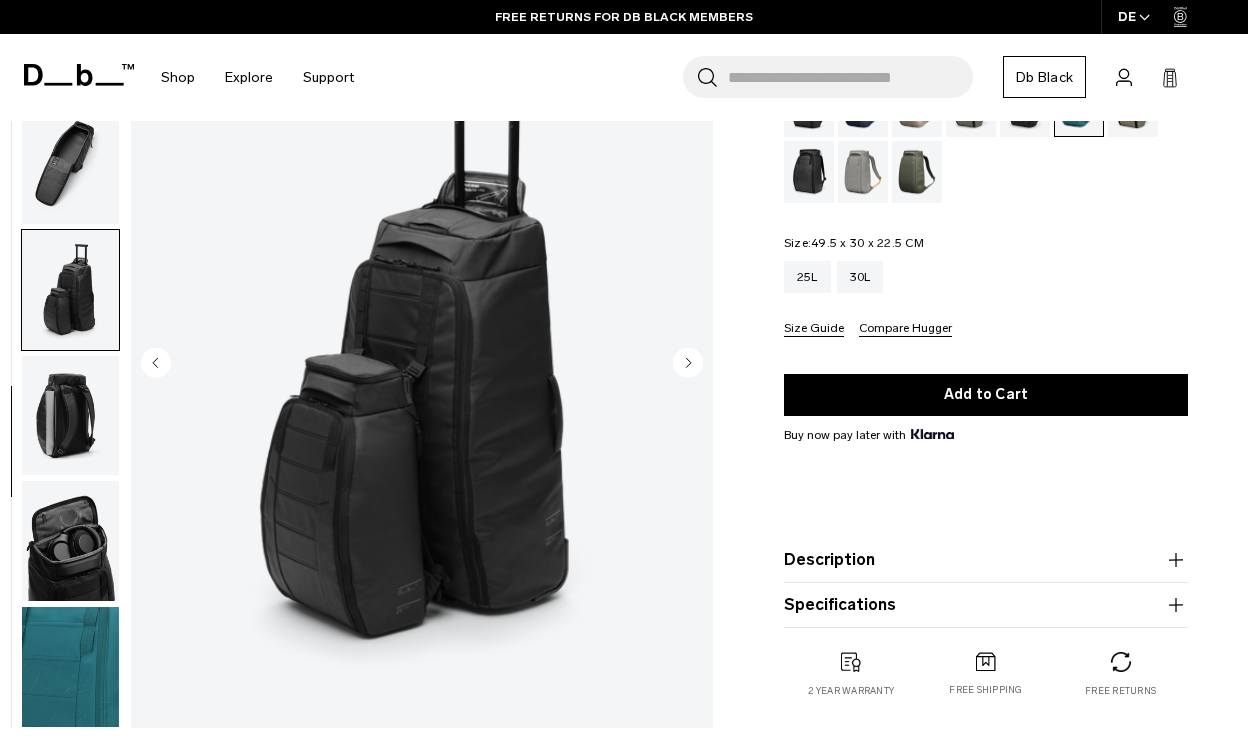 click at bounding box center [70, 415] 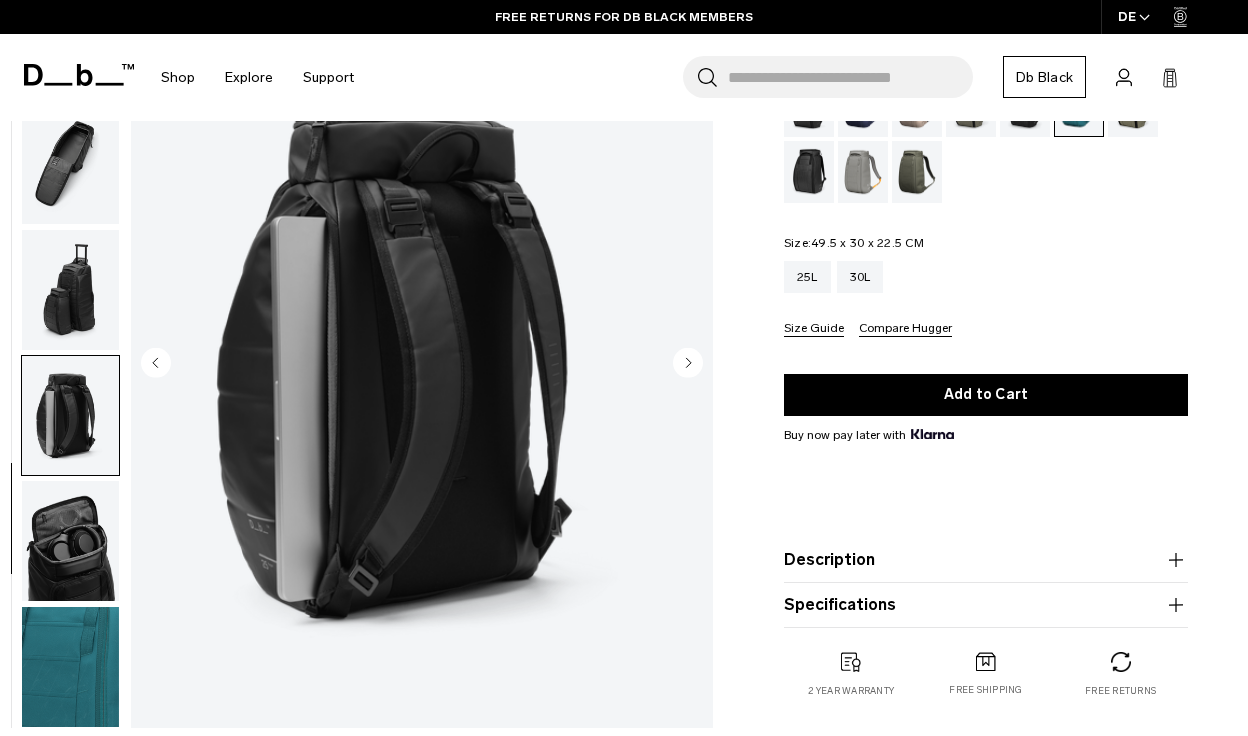 click at bounding box center [70, 667] 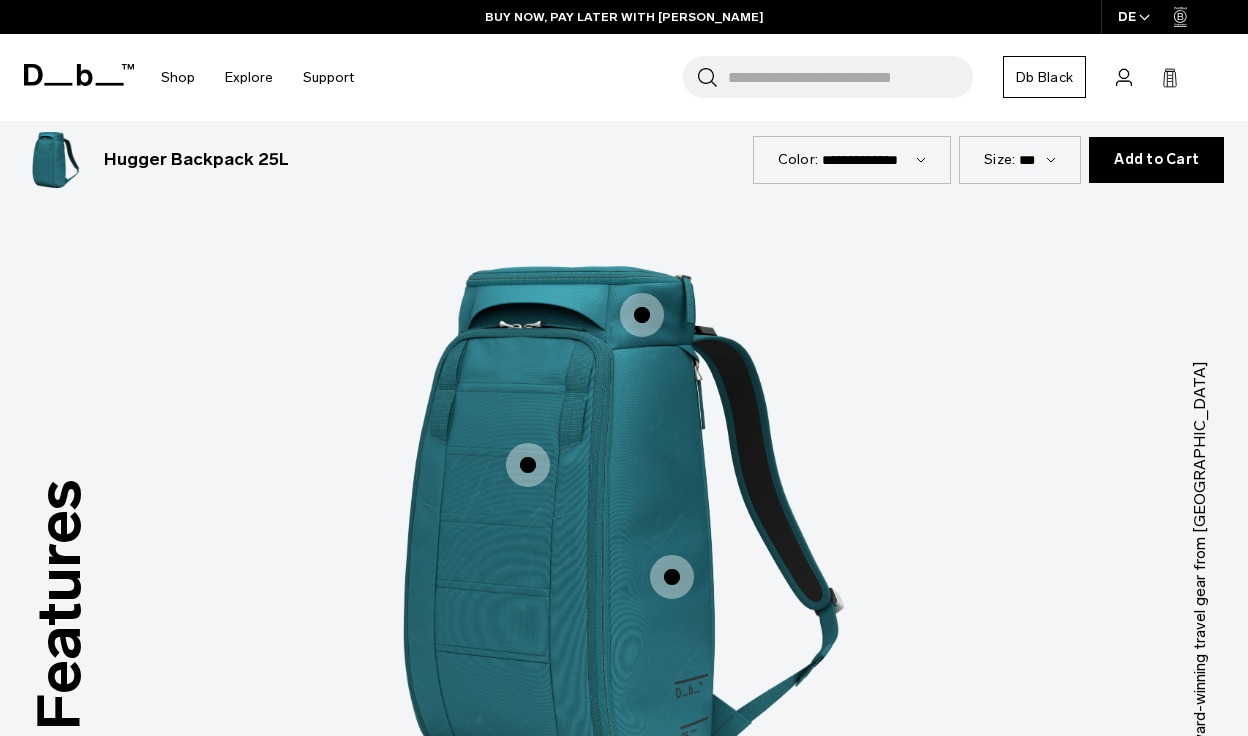 scroll, scrollTop: 2259, scrollLeft: 0, axis: vertical 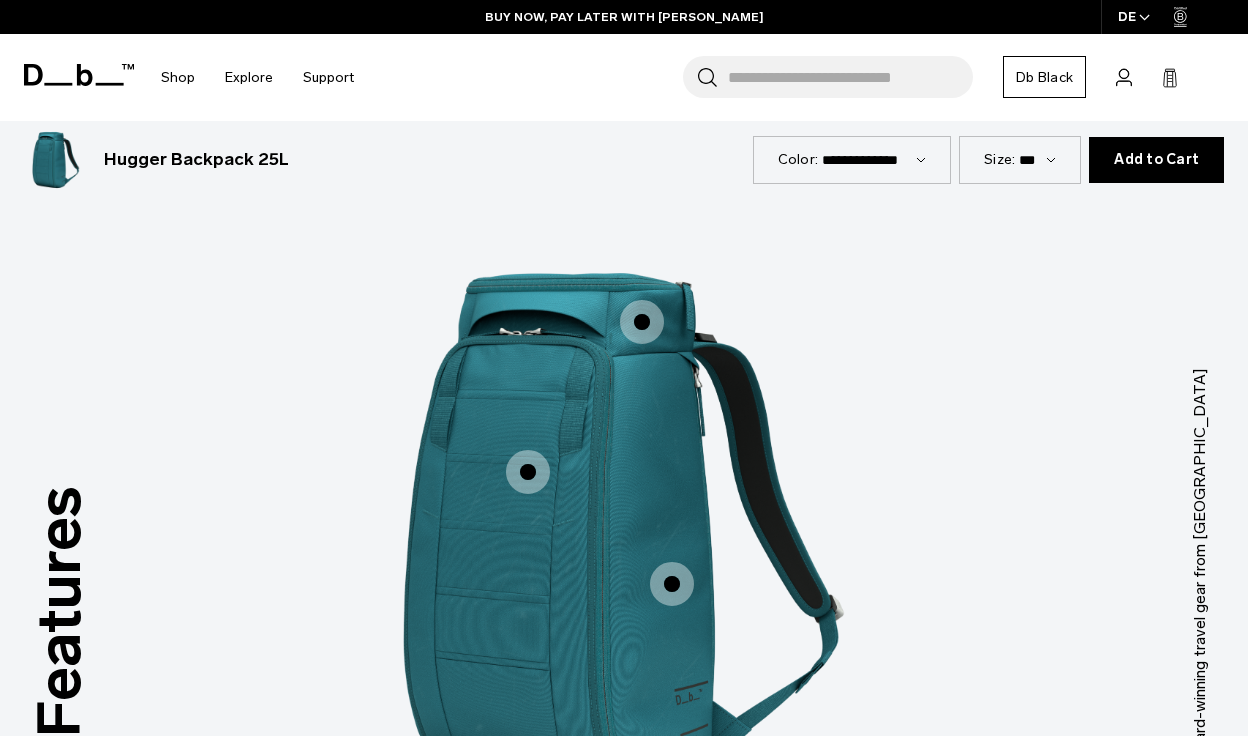 click at bounding box center (672, 584) 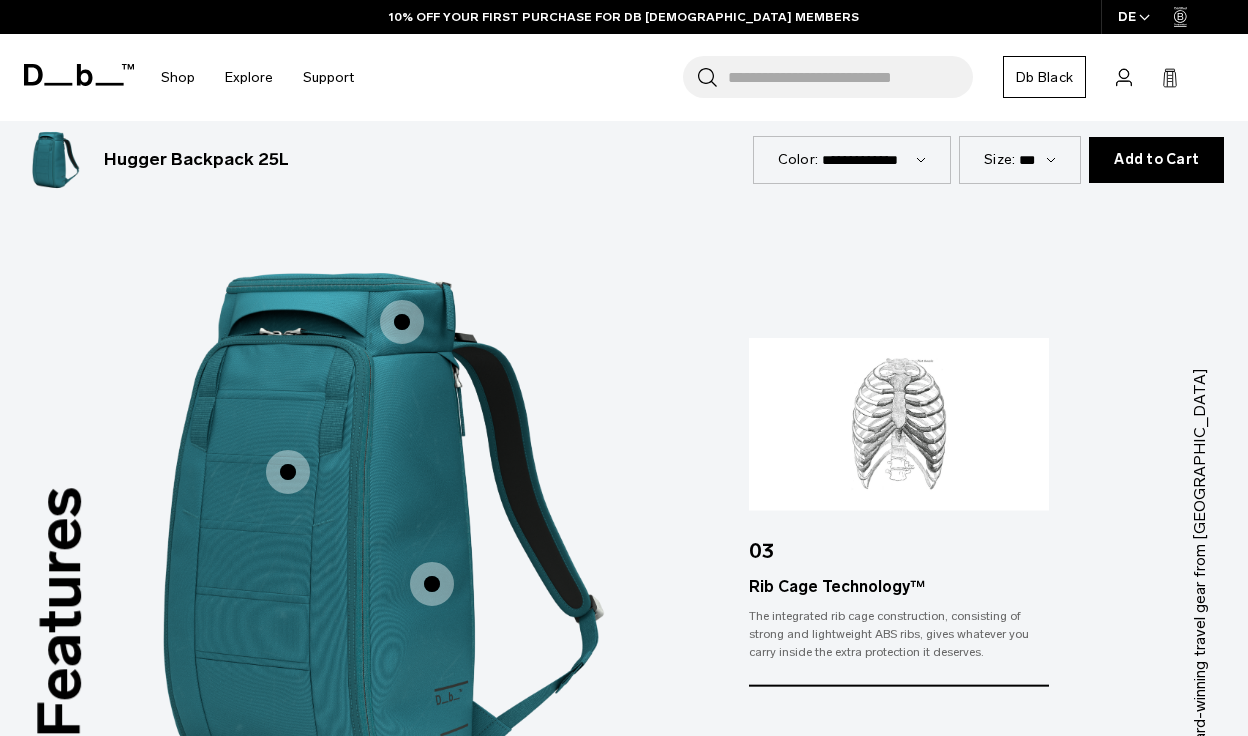 click at bounding box center [288, 472] 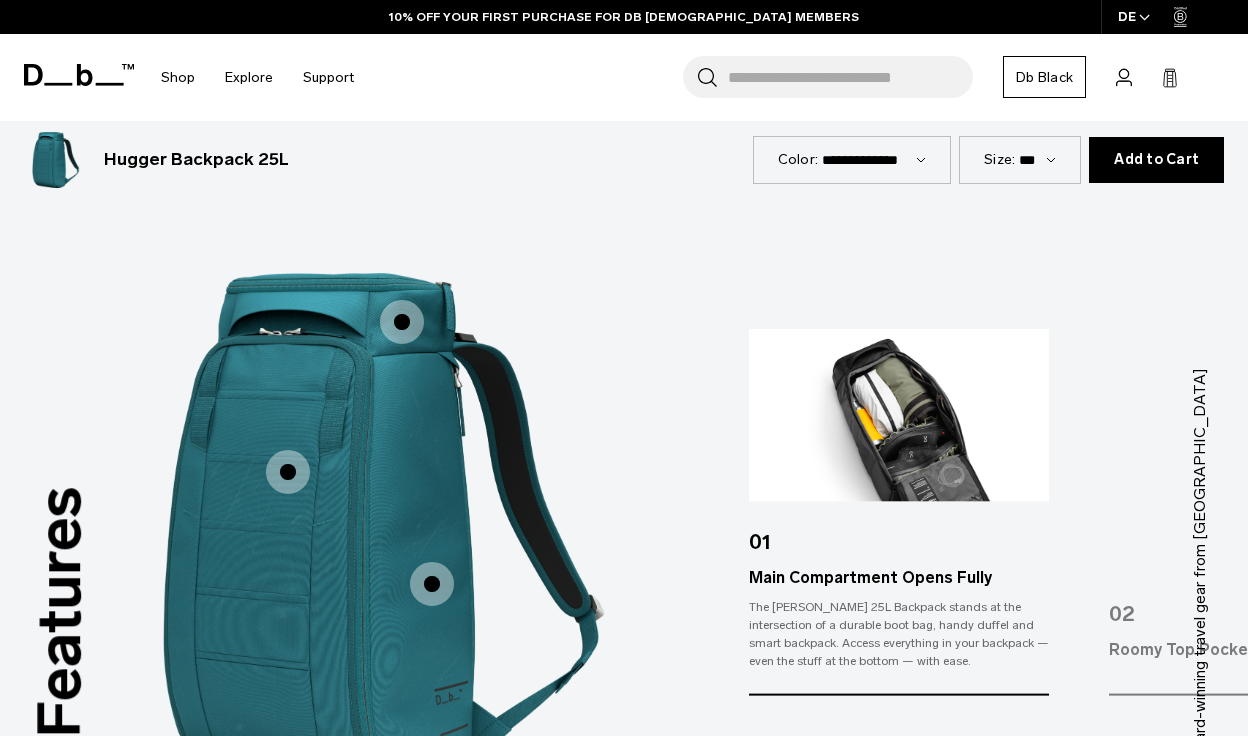 click at bounding box center (402, 322) 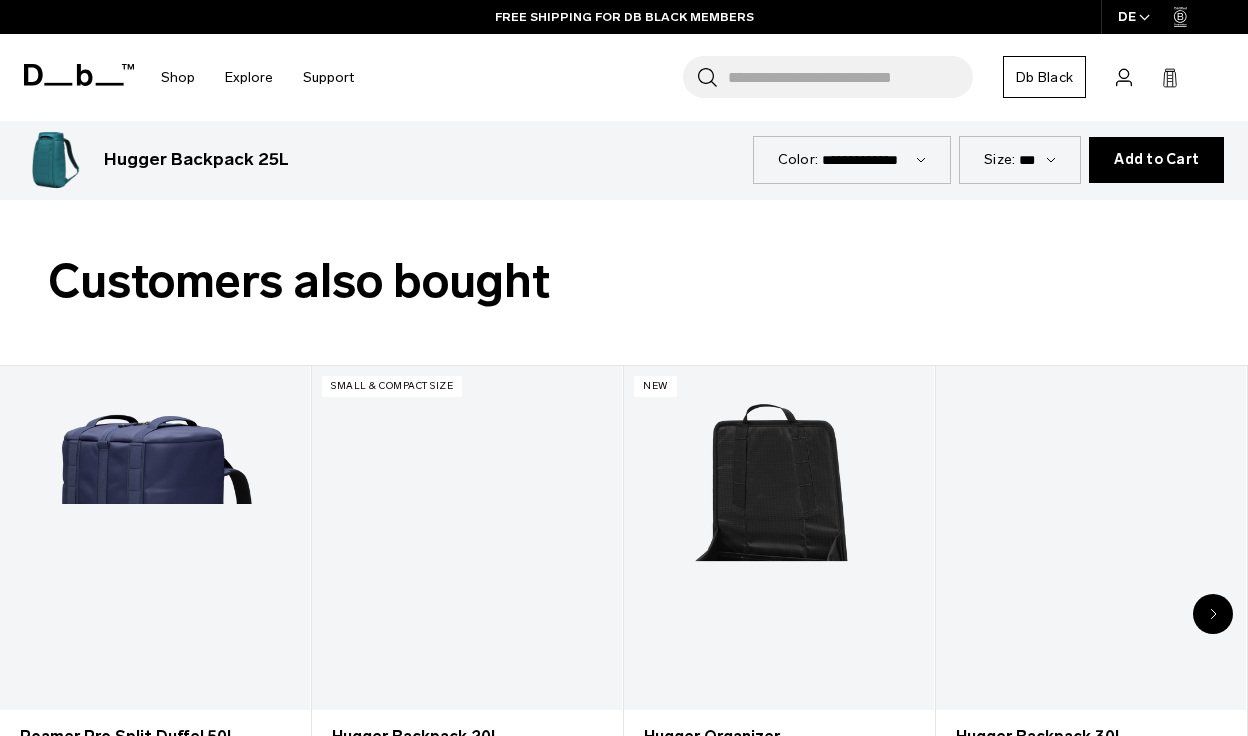 scroll, scrollTop: 3982, scrollLeft: 0, axis: vertical 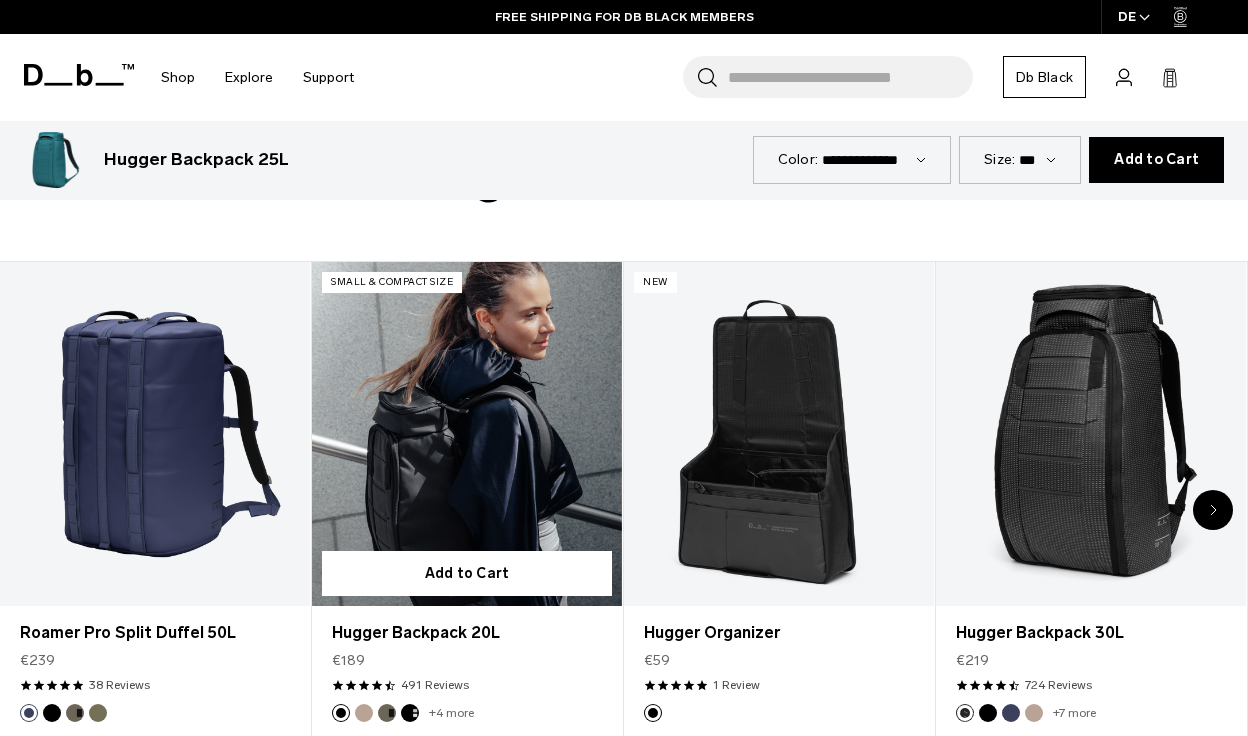 click at bounding box center (467, 434) 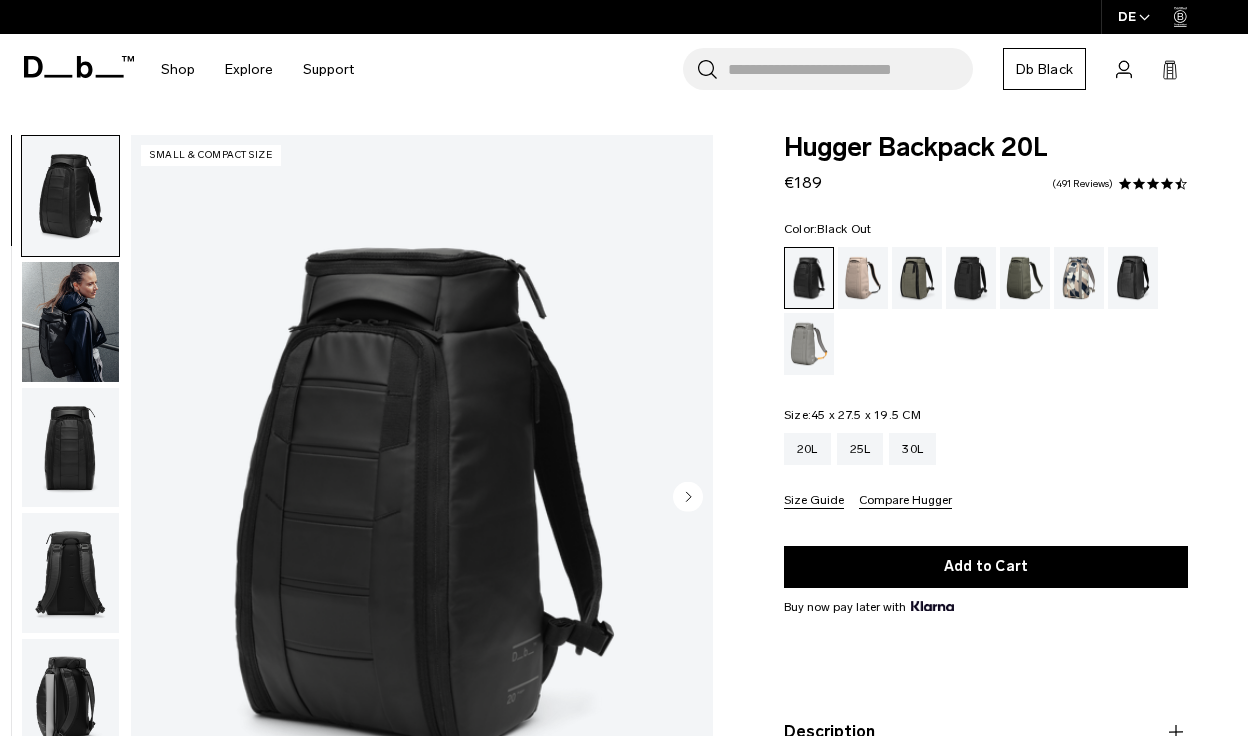 scroll, scrollTop: 0, scrollLeft: 0, axis: both 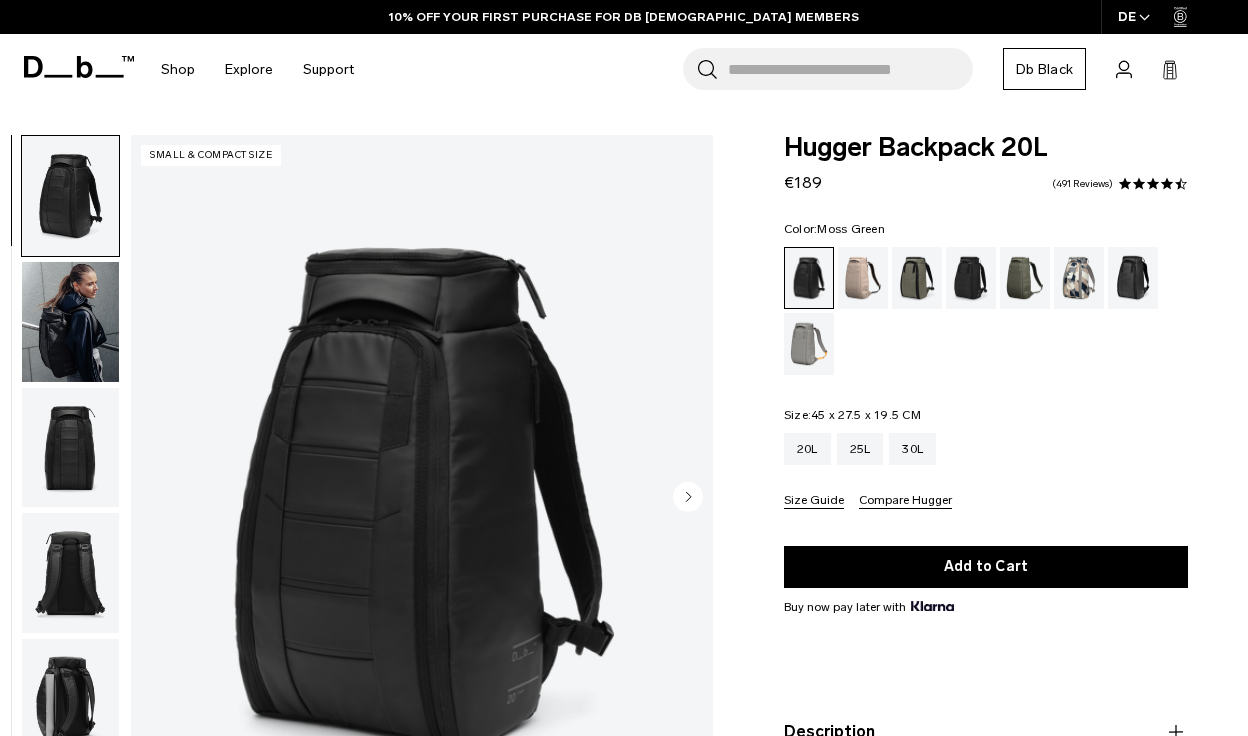 click at bounding box center [1025, 278] 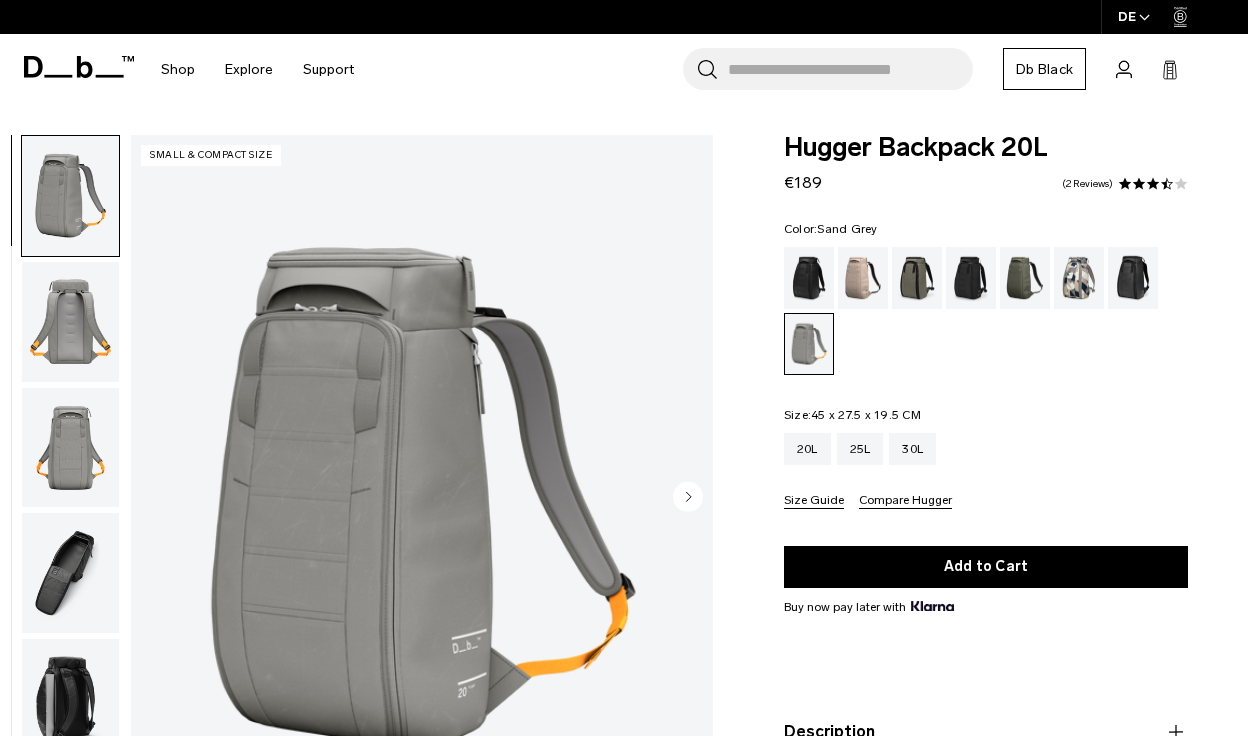scroll, scrollTop: 0, scrollLeft: 0, axis: both 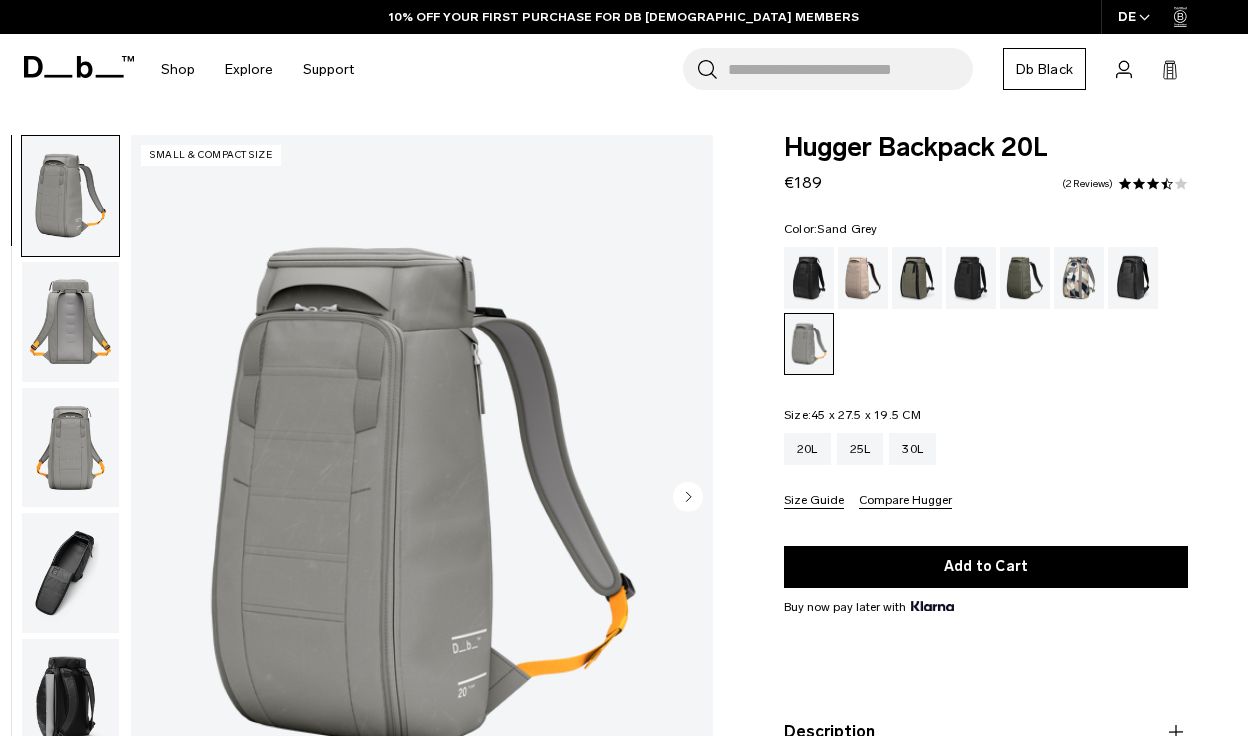 click at bounding box center (70, 322) 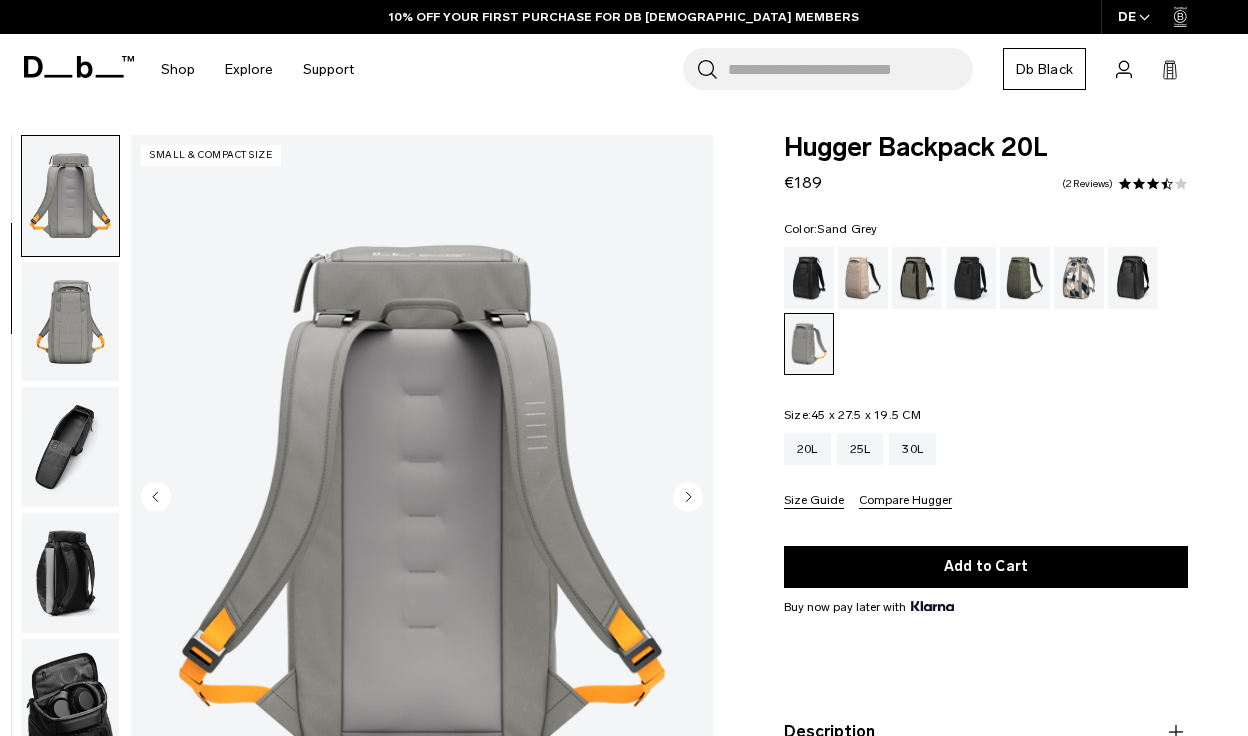 click at bounding box center [70, 322] 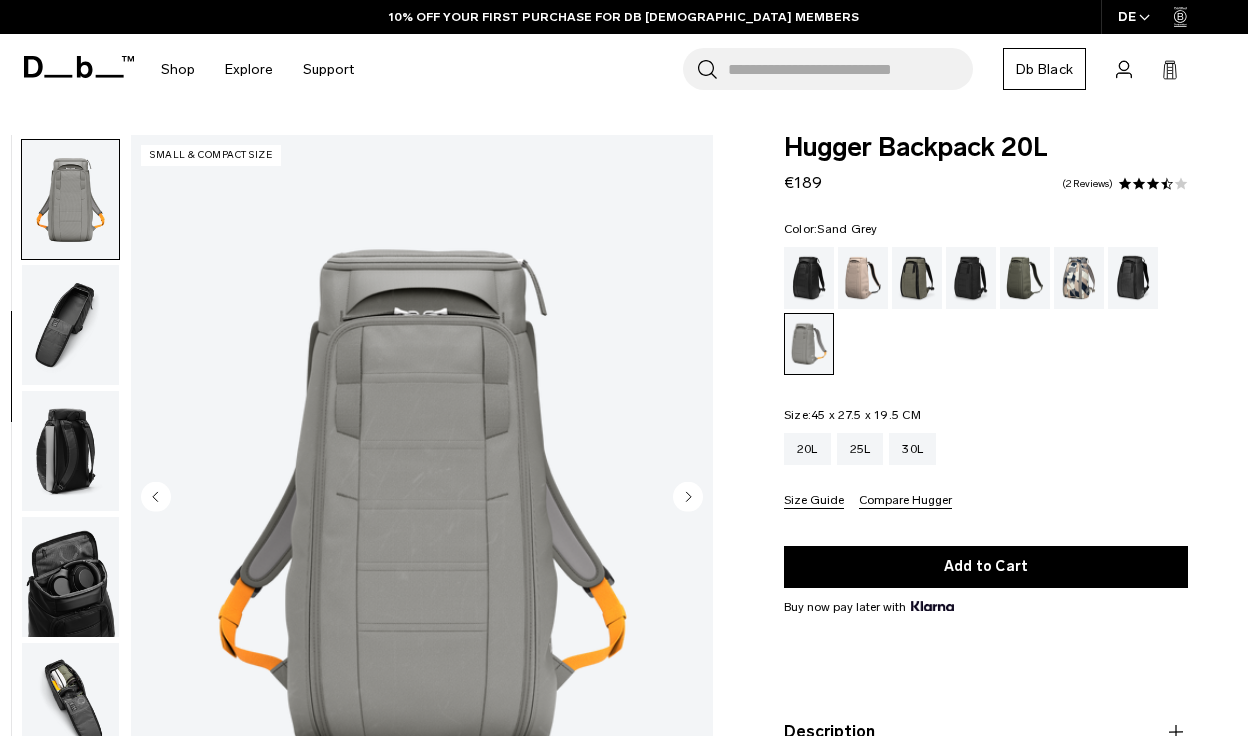 scroll, scrollTop: 252, scrollLeft: 0, axis: vertical 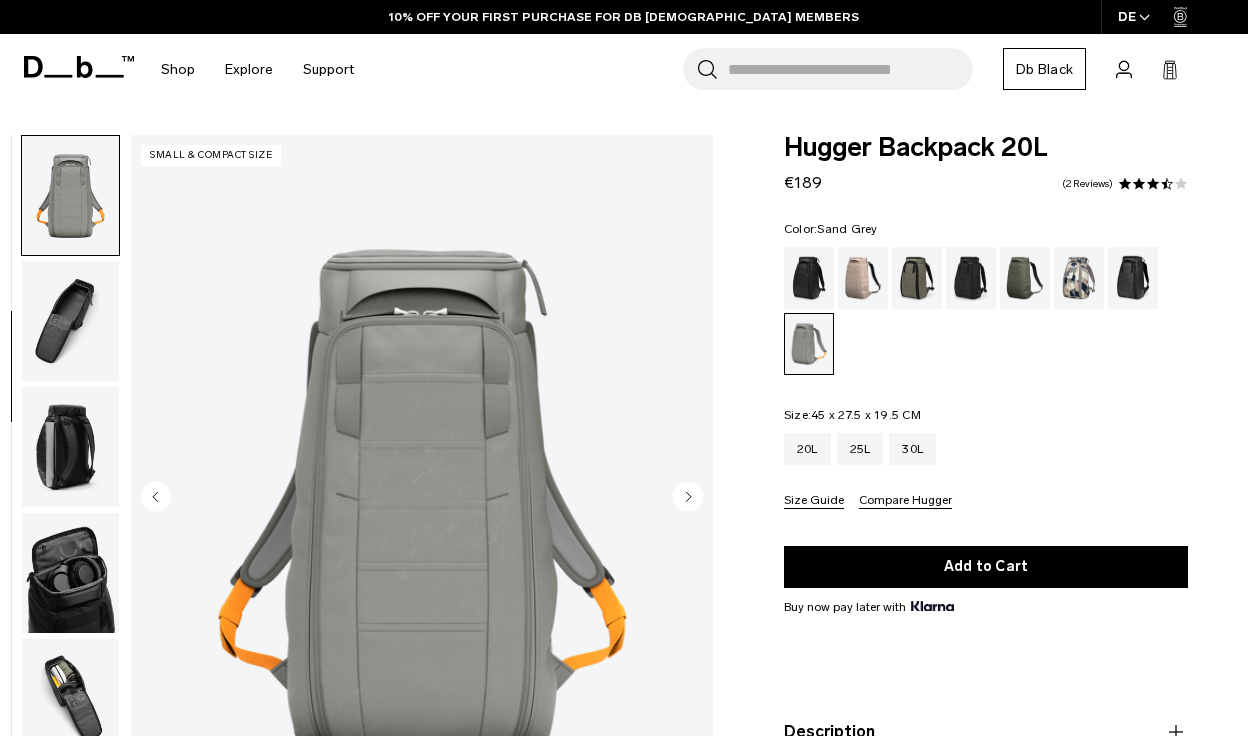 click at bounding box center (70, 321) 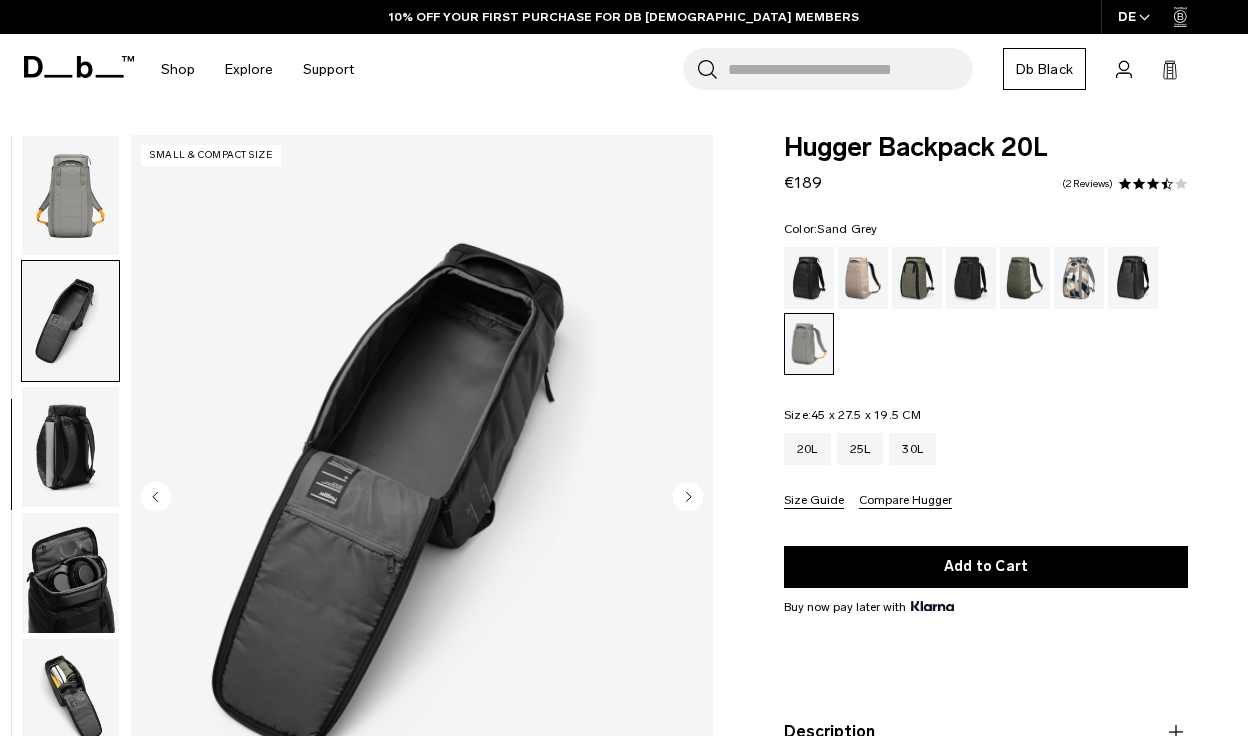 scroll, scrollTop: 275, scrollLeft: 0, axis: vertical 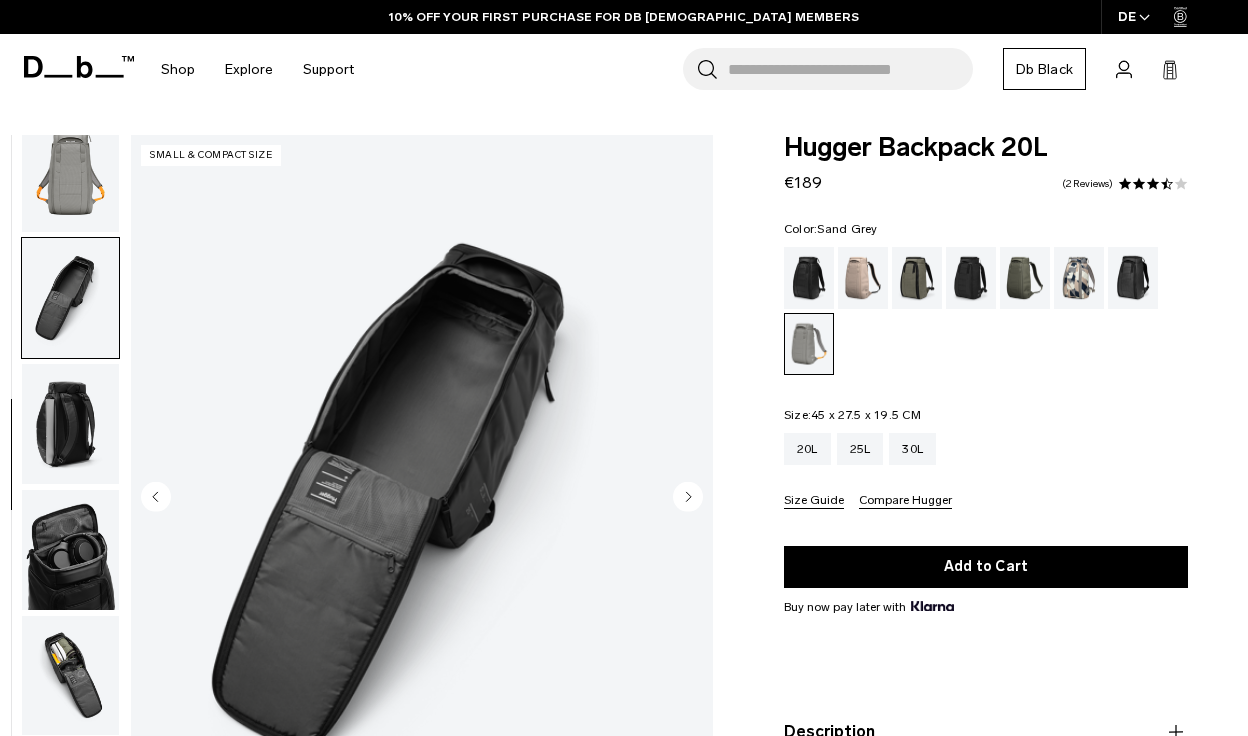 click at bounding box center [70, 424] 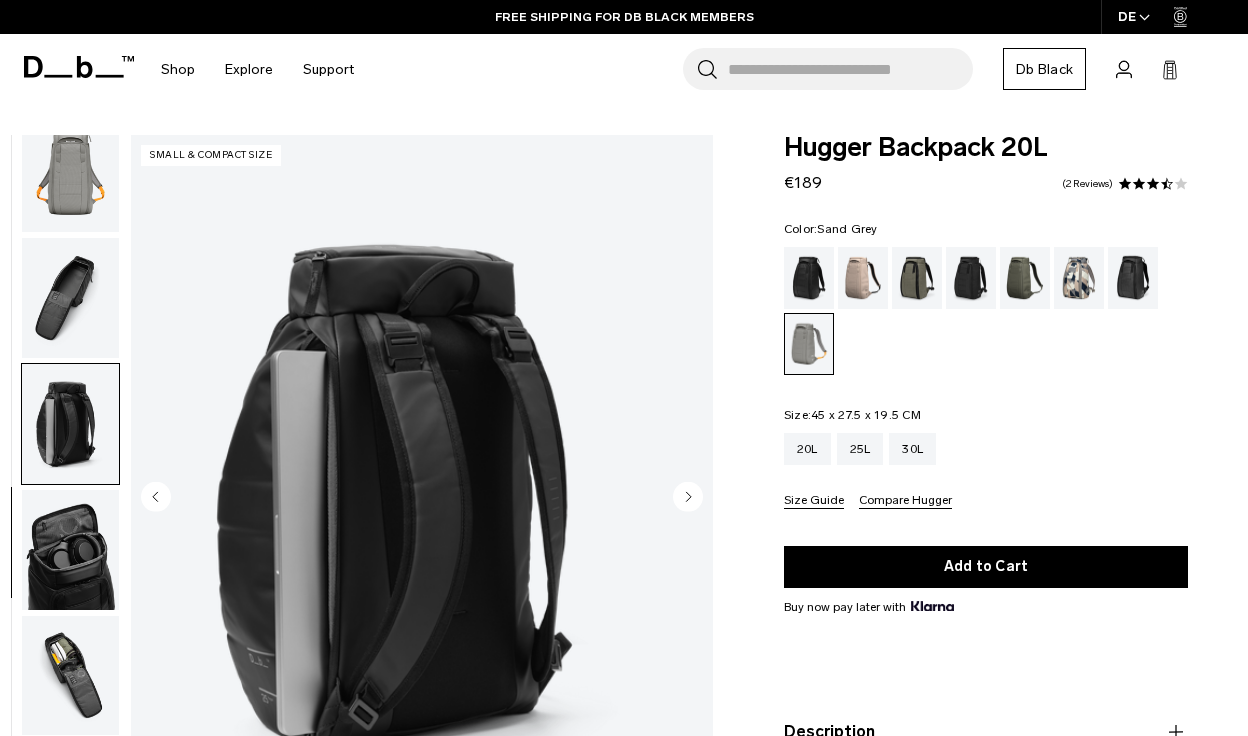 click at bounding box center (70, 550) 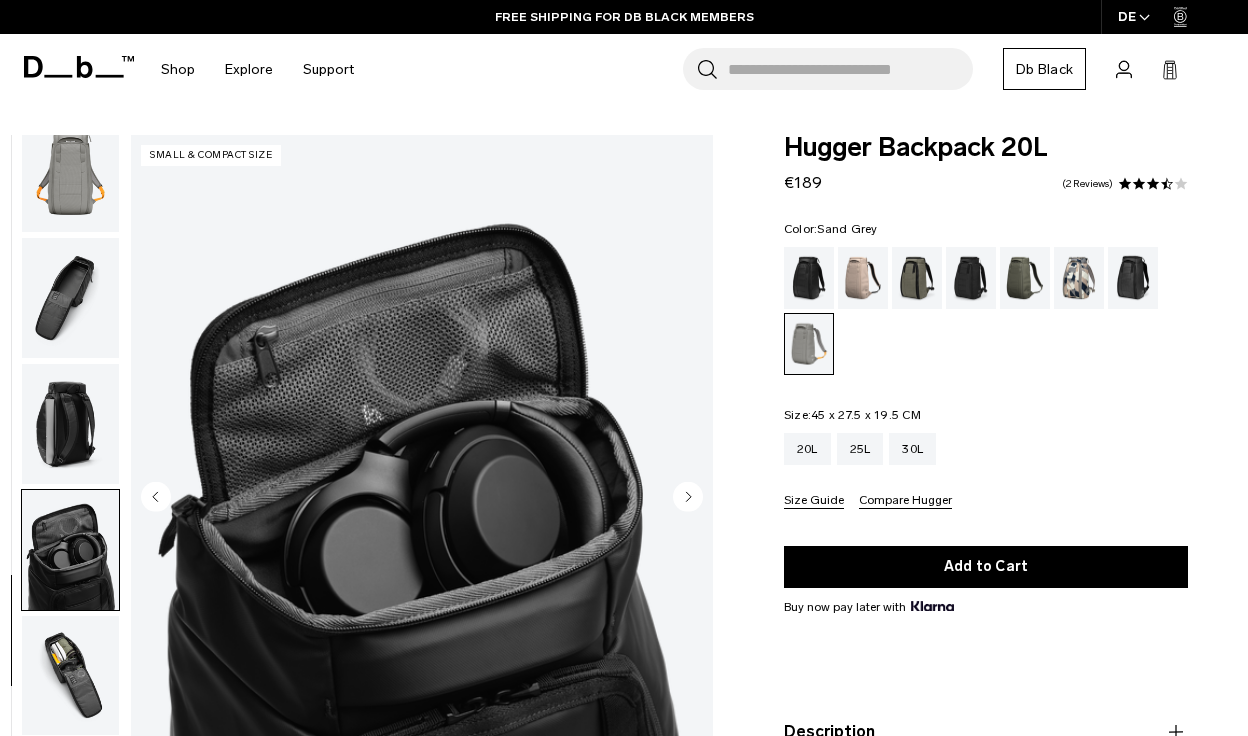 click at bounding box center [70, 676] 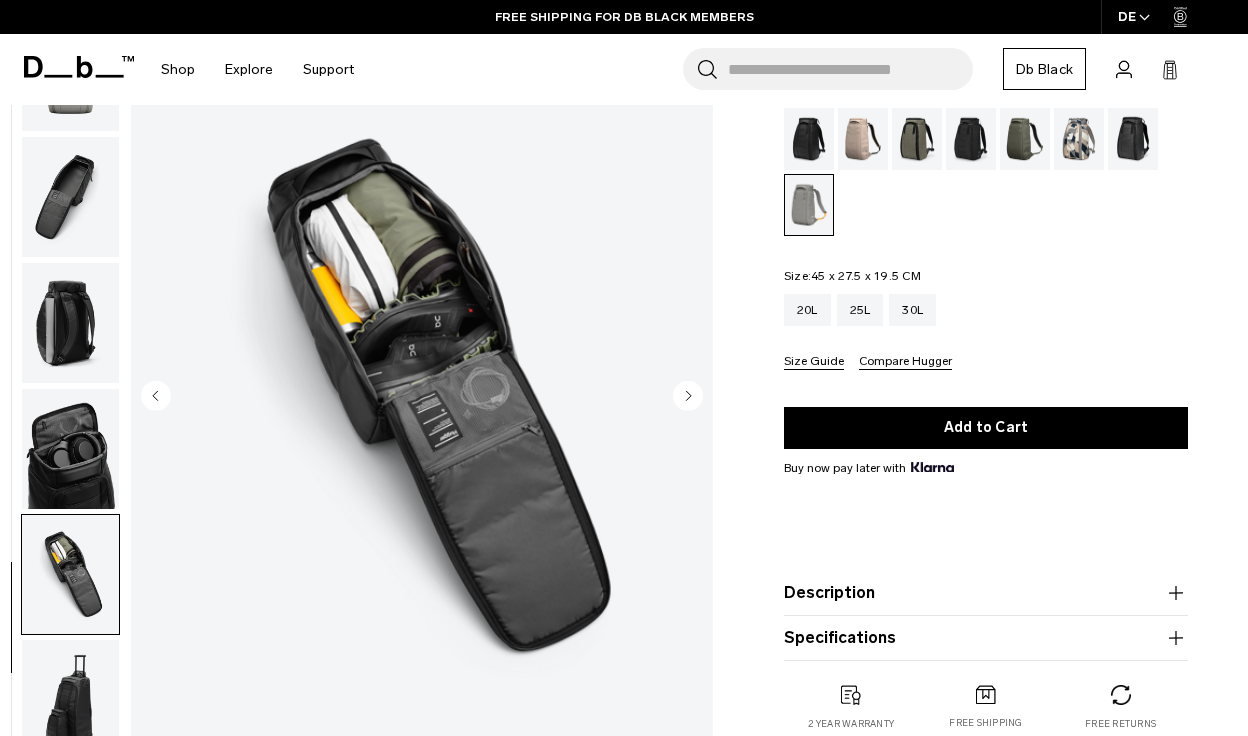 scroll, scrollTop: 0, scrollLeft: 0, axis: both 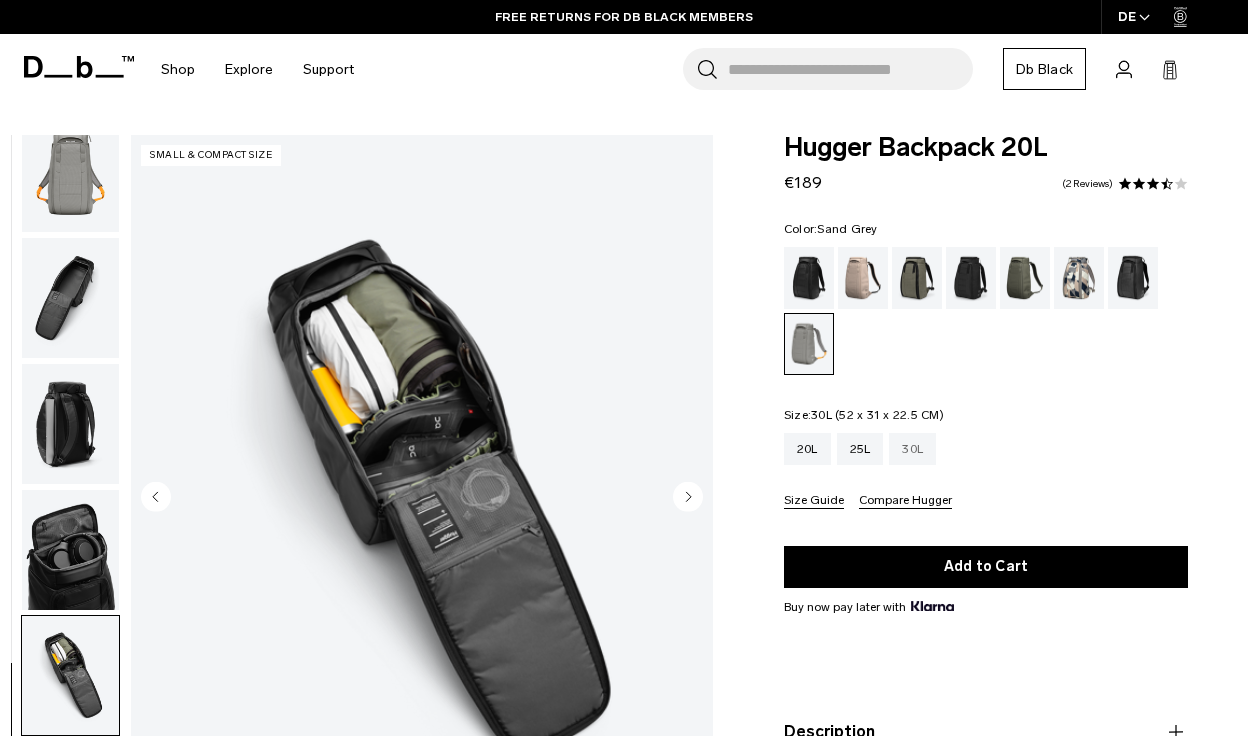 click on "30L" at bounding box center (912, 449) 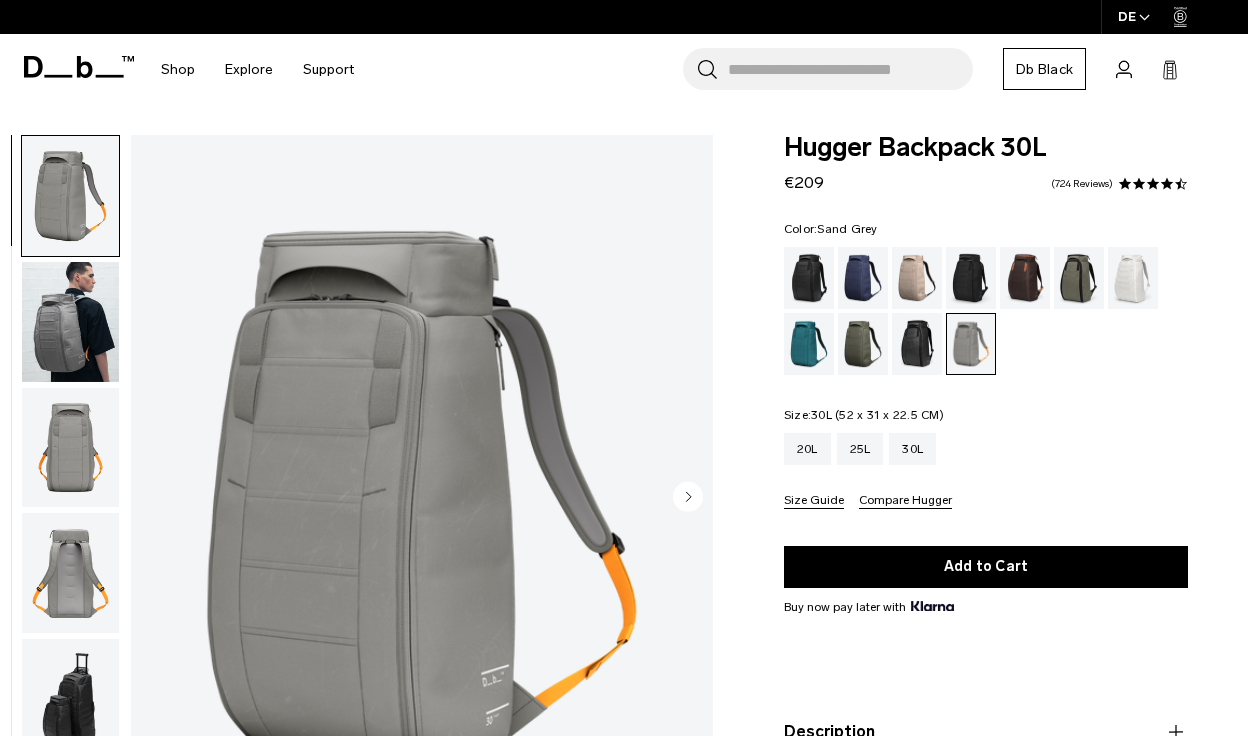 scroll, scrollTop: 0, scrollLeft: 0, axis: both 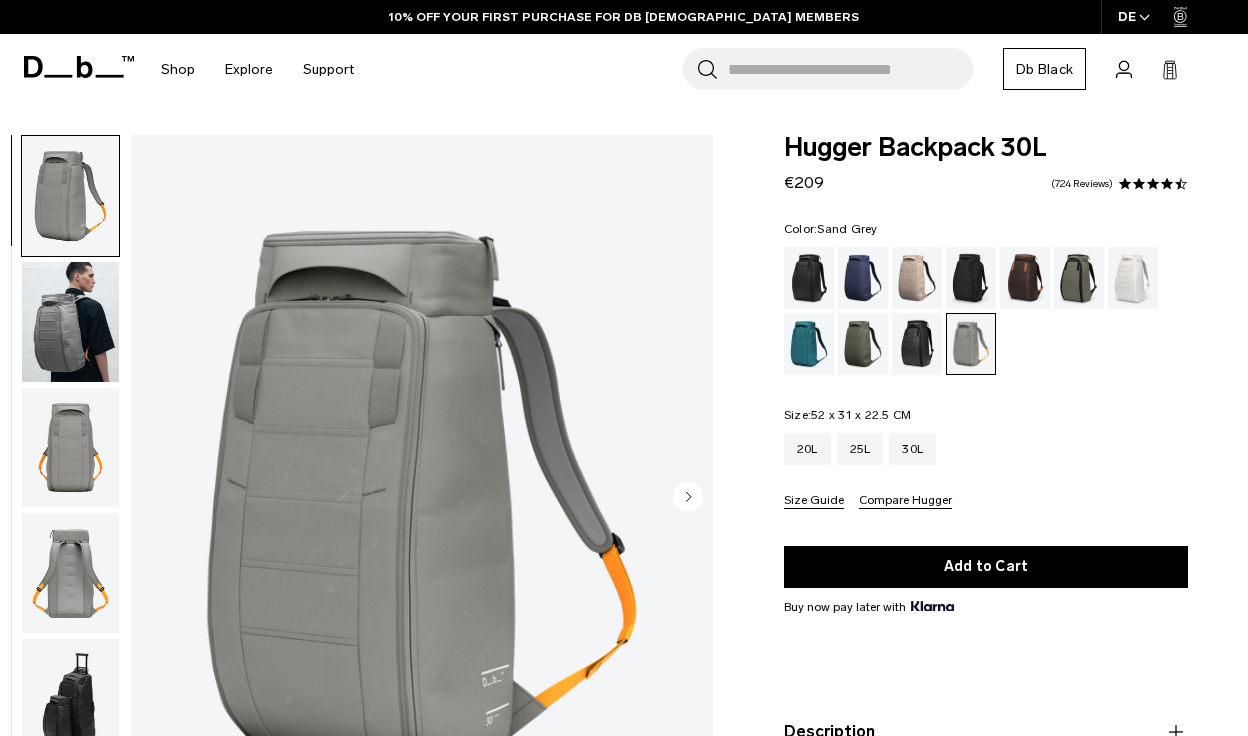 click at bounding box center [70, 573] 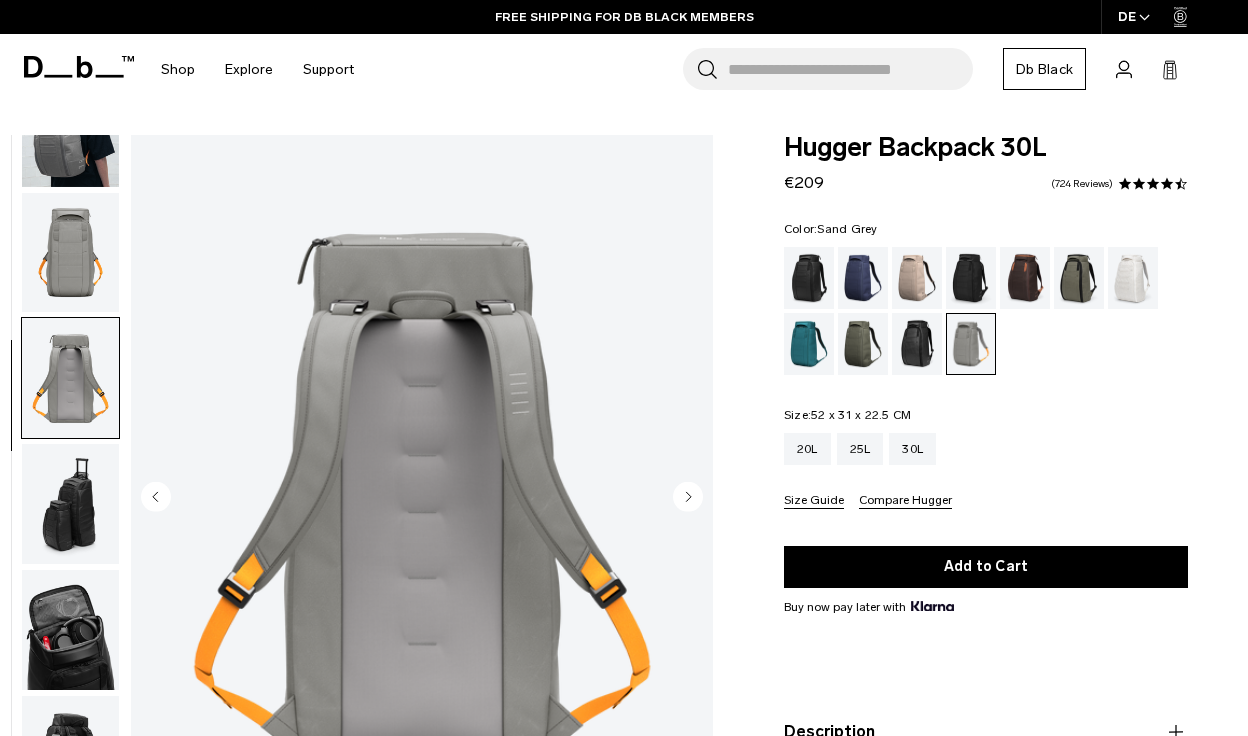 scroll, scrollTop: 377, scrollLeft: 0, axis: vertical 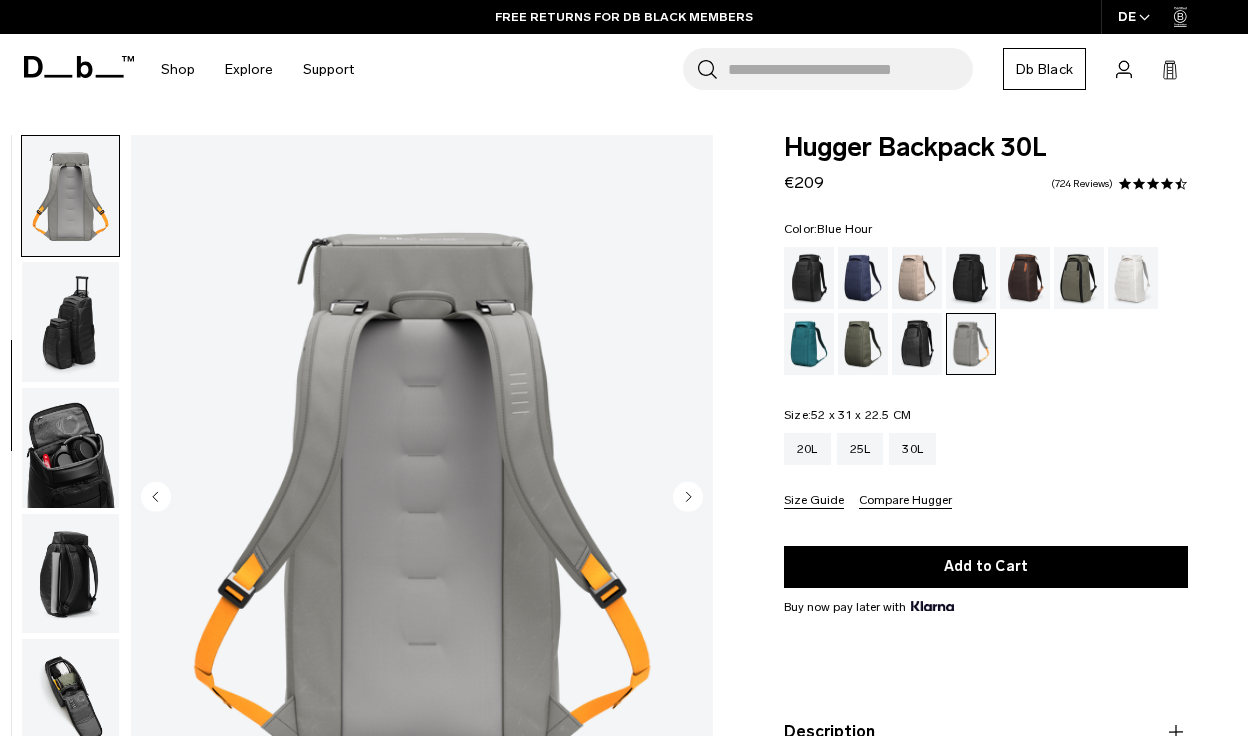 click at bounding box center [863, 278] 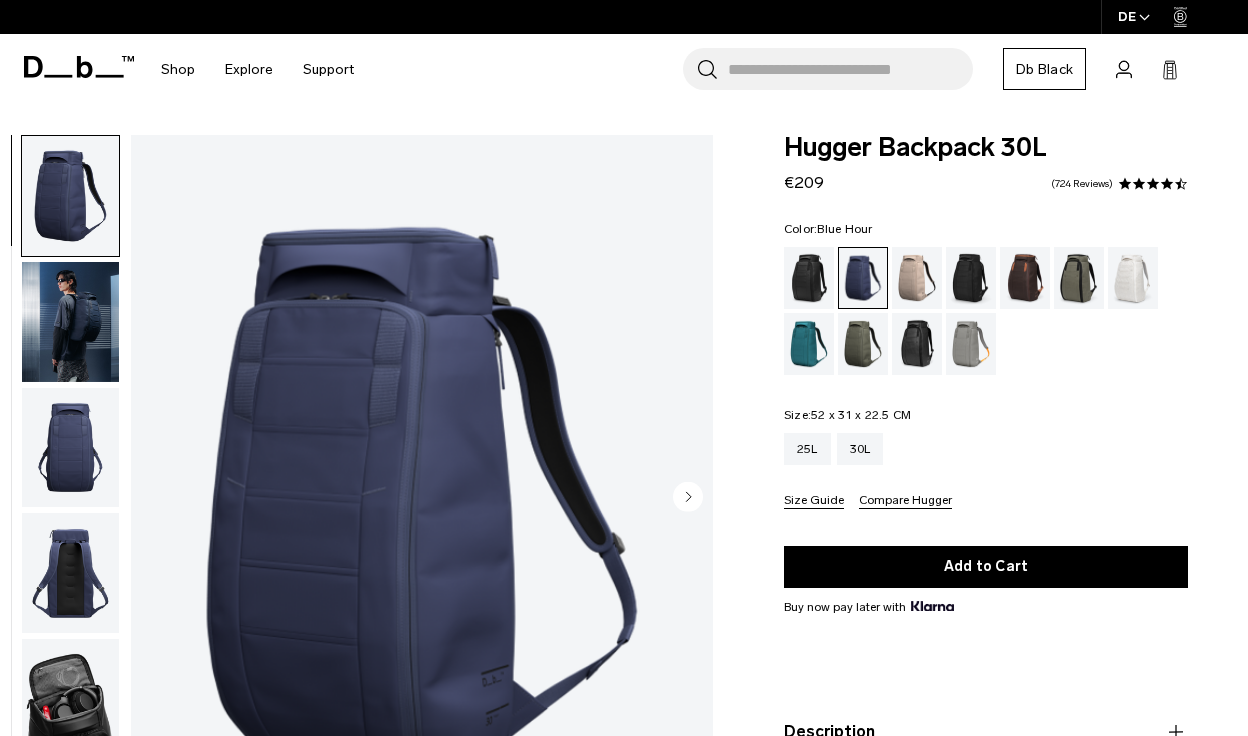 scroll, scrollTop: 0, scrollLeft: 0, axis: both 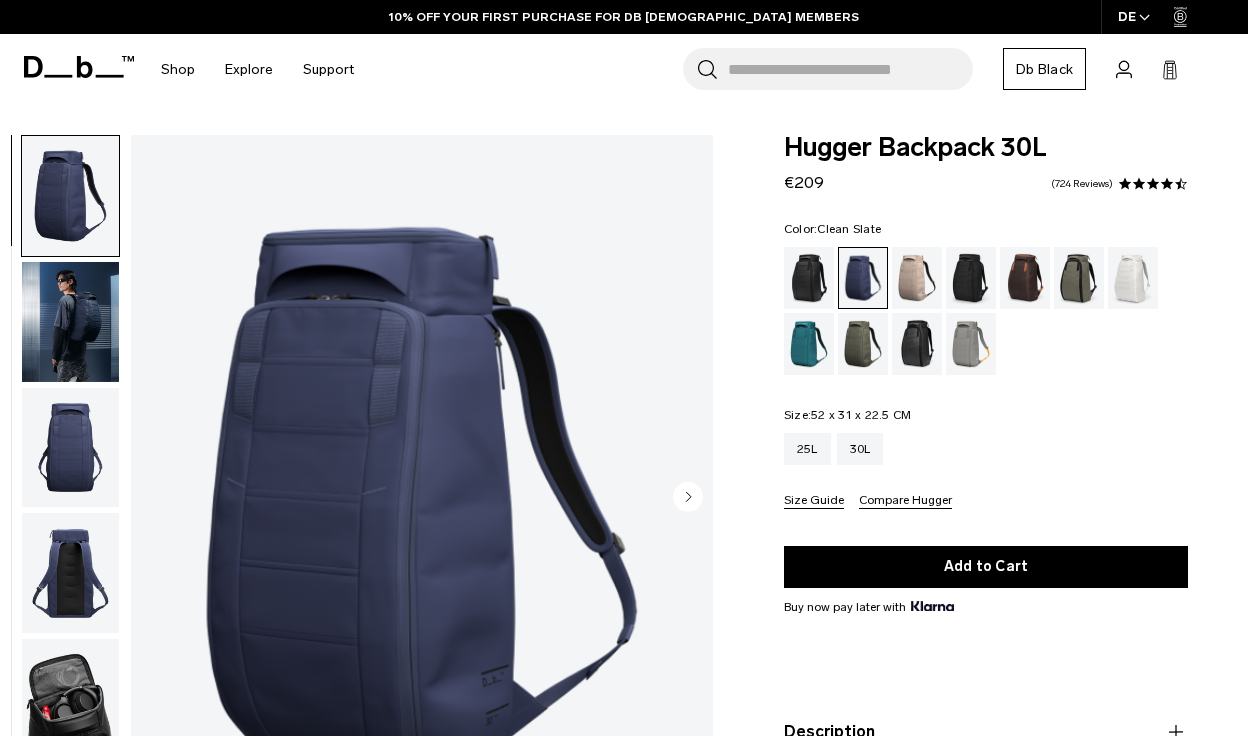 click at bounding box center [1133, 278] 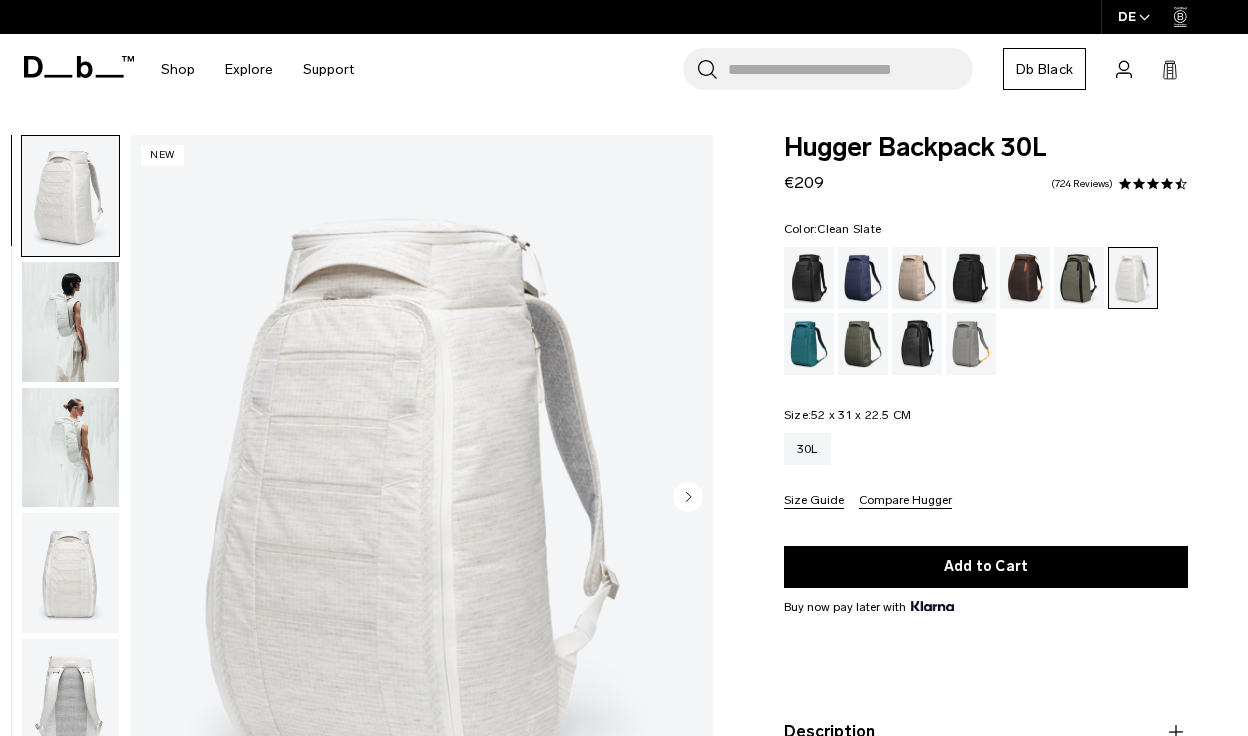 scroll, scrollTop: 0, scrollLeft: 0, axis: both 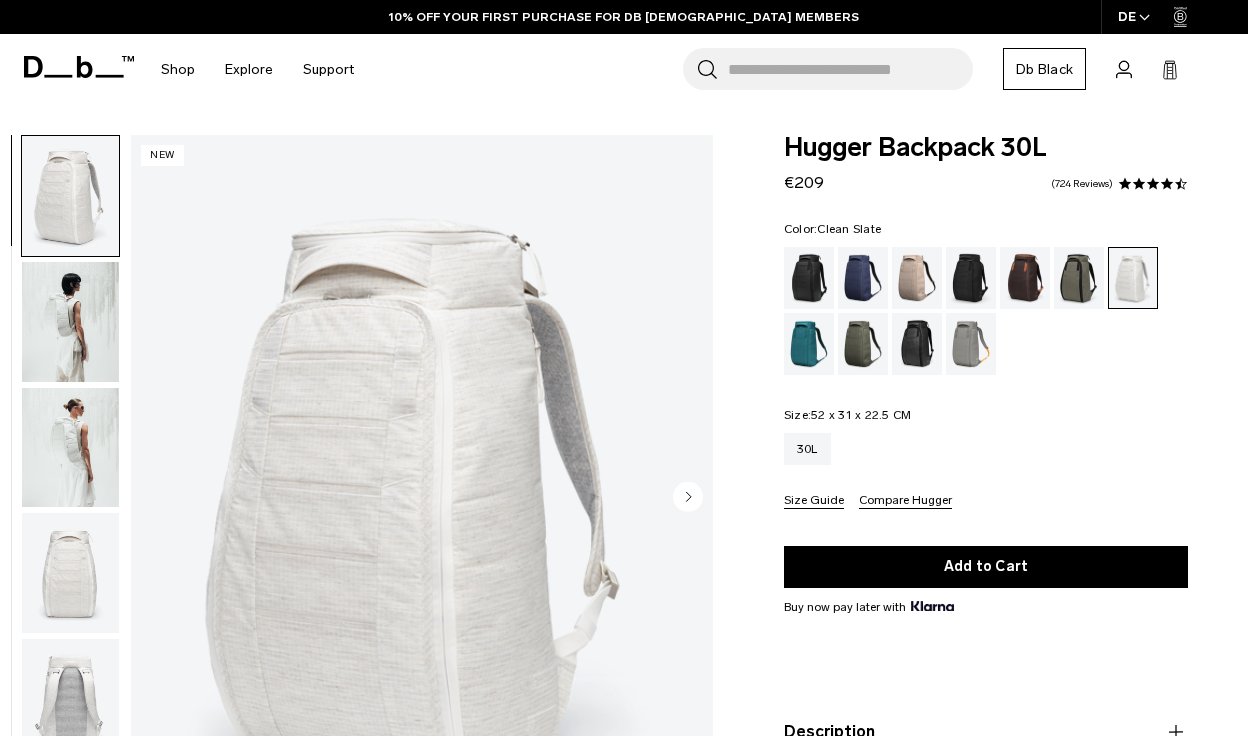 click at bounding box center (70, 322) 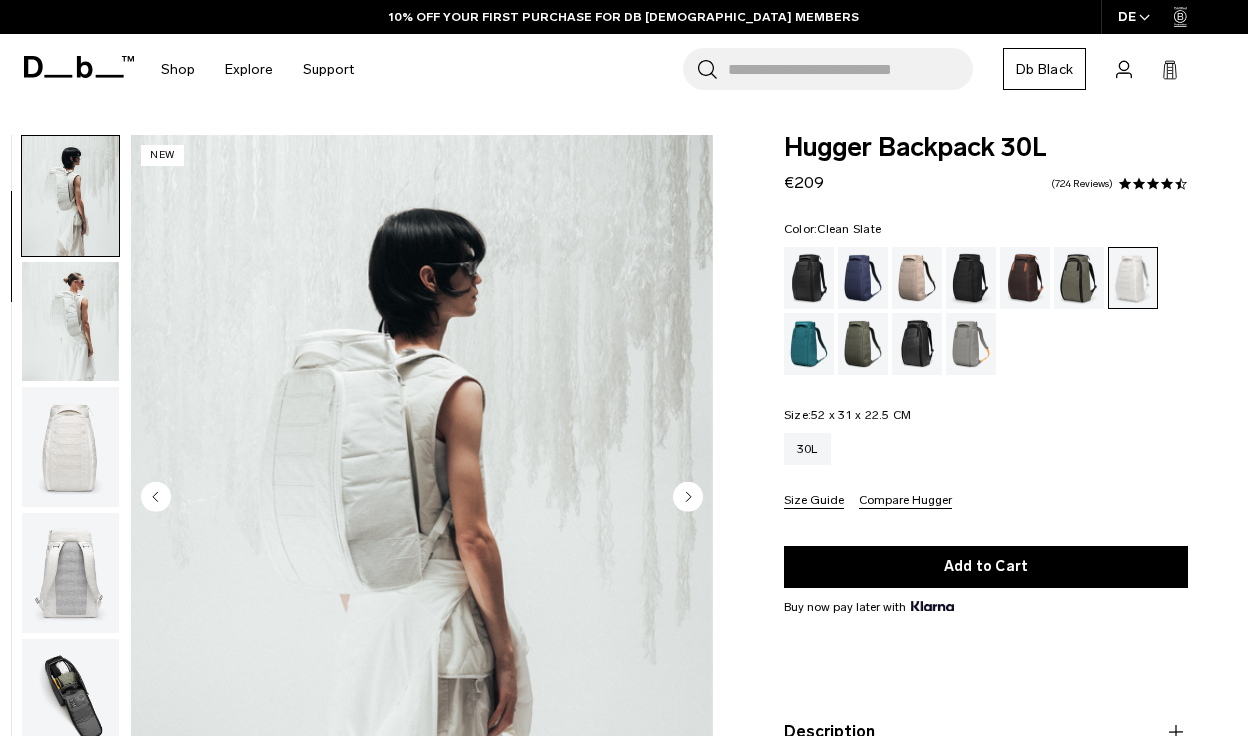 click at bounding box center (70, 322) 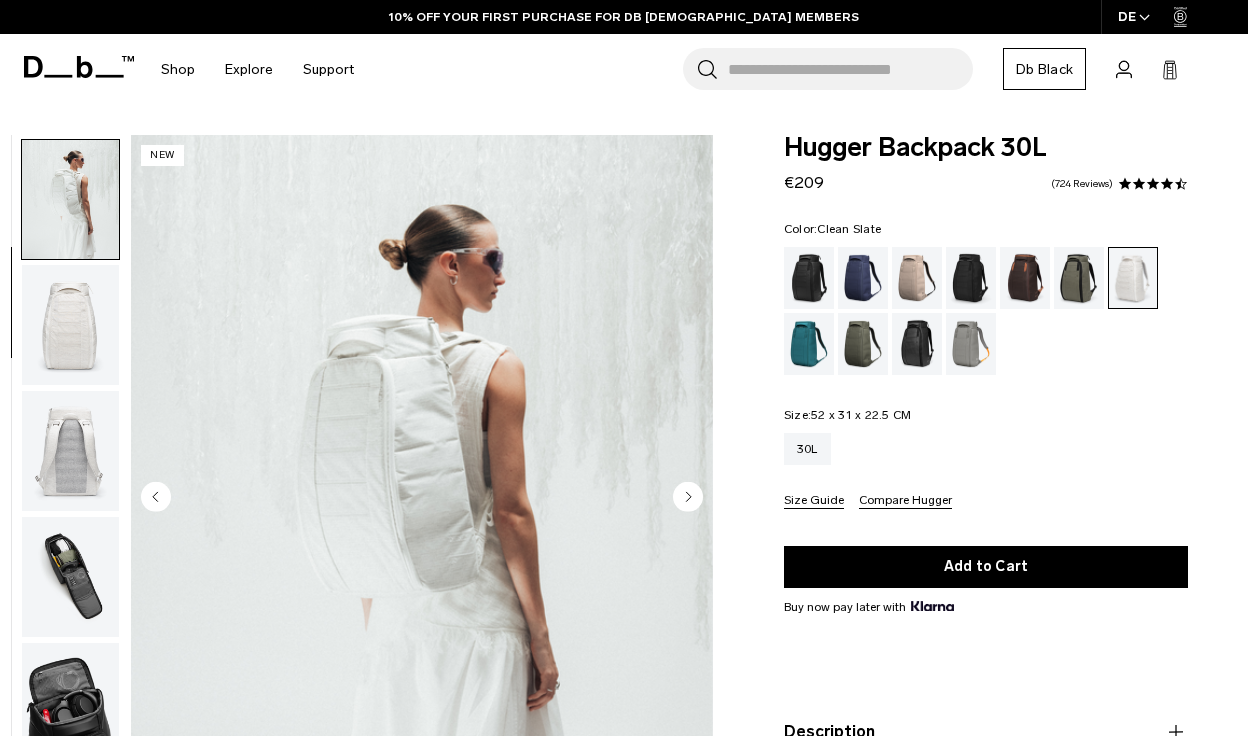 scroll, scrollTop: 252, scrollLeft: 0, axis: vertical 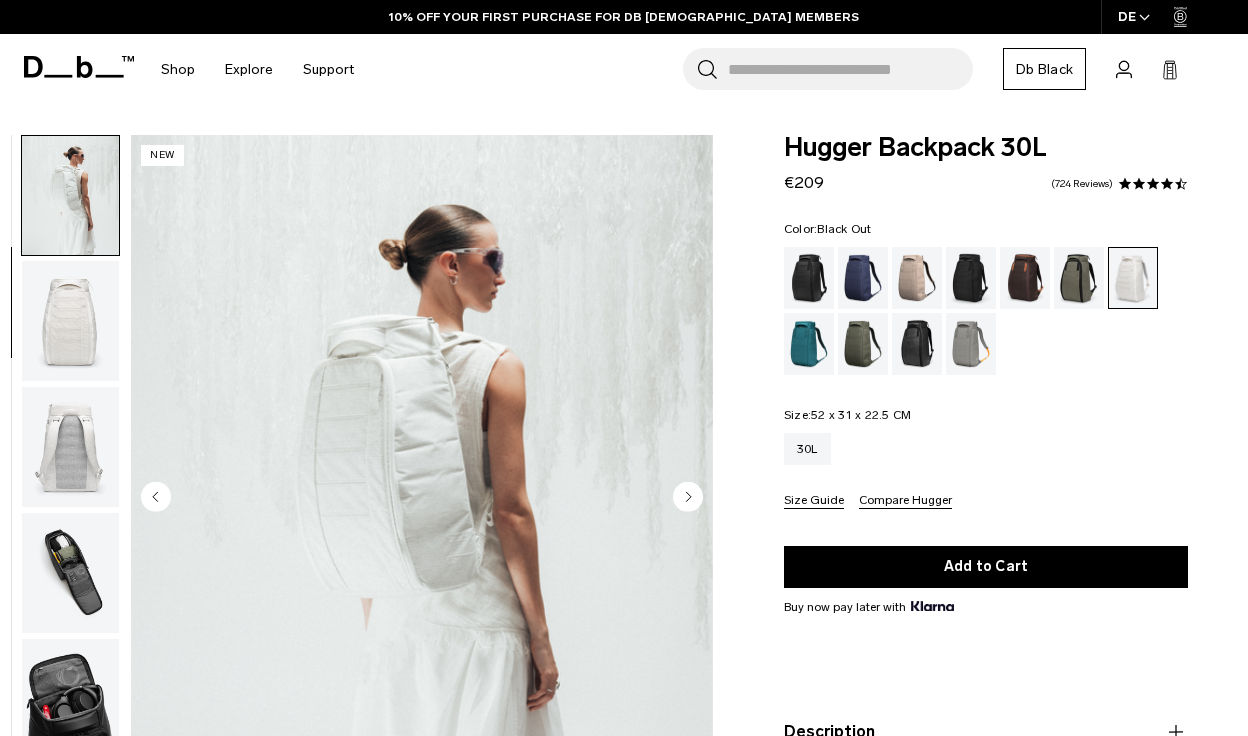 click at bounding box center [809, 278] 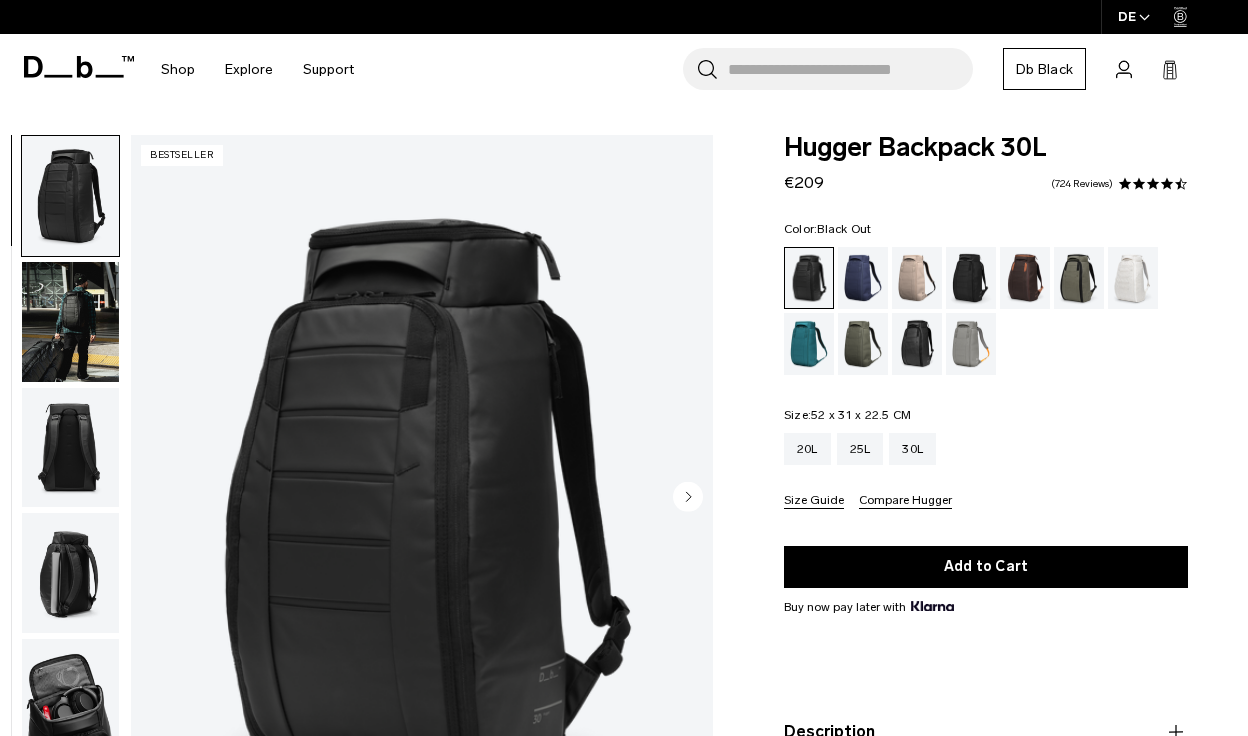 scroll, scrollTop: 0, scrollLeft: 0, axis: both 